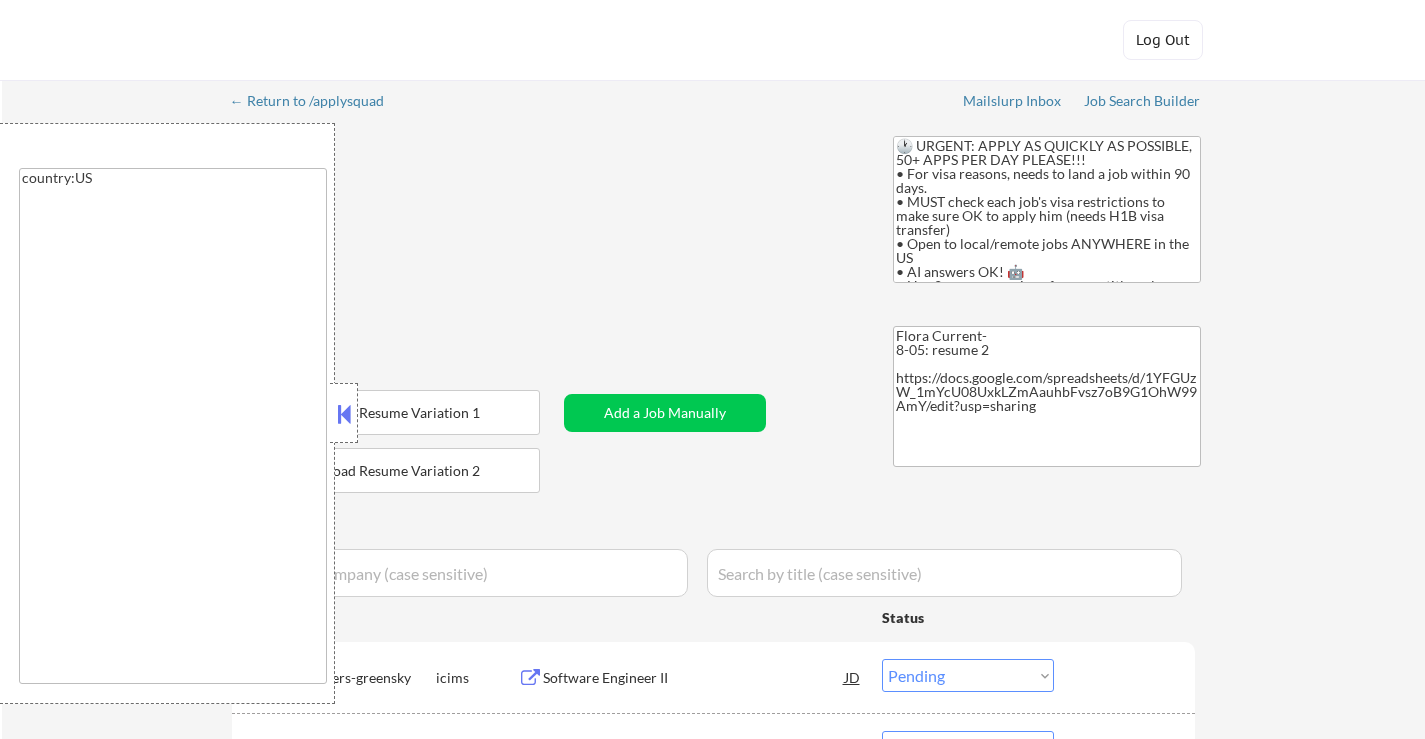 select on ""pending"" 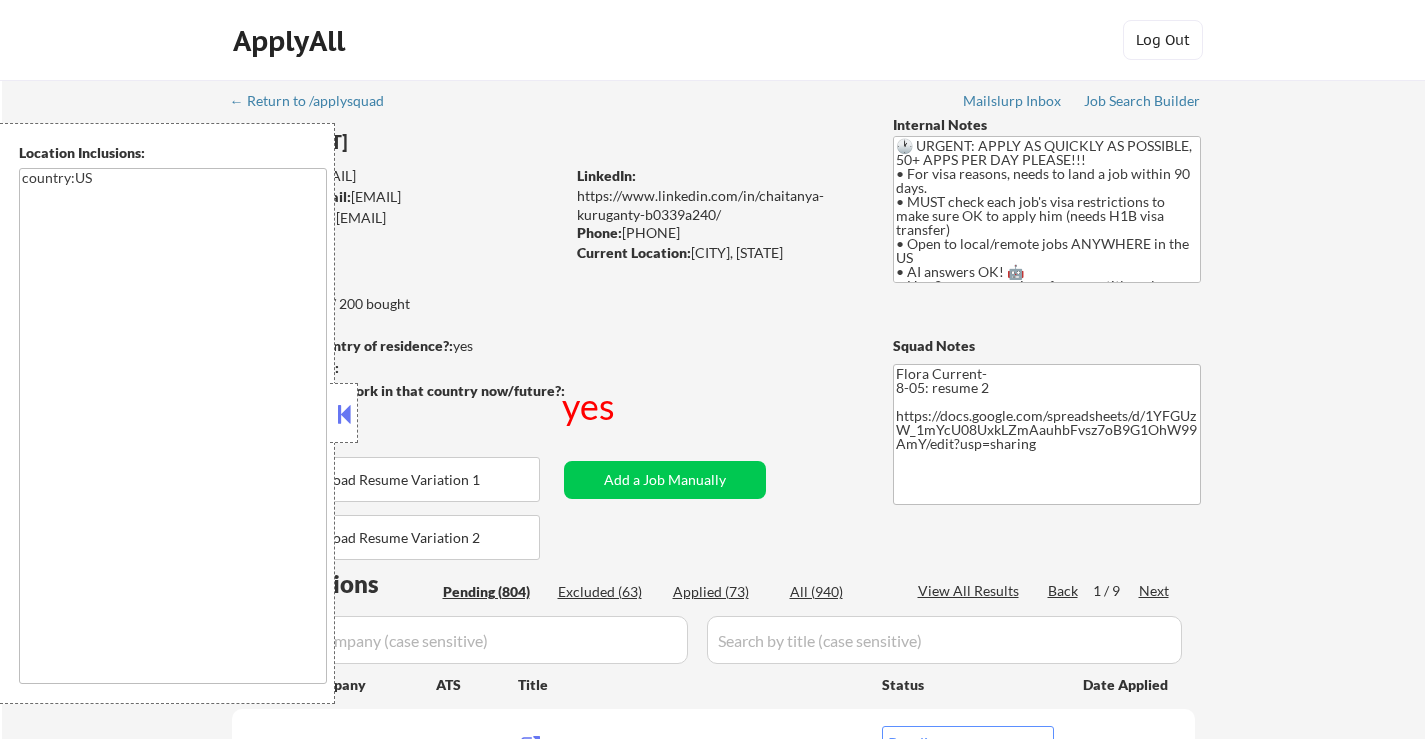click at bounding box center [344, 414] 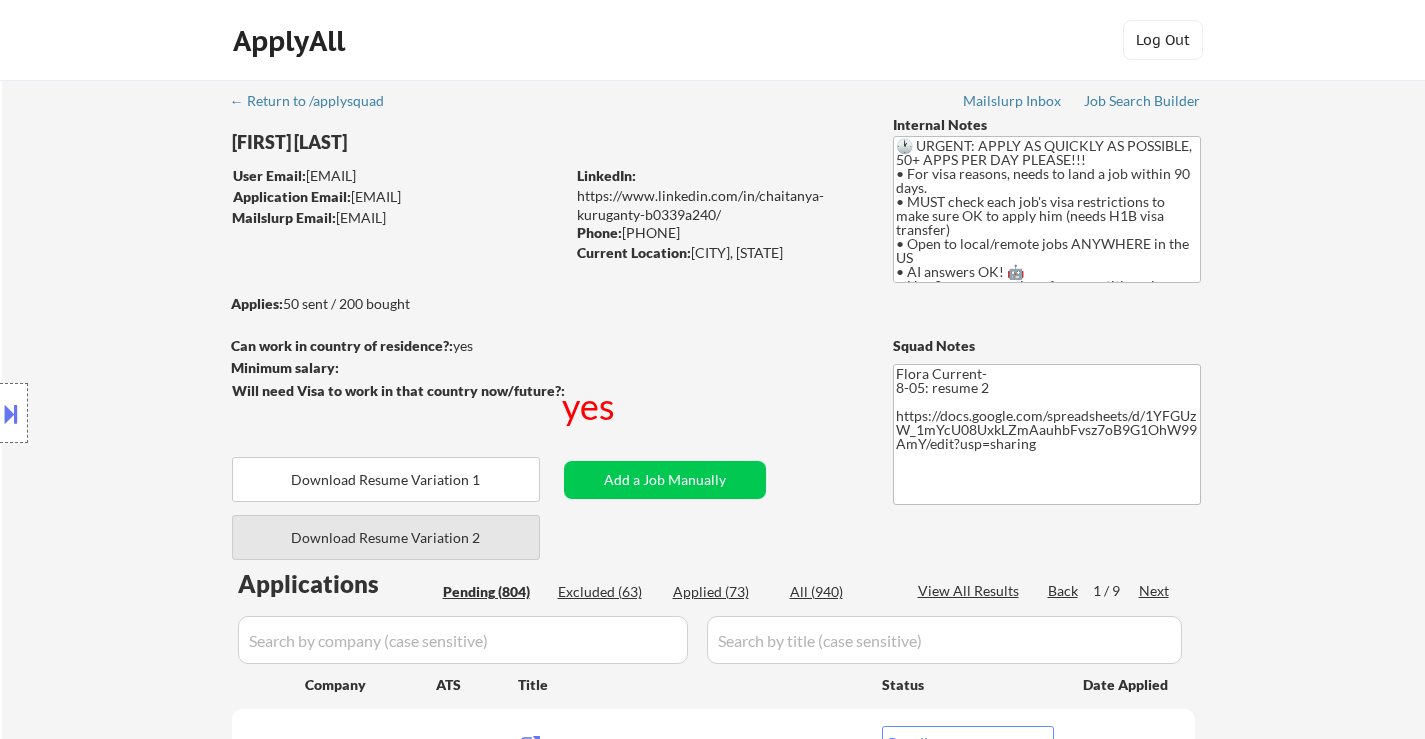 click on "Download Resume Variation 2" at bounding box center (386, 537) 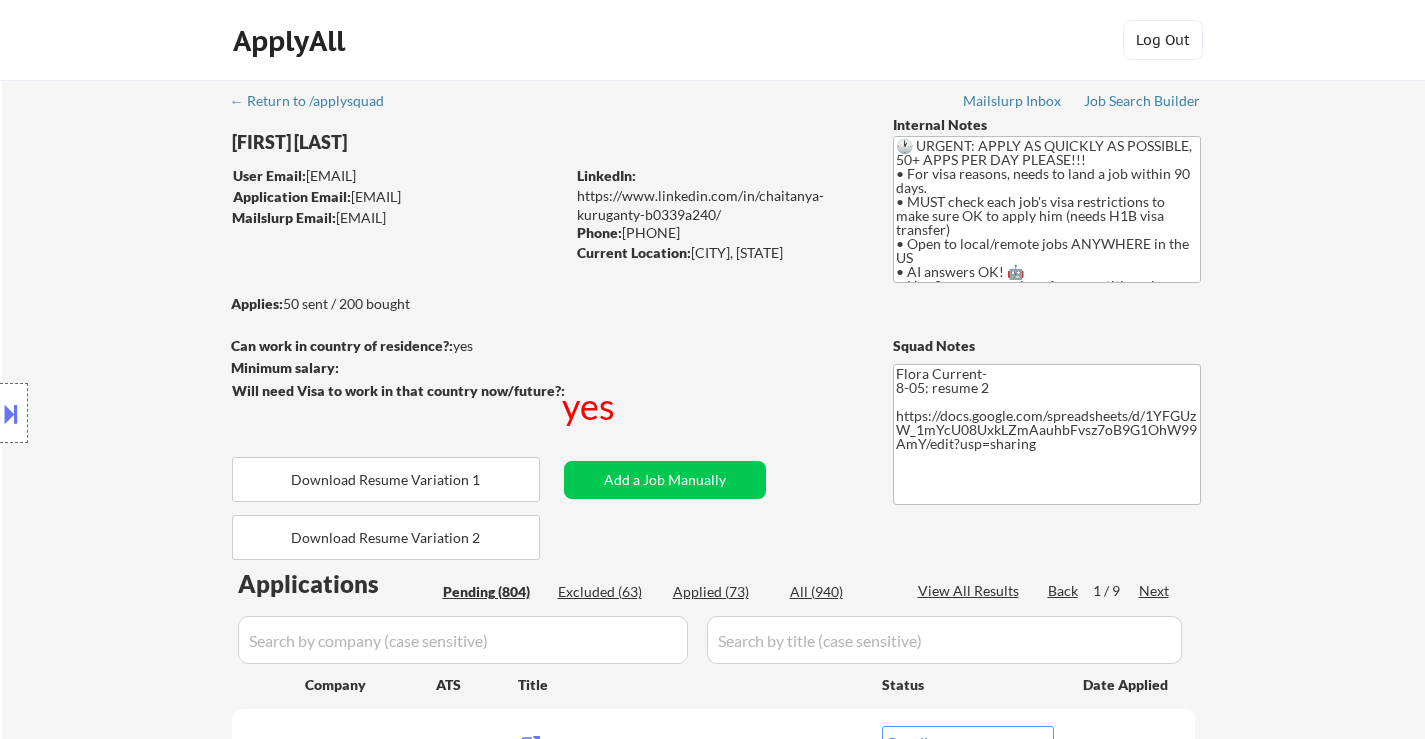 type on "Flora Current-
8-05:batch 1  resume 2
https://docs.google.com/spreadsheets/d/1YFGUzW_1mYcU08UxkLZmAauhbFvsz7oB9G1OhW99AmY/edit?usp=sharing" 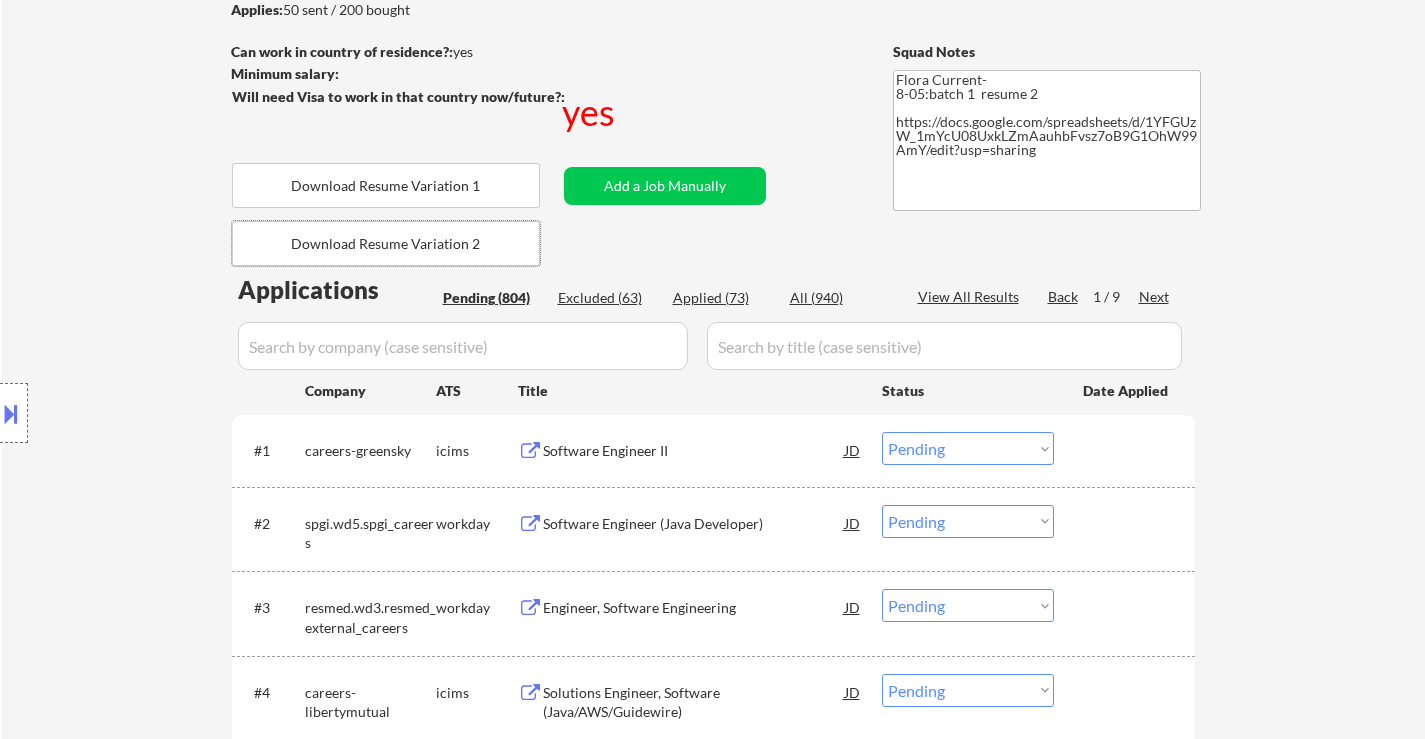 scroll, scrollTop: 400, scrollLeft: 0, axis: vertical 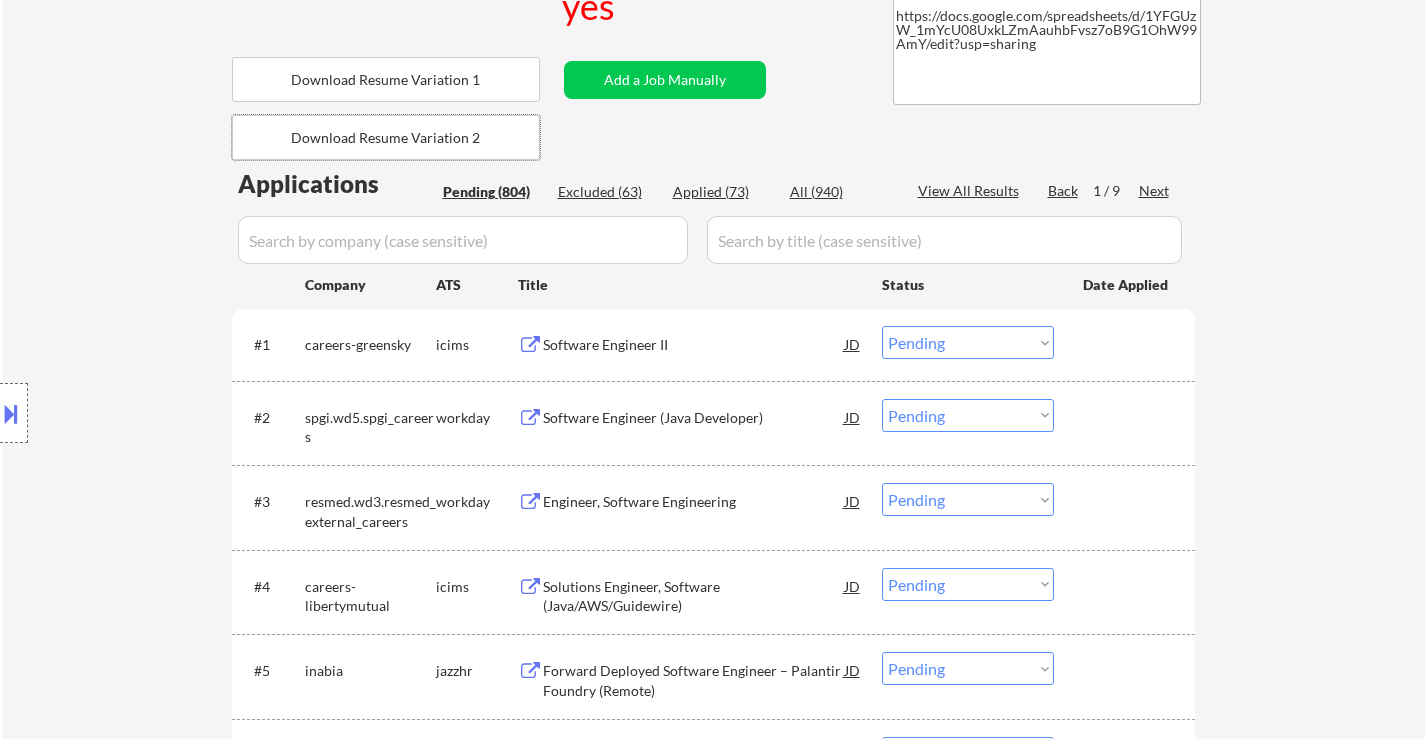 click on "Software Engineer II" at bounding box center [694, 345] 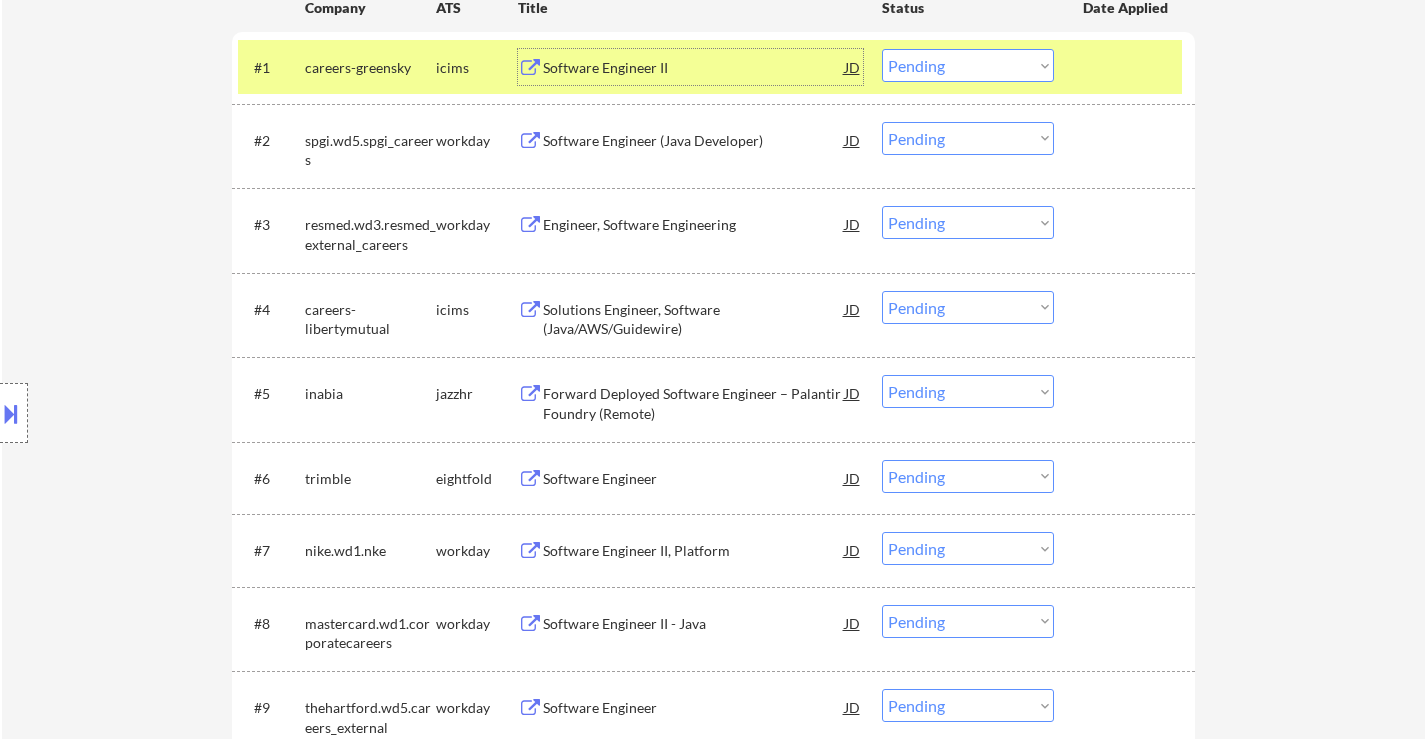 scroll, scrollTop: 700, scrollLeft: 0, axis: vertical 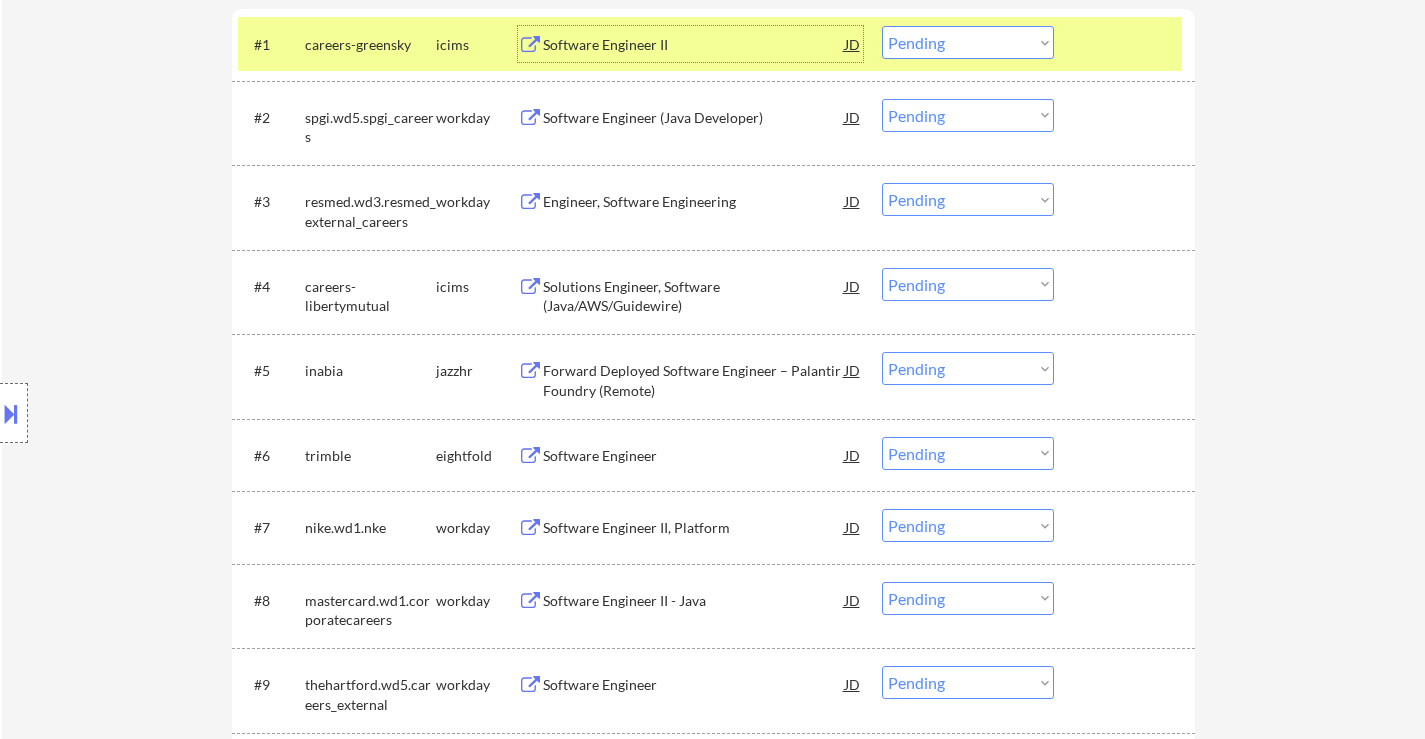 click on "Forward Deployed Software Engineer – Palantir Foundry (Remote)" at bounding box center [694, 380] 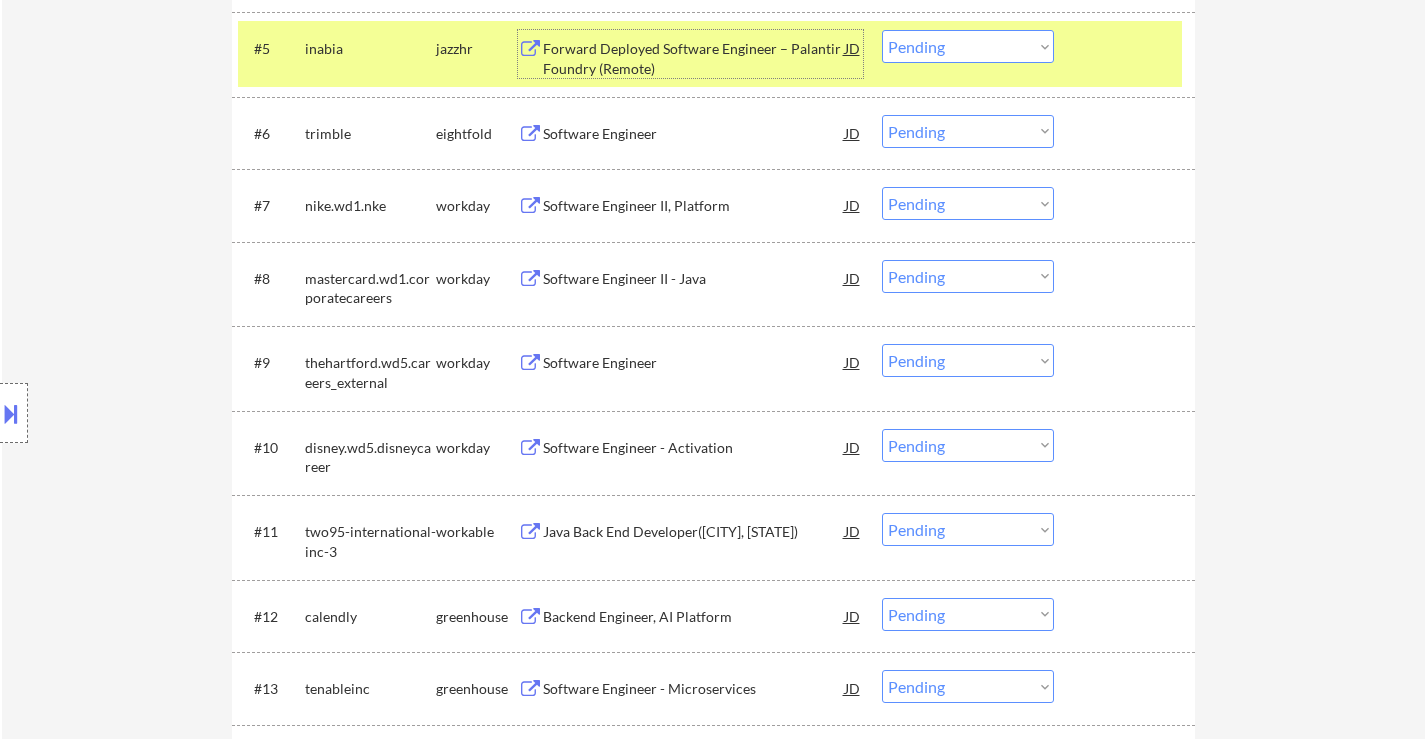 scroll, scrollTop: 1000, scrollLeft: 0, axis: vertical 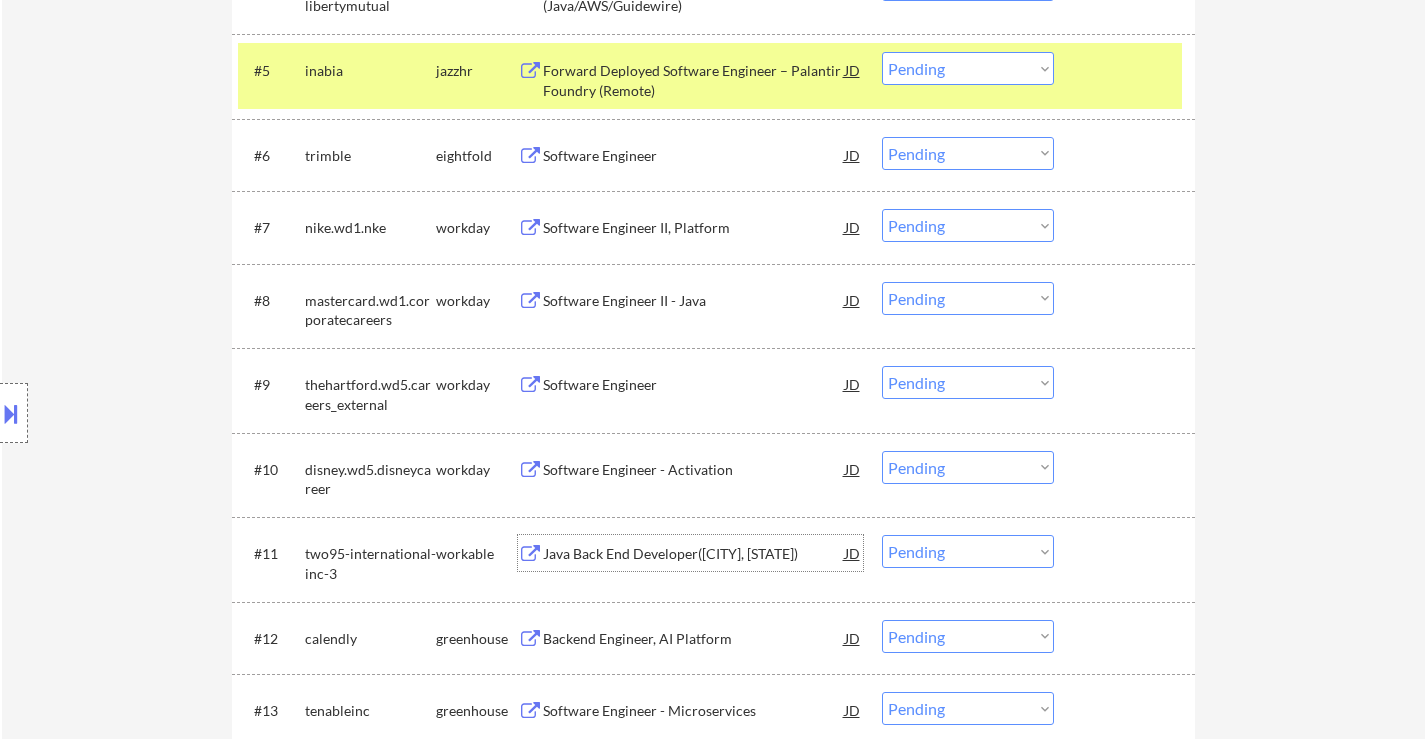 click on "Java Back End Developer([CITY], [STATE])" at bounding box center (694, 553) 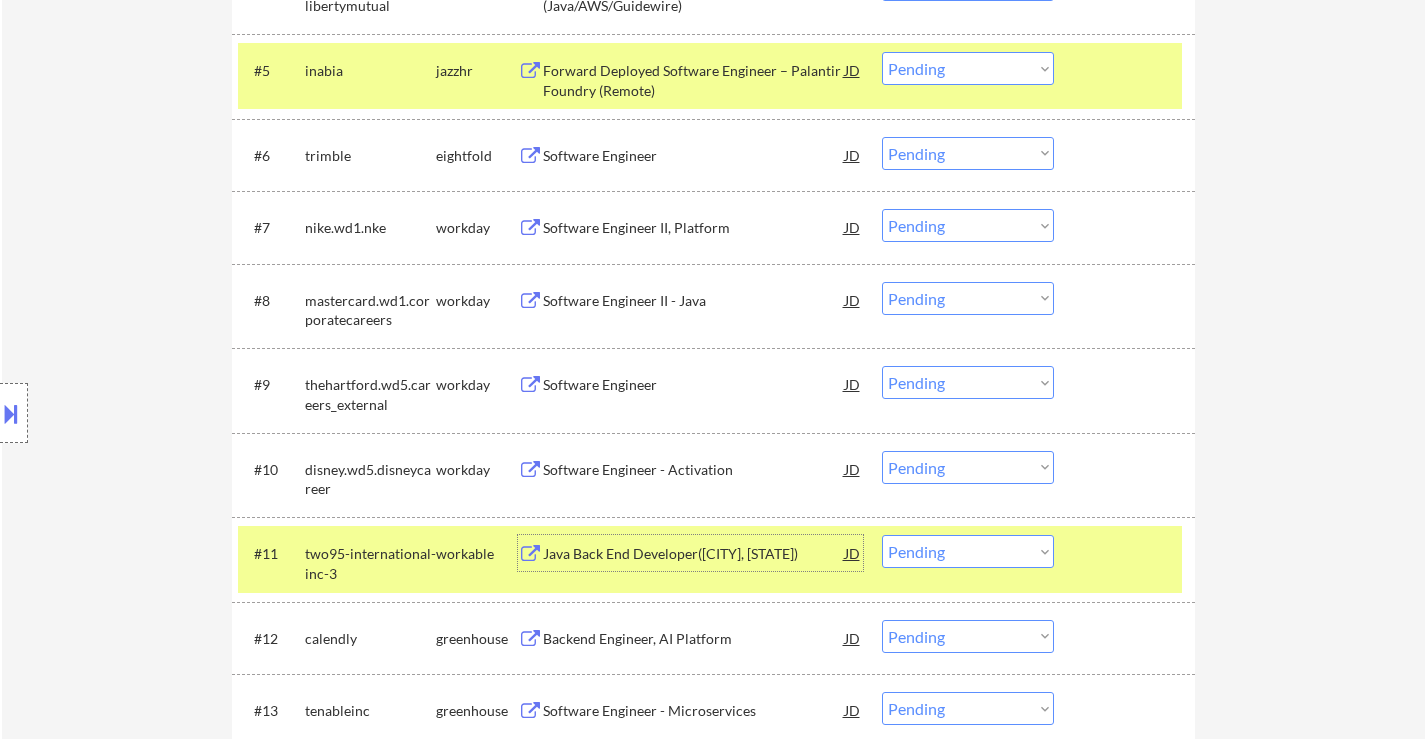 click on "Choose an option... Pending Applied Excluded (Questions) Excluded (Expired) Excluded (Location) Excluded (Bad Match) Excluded (Blocklist) Excluded (Salary) Excluded (Other)" at bounding box center (968, 68) 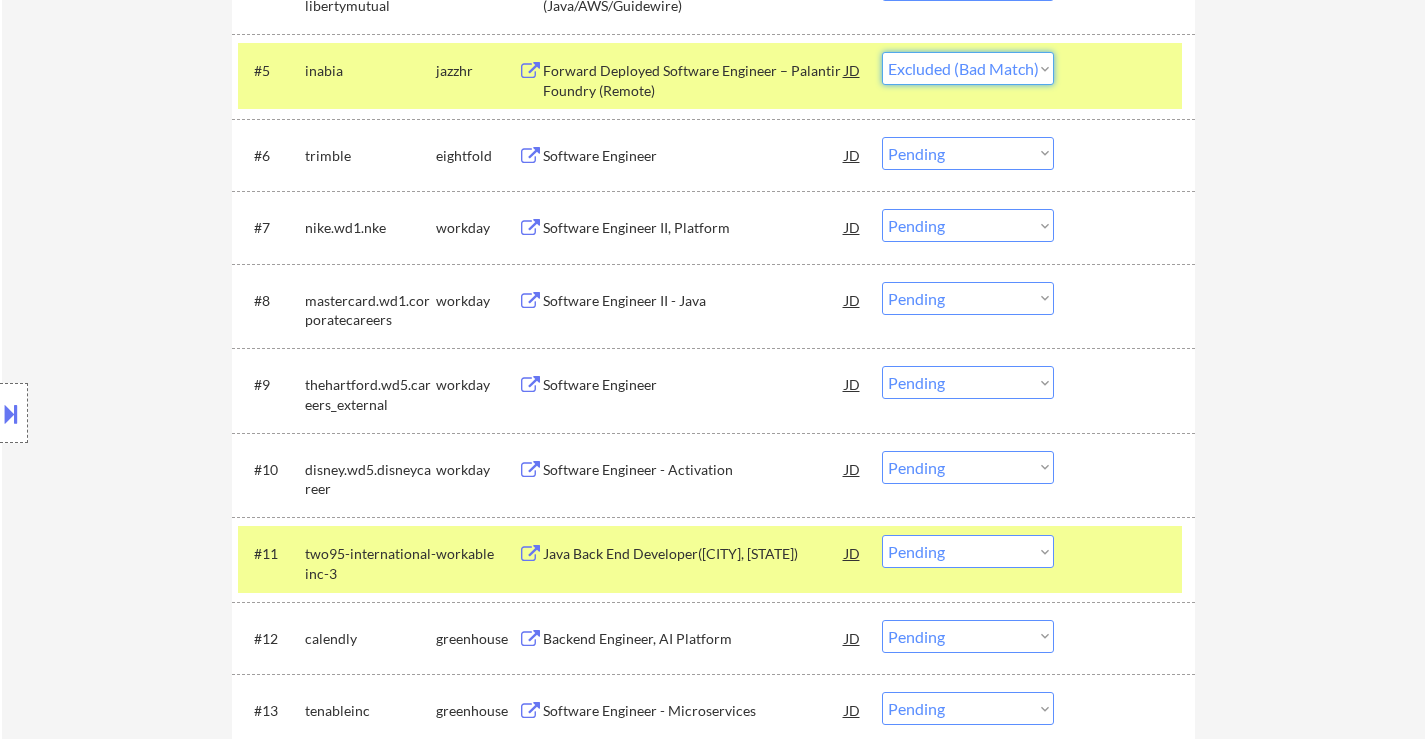 click on "Choose an option... Pending Applied Excluded (Questions) Excluded (Expired) Excluded (Location) Excluded (Bad Match) Excluded (Blocklist) Excluded (Salary) Excluded (Other)" at bounding box center (968, 68) 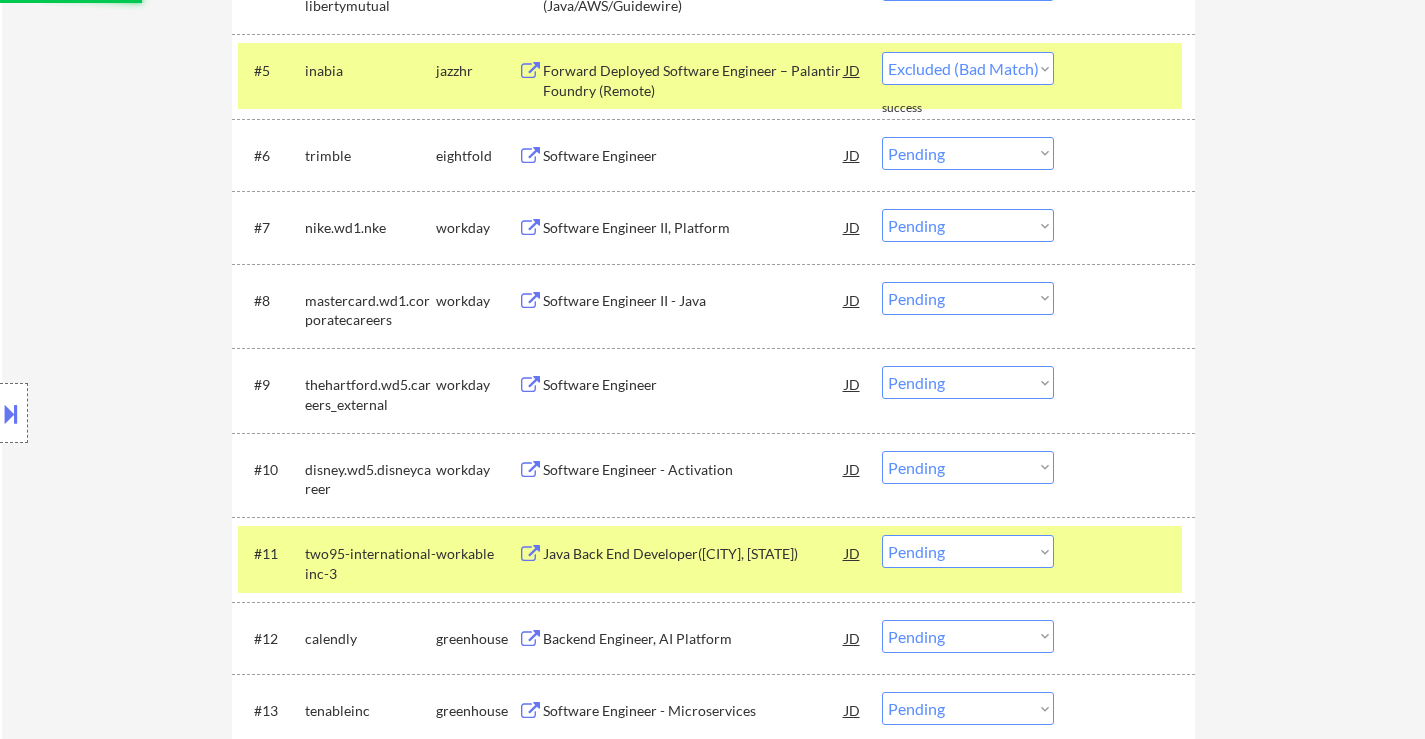 select on ""pending"" 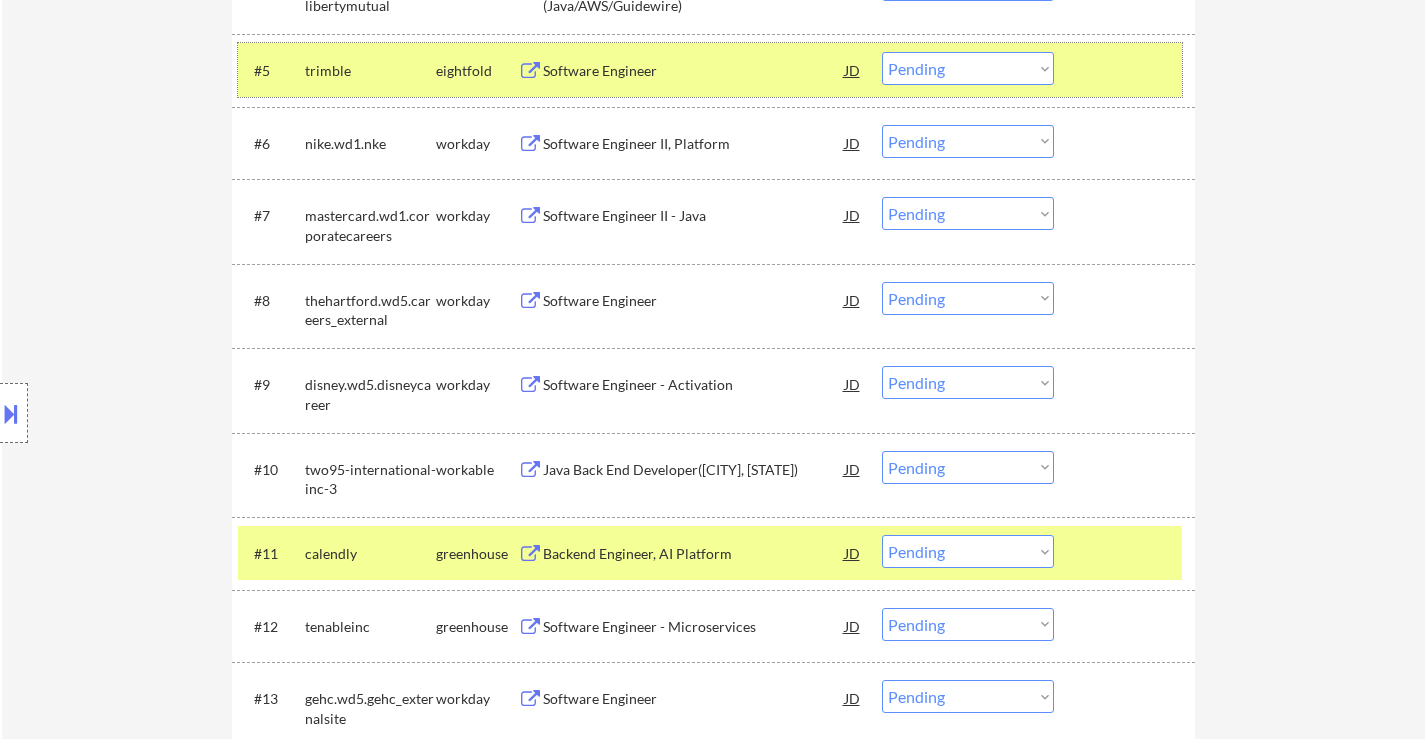 click at bounding box center (1127, 70) 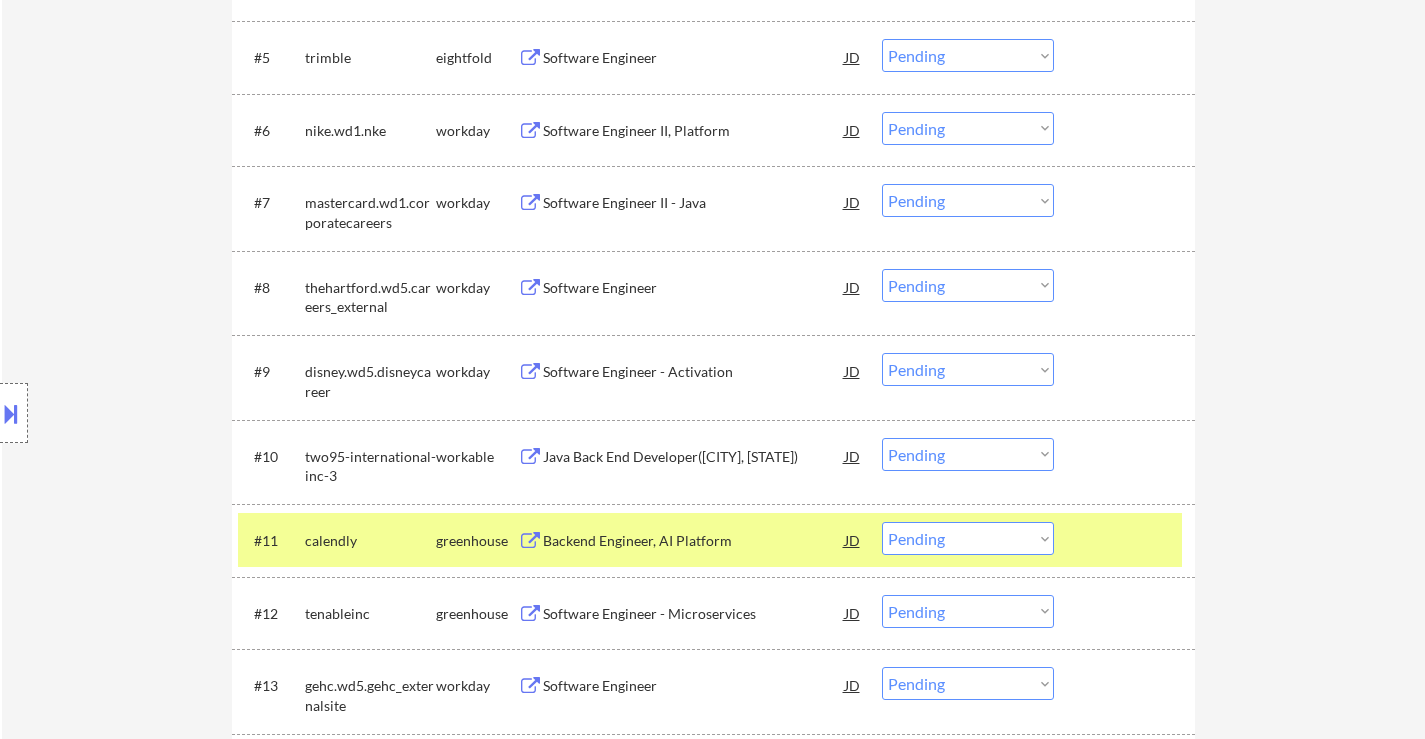 scroll, scrollTop: 1200, scrollLeft: 0, axis: vertical 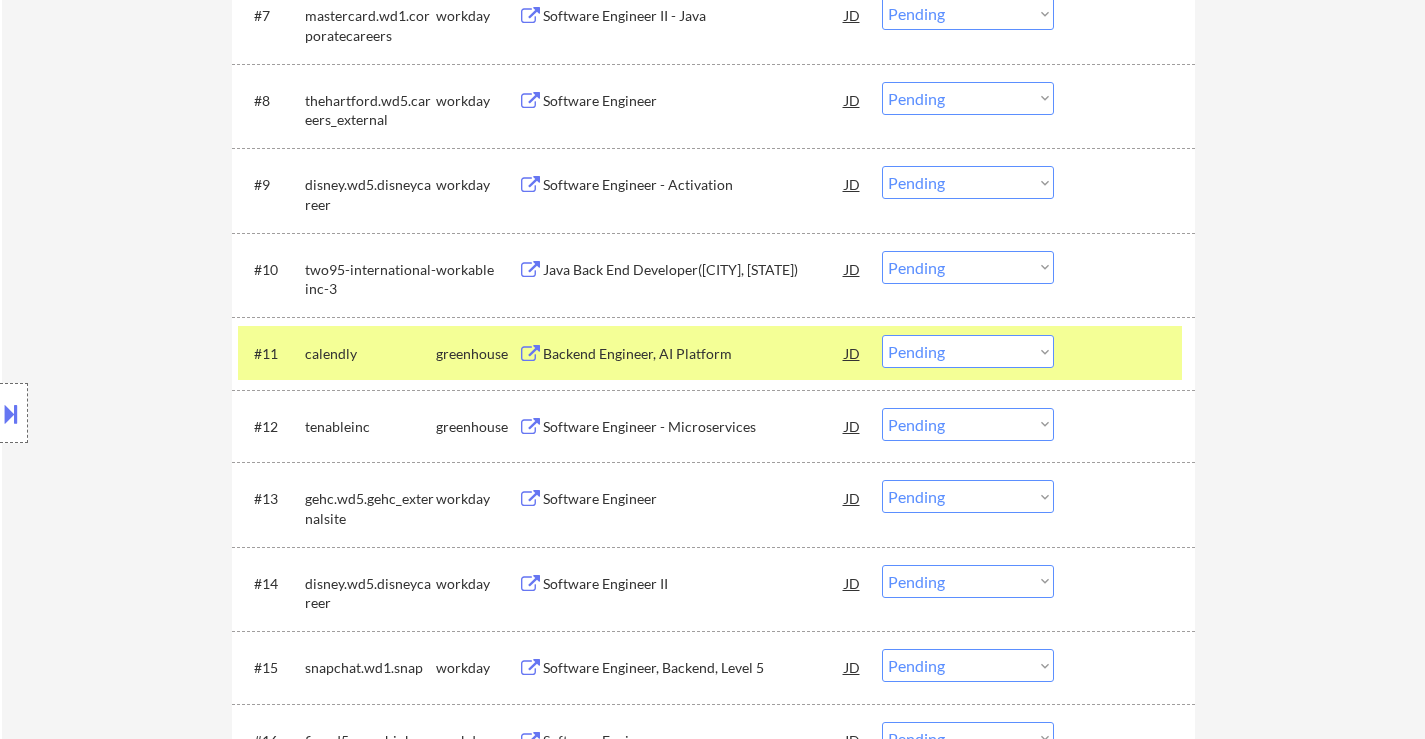 click at bounding box center [1127, 353] 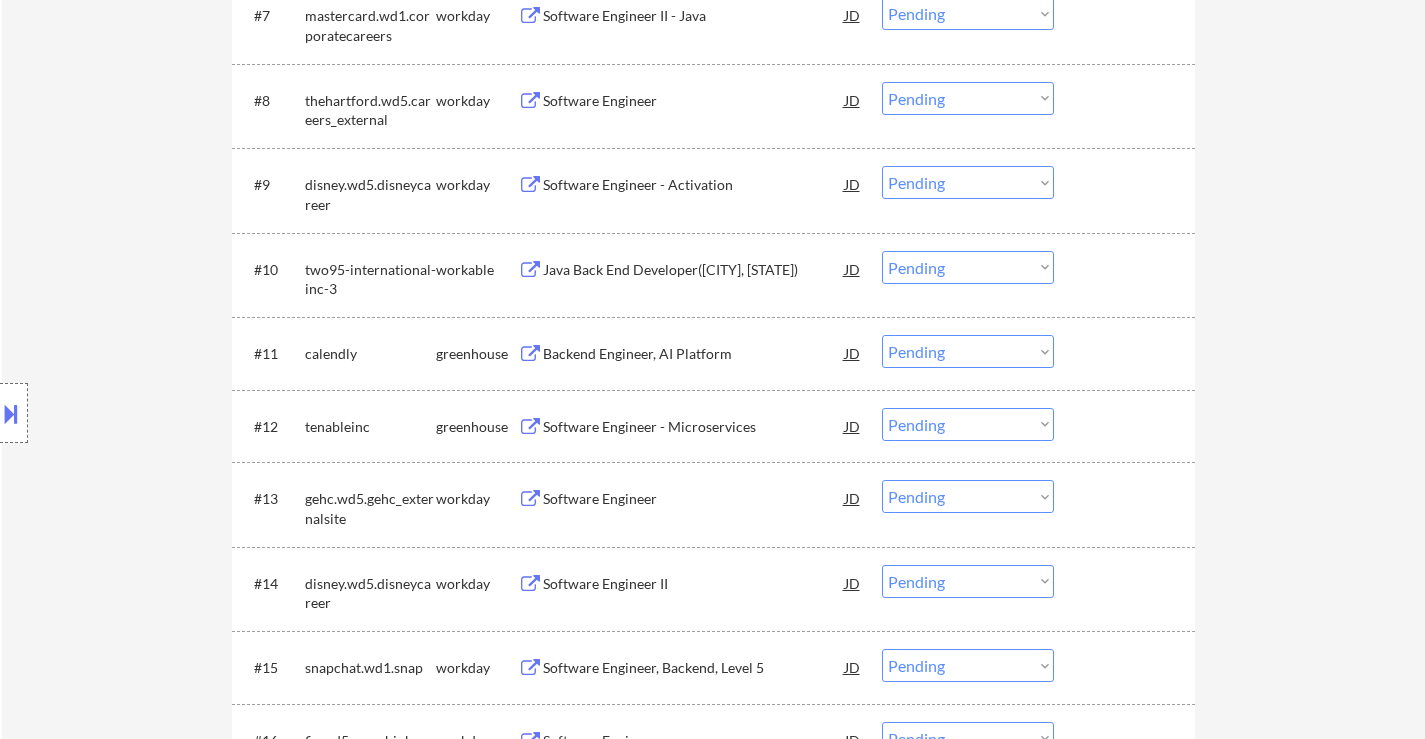 click on "#10 two95-international-inc-3 workable Java Back End Developer(Rich Field, MN) JD Choose an option... Pending Applied Excluded (Questions) Excluded (Expired) Excluded (Location) Excluded (Bad Match) Excluded (Blocklist) Excluded (Salary) Excluded (Other)" at bounding box center (710, 275) 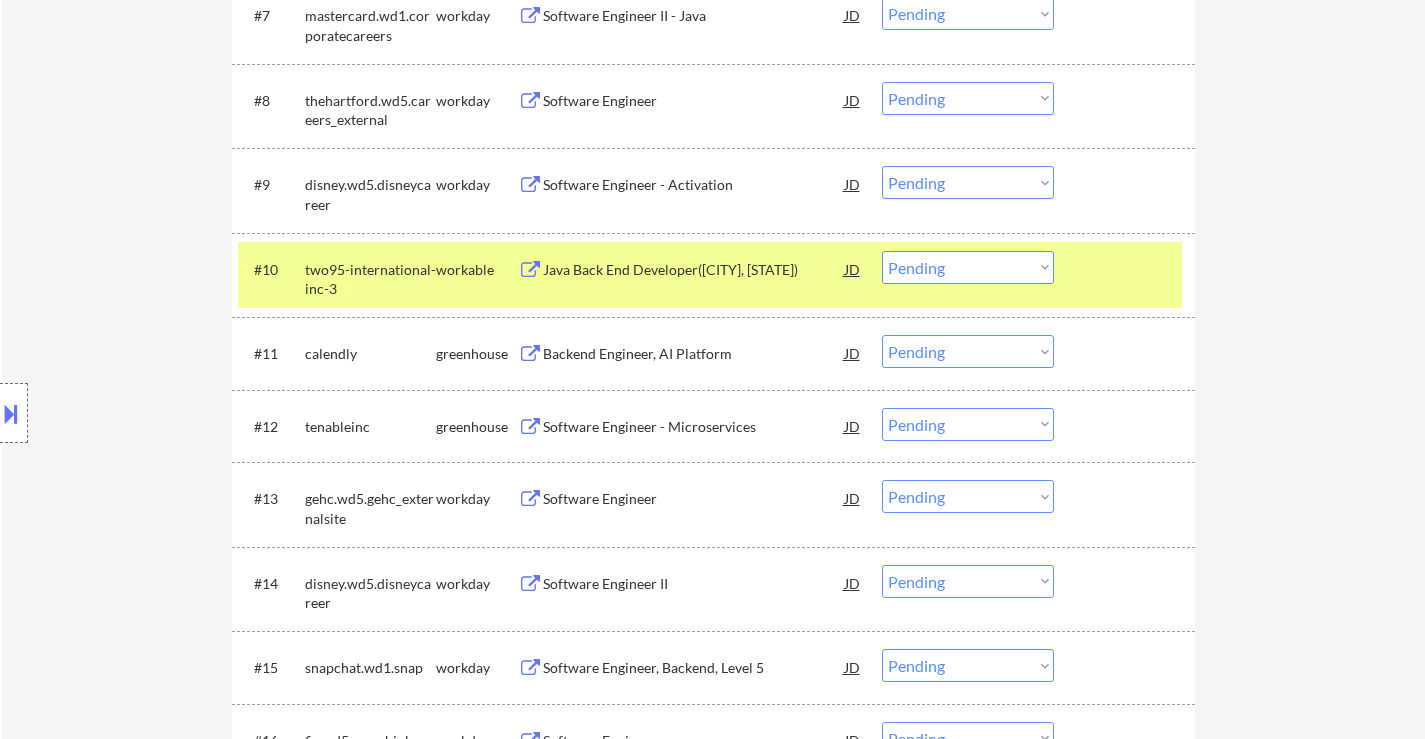 click on "Backend Engineer, AI Platform" at bounding box center (694, 353) 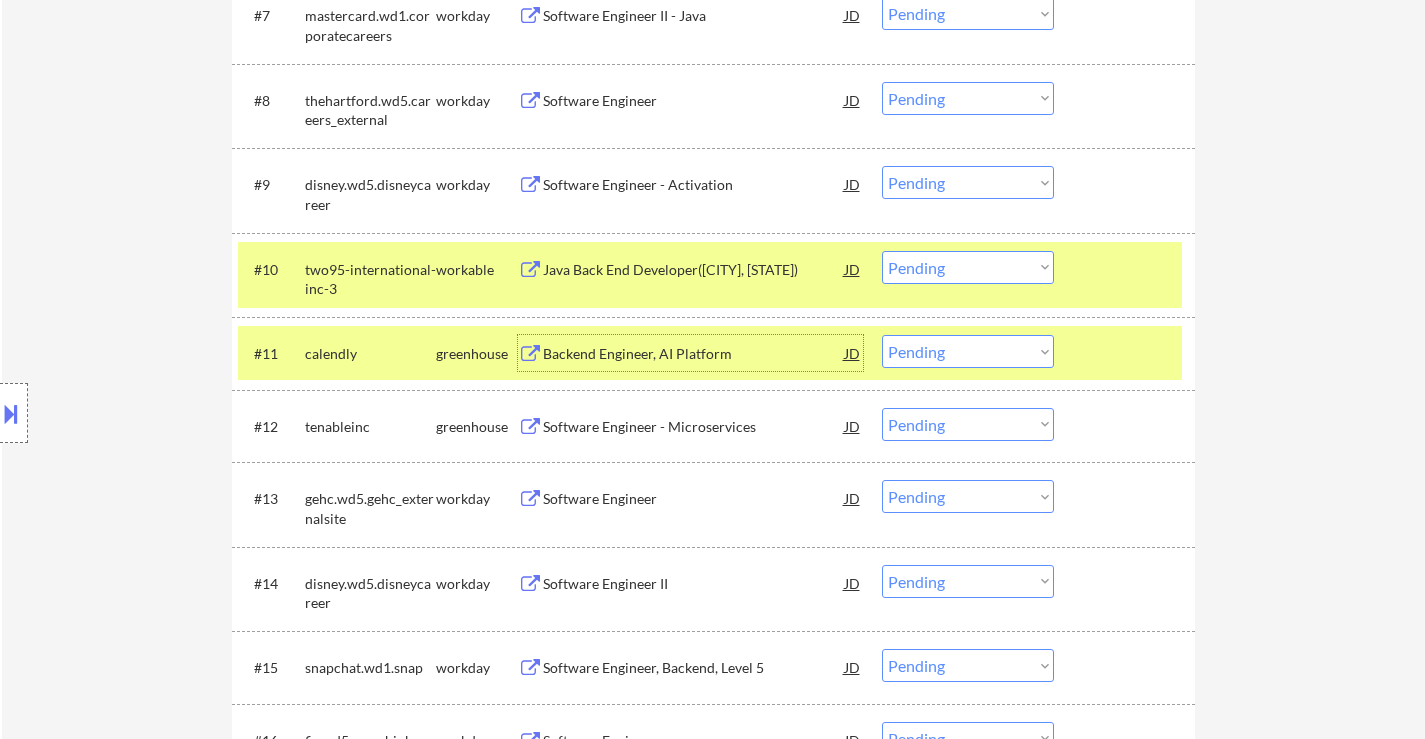 click on "Choose an option... Pending Applied Excluded (Questions) Excluded (Expired) Excluded (Location) Excluded (Bad Match) Excluded (Blocklist) Excluded (Salary) Excluded (Other)" at bounding box center (968, 267) 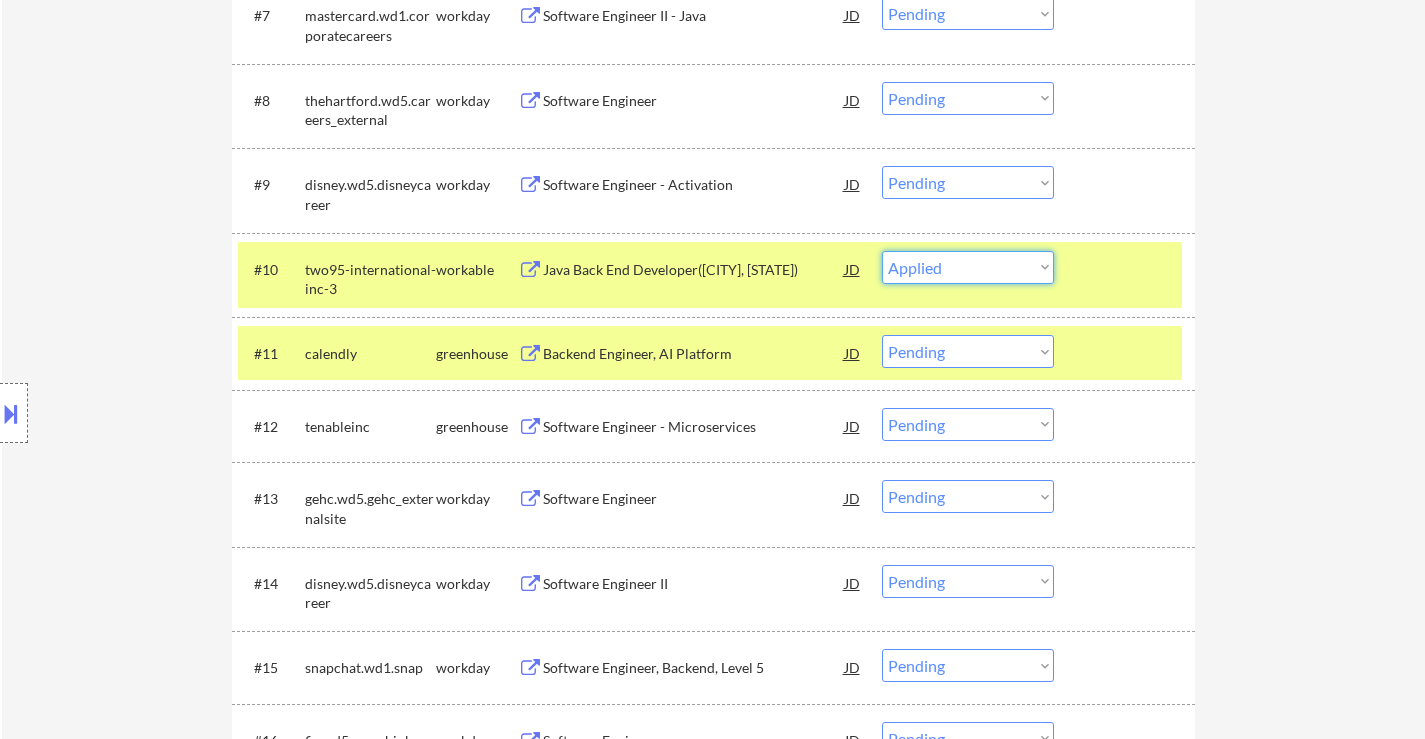 click on "Choose an option... Pending Applied Excluded (Questions) Excluded (Expired) Excluded (Location) Excluded (Bad Match) Excluded (Blocklist) Excluded (Salary) Excluded (Other)" at bounding box center (968, 267) 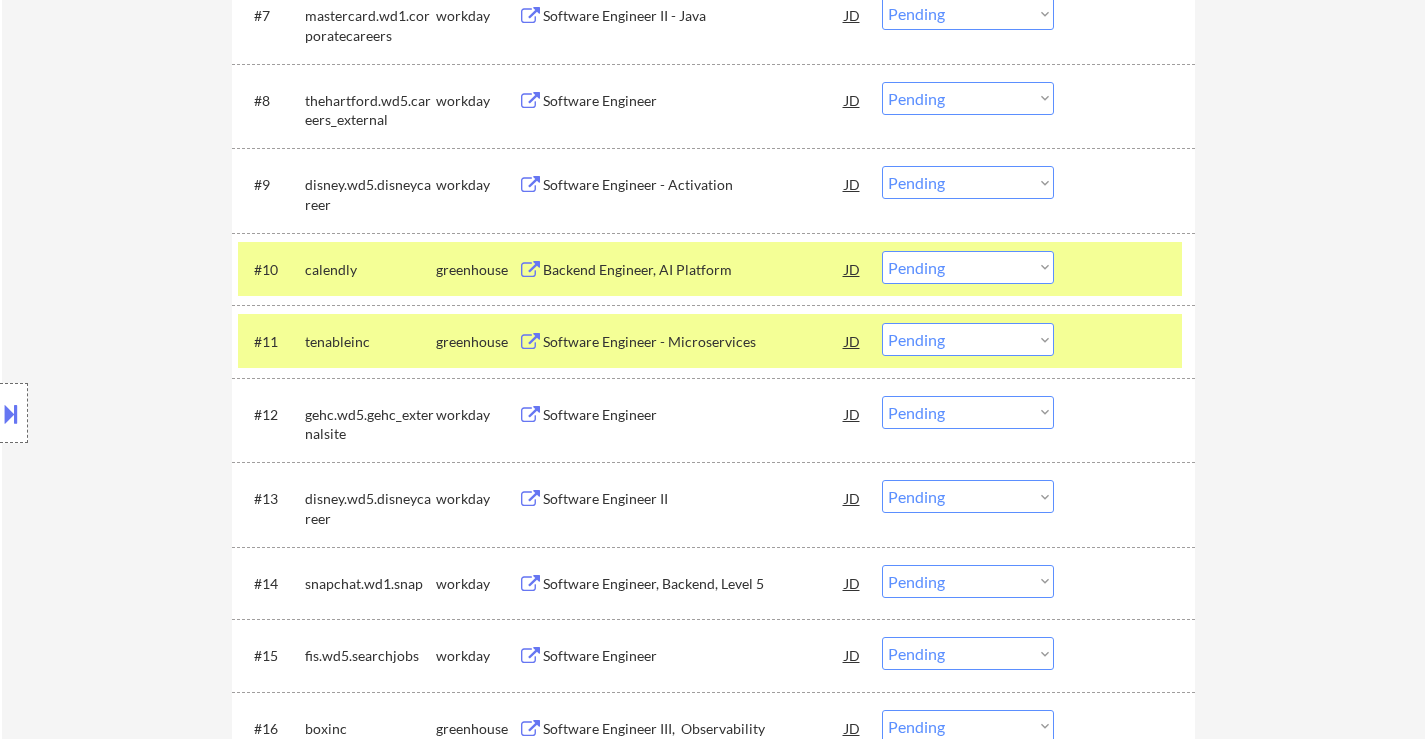 click at bounding box center [1127, 341] 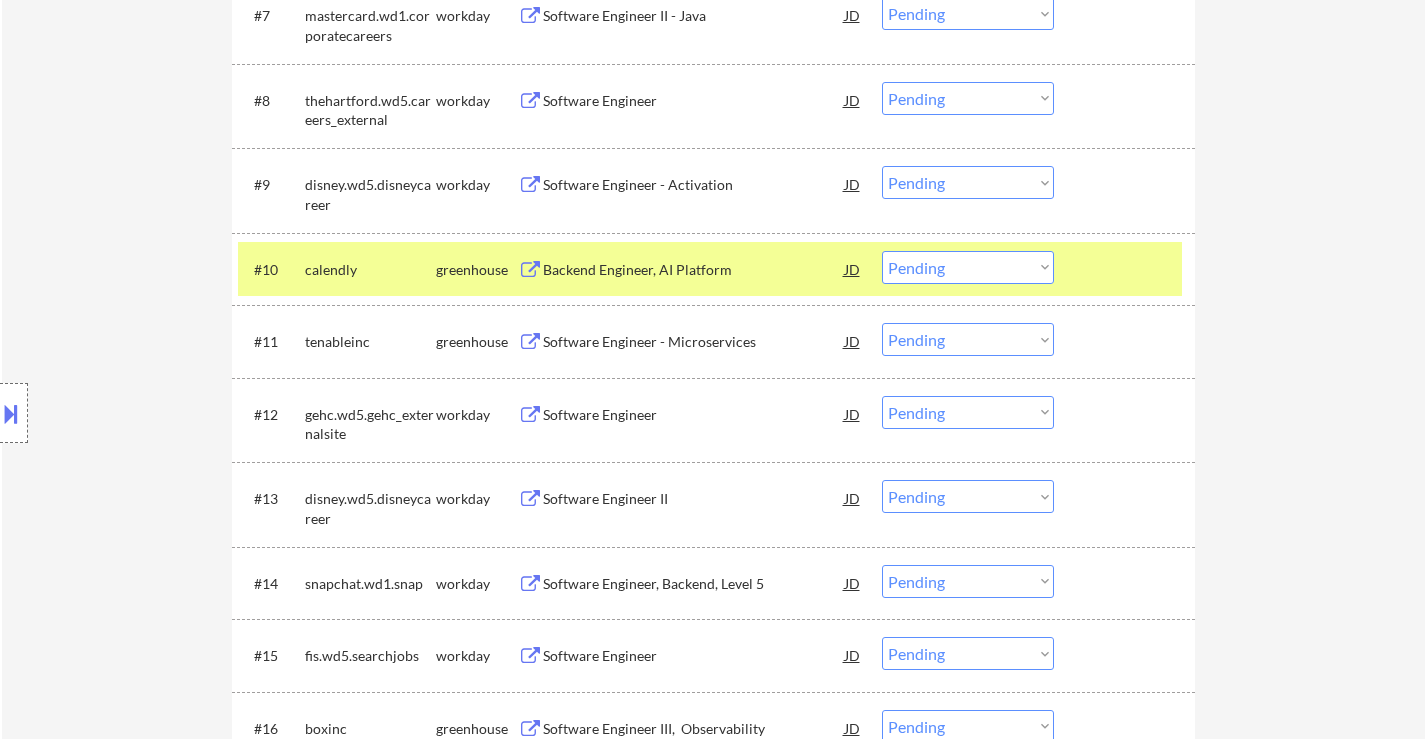 click on "Software Engineer - Microservices" at bounding box center (694, 342) 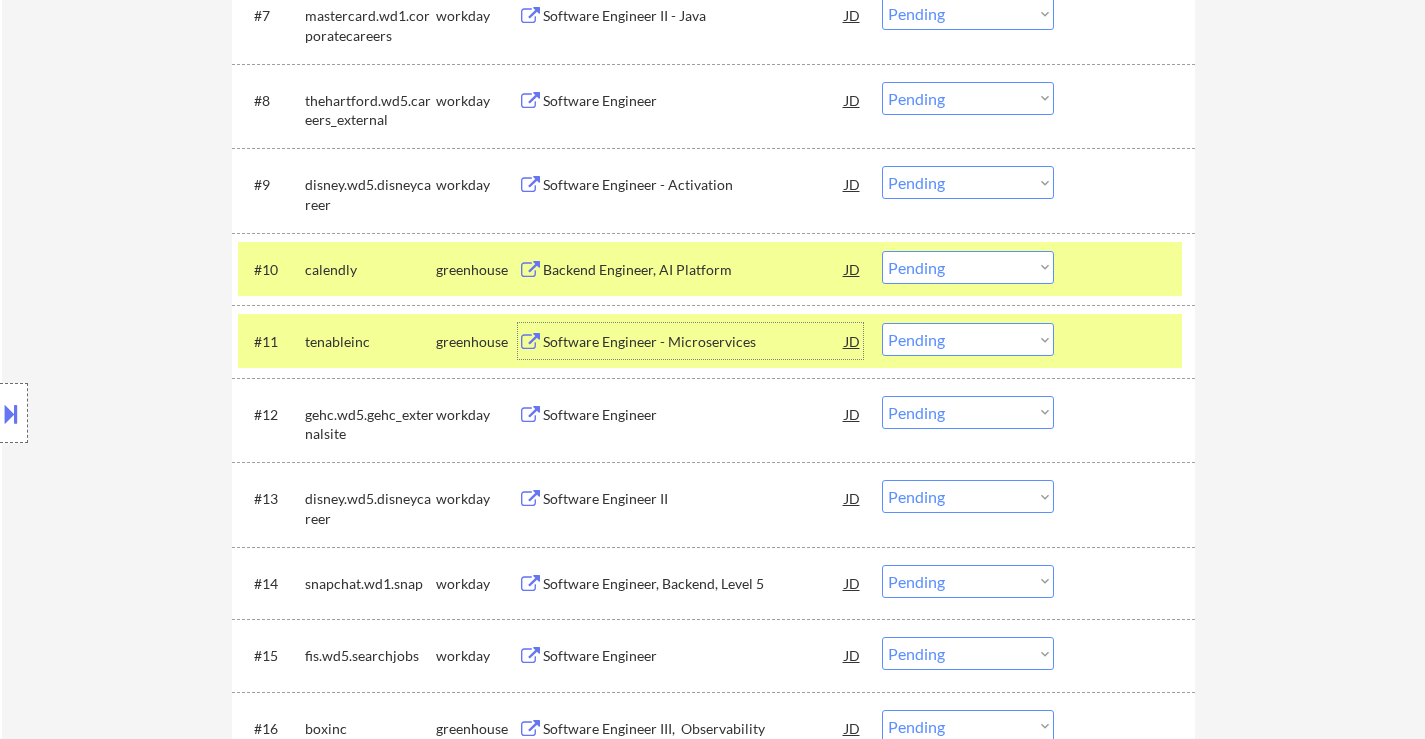 click on "Choose an option... Pending Applied Excluded (Questions) Excluded (Expired) Excluded (Location) Excluded (Bad Match) Excluded (Blocklist) Excluded (Salary) Excluded (Other)" at bounding box center [968, 267] 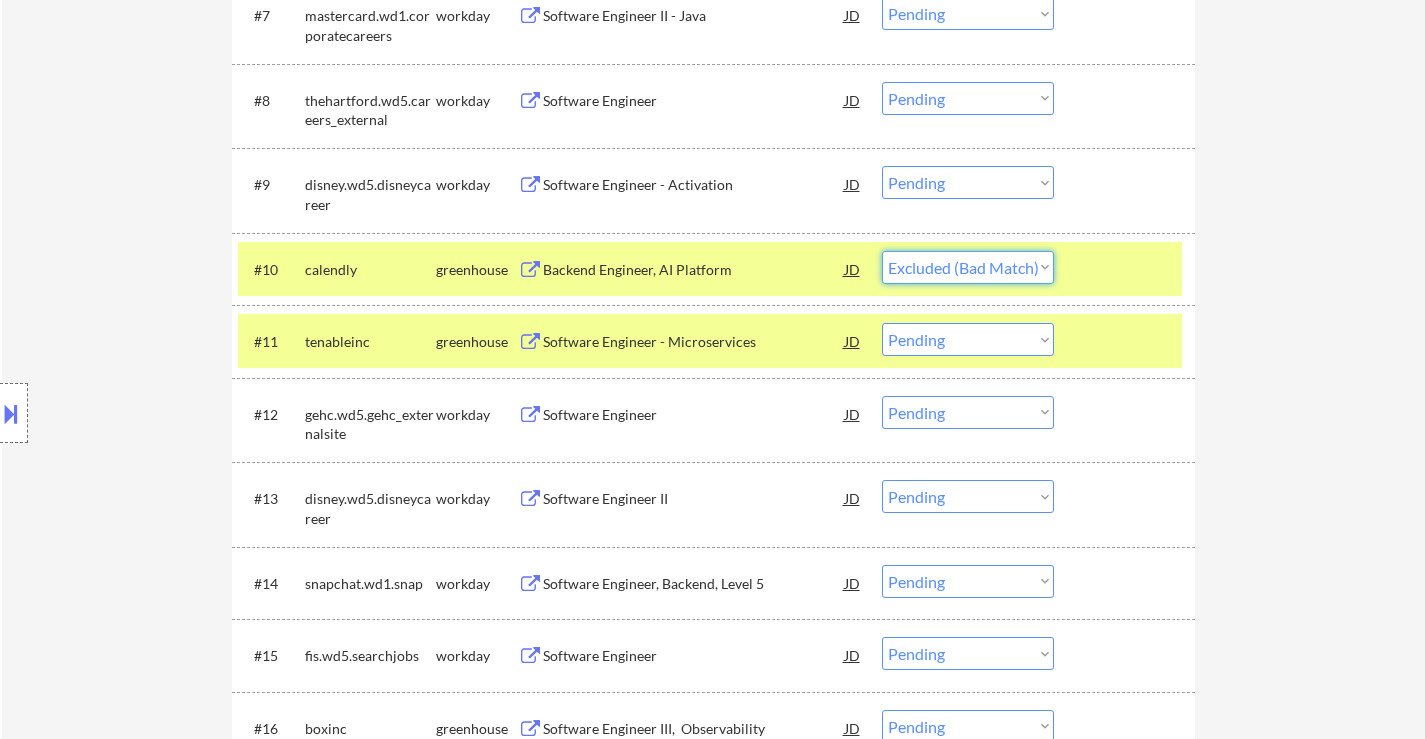 click on "Choose an option... Pending Applied Excluded (Questions) Excluded (Expired) Excluded (Location) Excluded (Bad Match) Excluded (Blocklist) Excluded (Salary) Excluded (Other)" at bounding box center [968, 267] 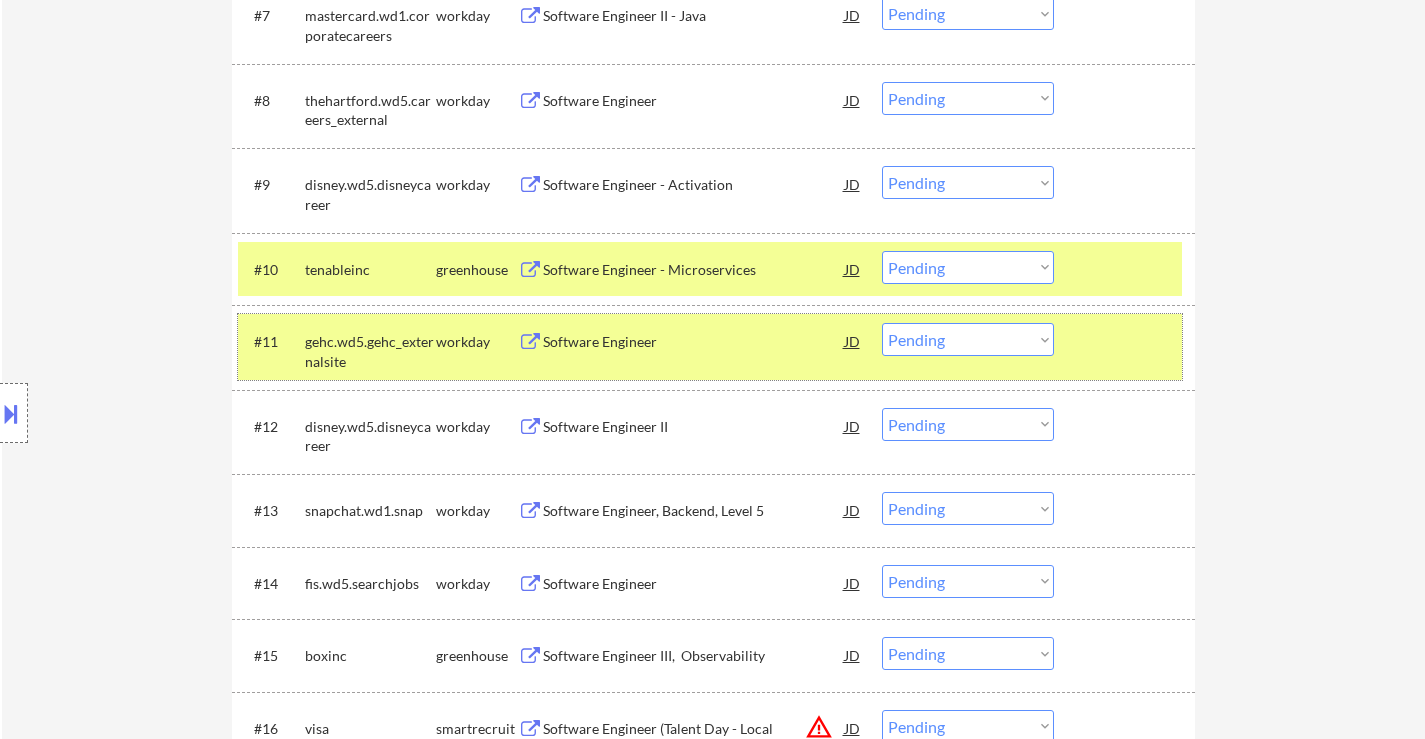click at bounding box center [1127, 341] 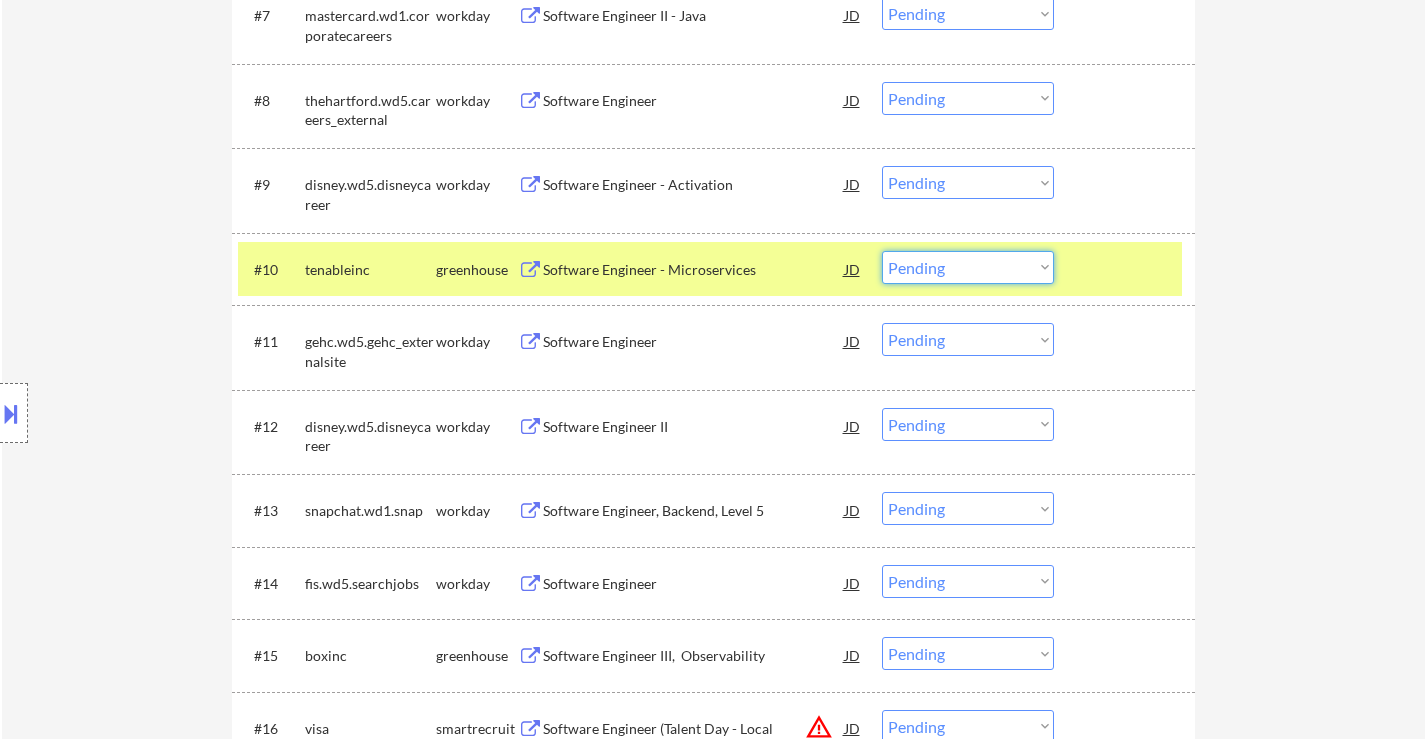 drag, startPoint x: 1011, startPoint y: 262, endPoint x: 1008, endPoint y: 278, distance: 16.27882 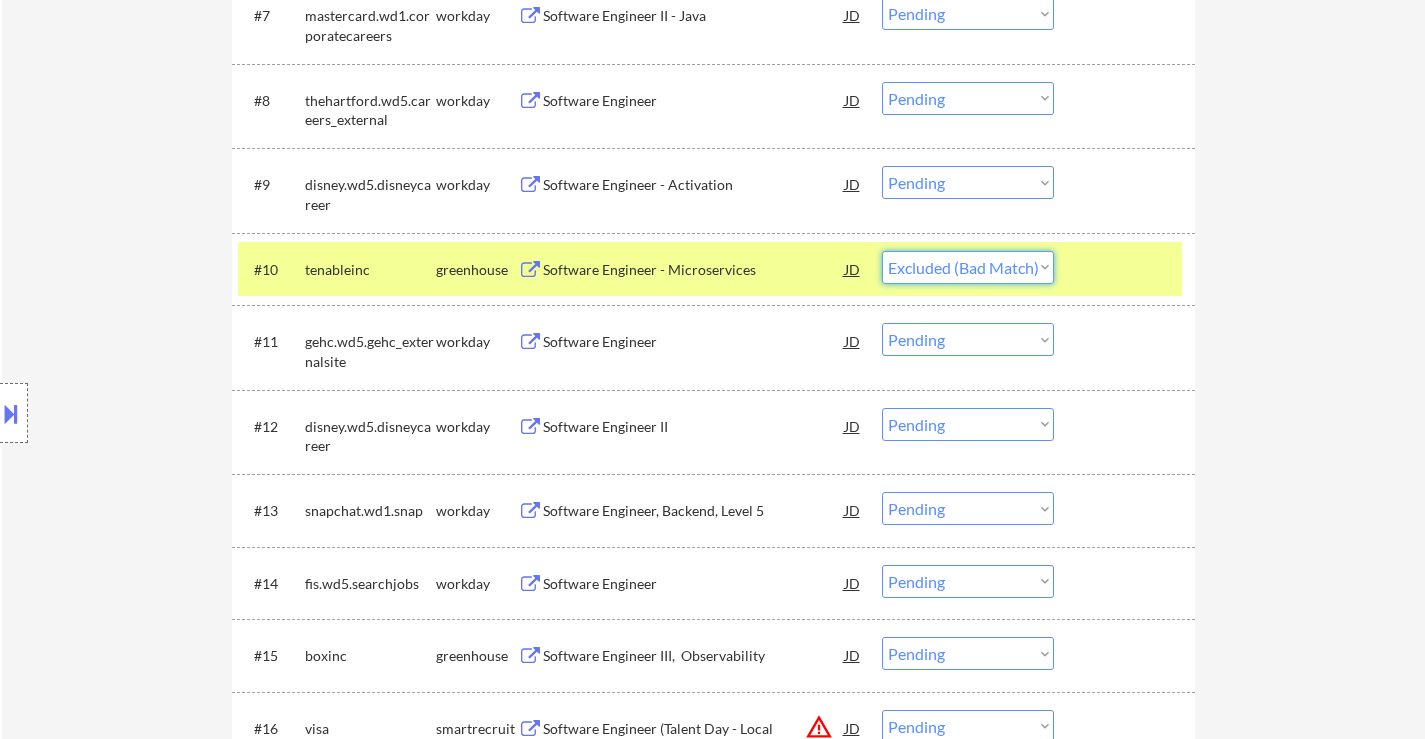 click on "Choose an option... Pending Applied Excluded (Questions) Excluded (Expired) Excluded (Location) Excluded (Bad Match) Excluded (Blocklist) Excluded (Salary) Excluded (Other)" at bounding box center [968, 267] 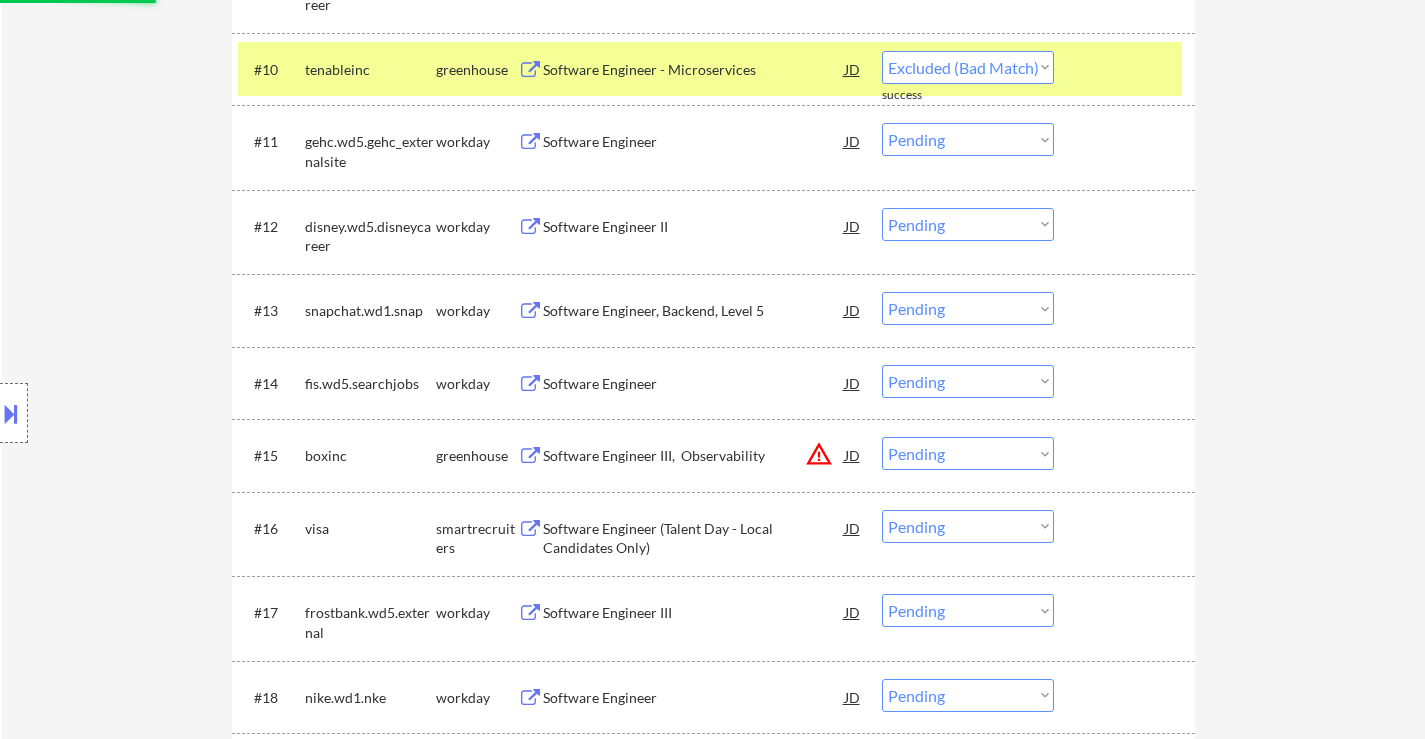 select on ""pending"" 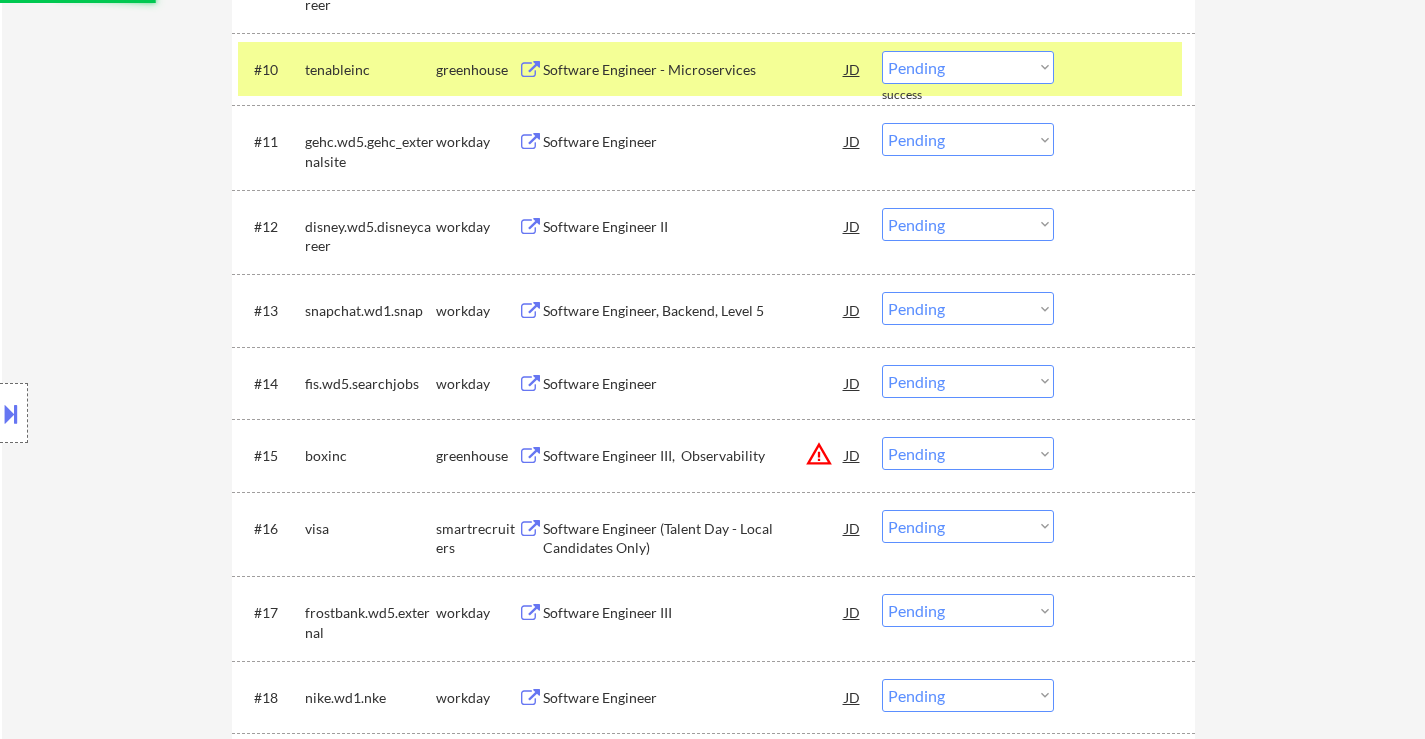 scroll, scrollTop: 1500, scrollLeft: 0, axis: vertical 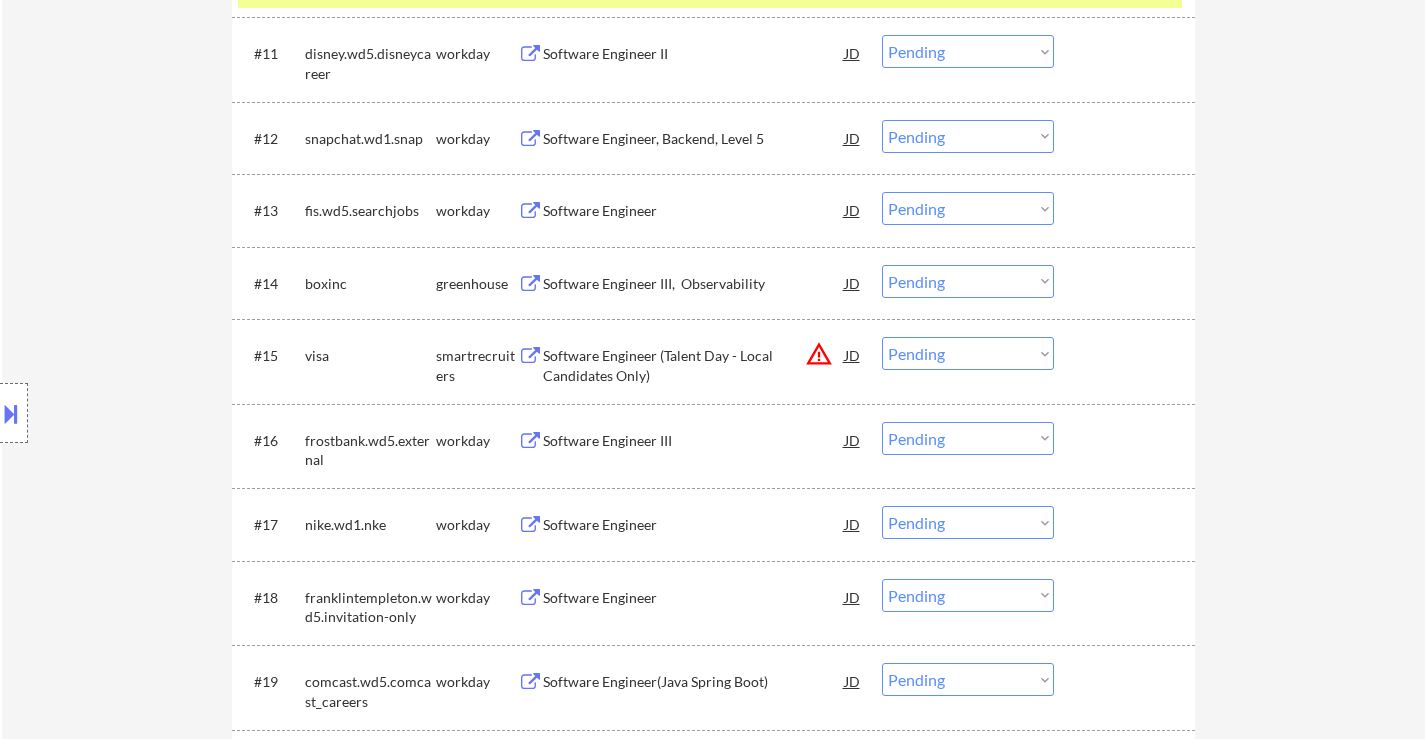 click on "Software Engineer III,  Observability" at bounding box center [694, 283] 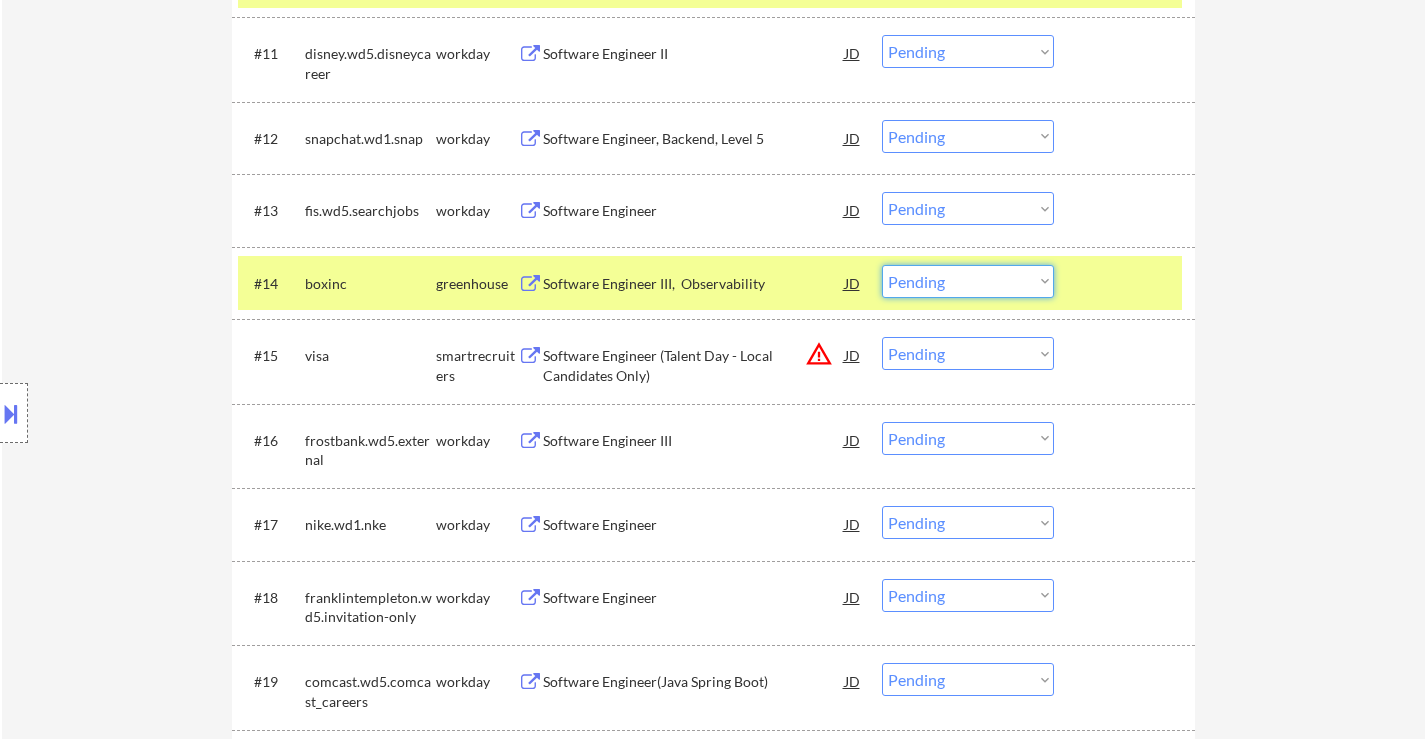 click on "Choose an option... Pending Applied Excluded (Questions) Excluded (Expired) Excluded (Location) Excluded (Bad Match) Excluded (Blocklist) Excluded (Salary) Excluded (Other)" at bounding box center [968, 281] 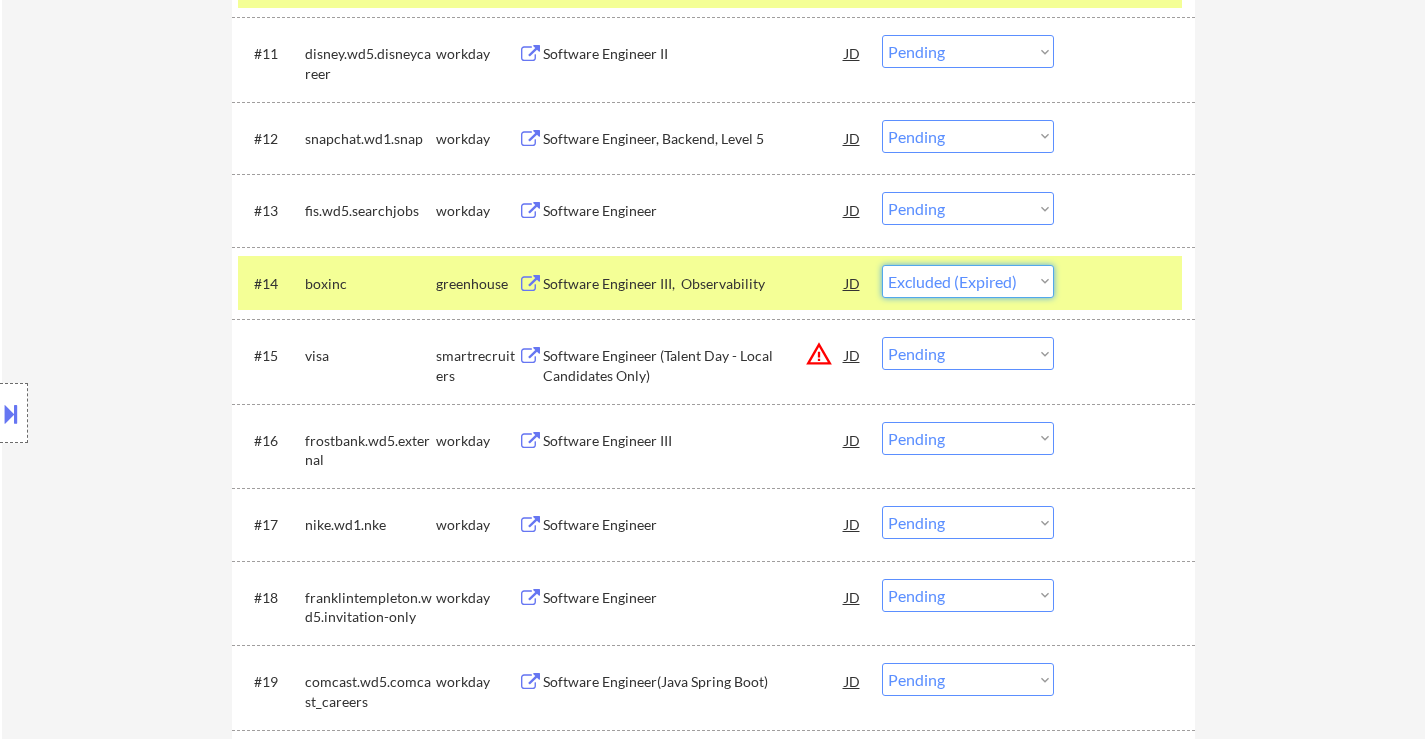 click on "Choose an option... Pending Applied Excluded (Questions) Excluded (Expired) Excluded (Location) Excluded (Bad Match) Excluded (Blocklist) Excluded (Salary) Excluded (Other)" at bounding box center (968, 281) 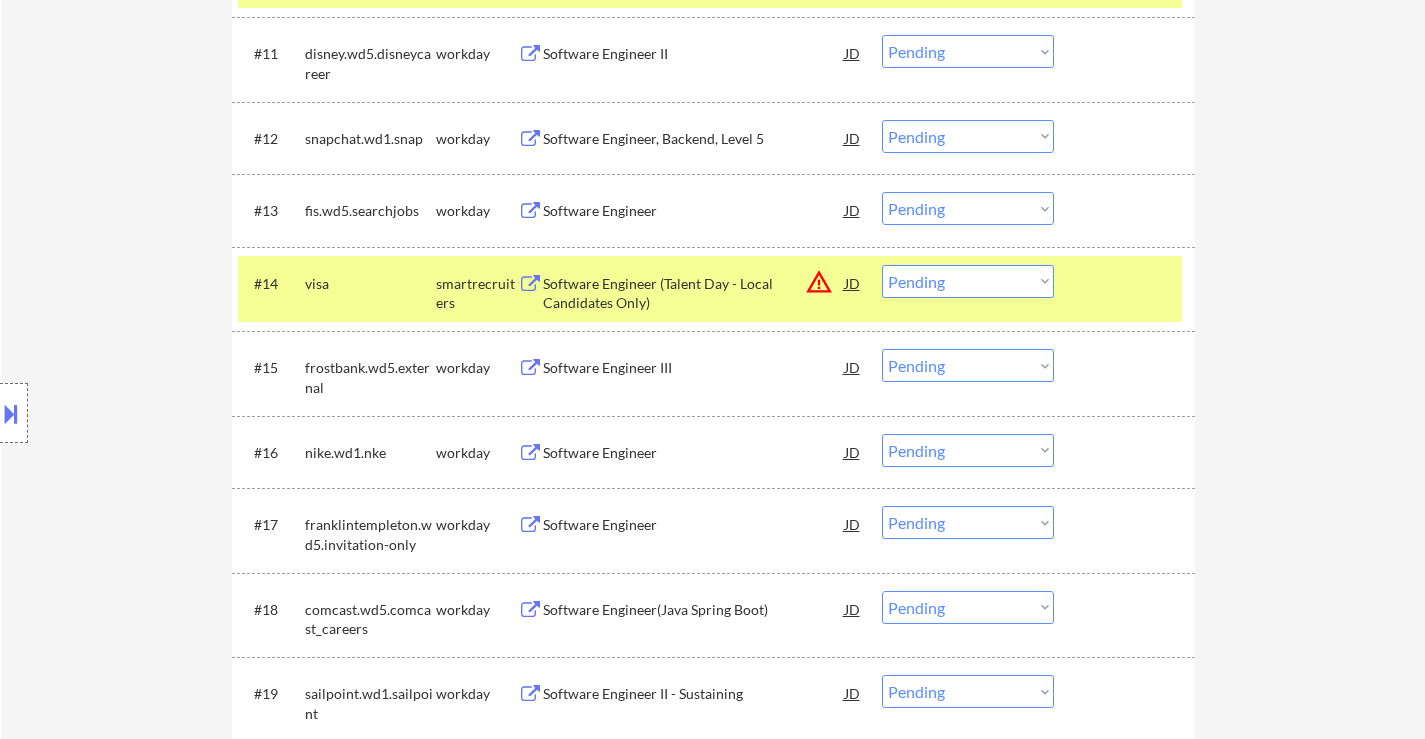 click on "#13 fis.wd5.searchjobs workday Software Engineer JD Choose an option... Pending Applied Excluded (Questions) Excluded (Expired) Excluded (Location) Excluded (Bad Match) Excluded (Blocklist) Excluded (Salary) Excluded (Other)" at bounding box center (710, 210) 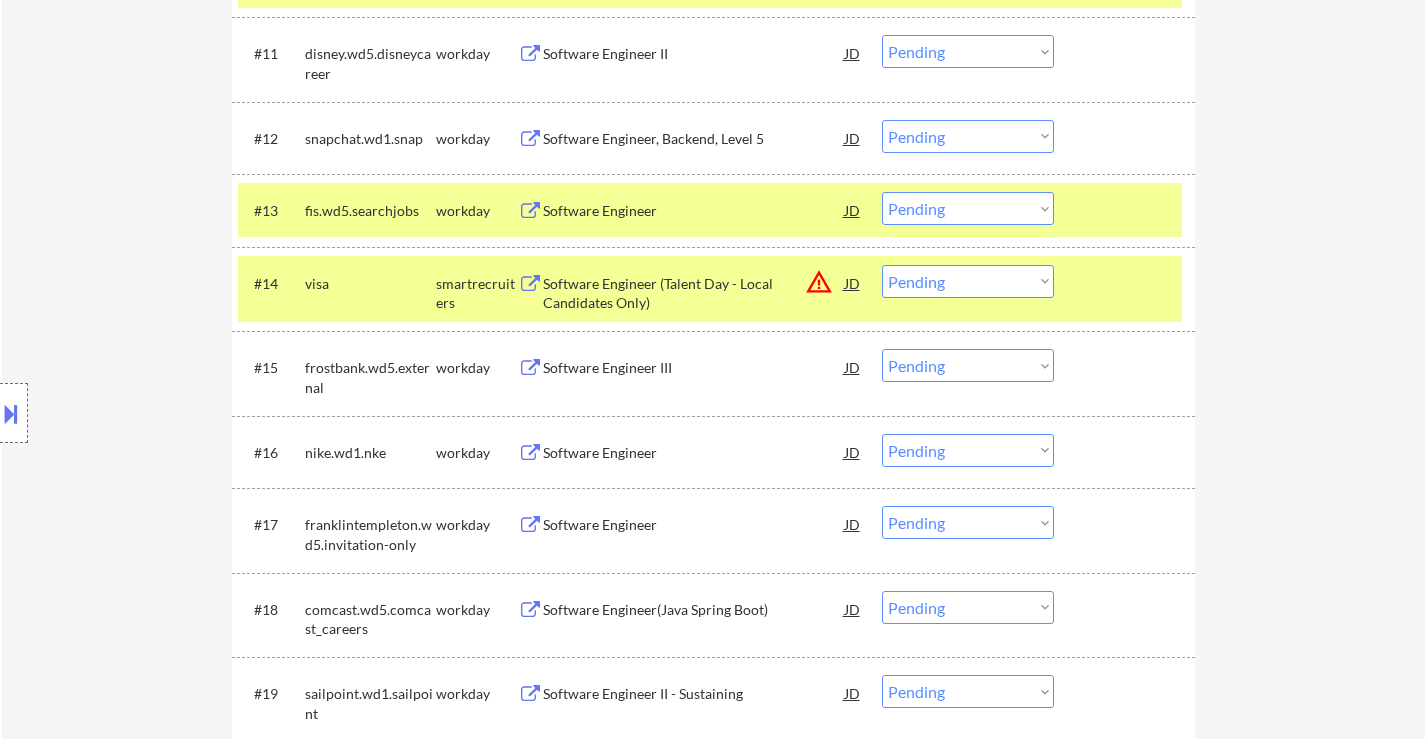 click at bounding box center (1127, 210) 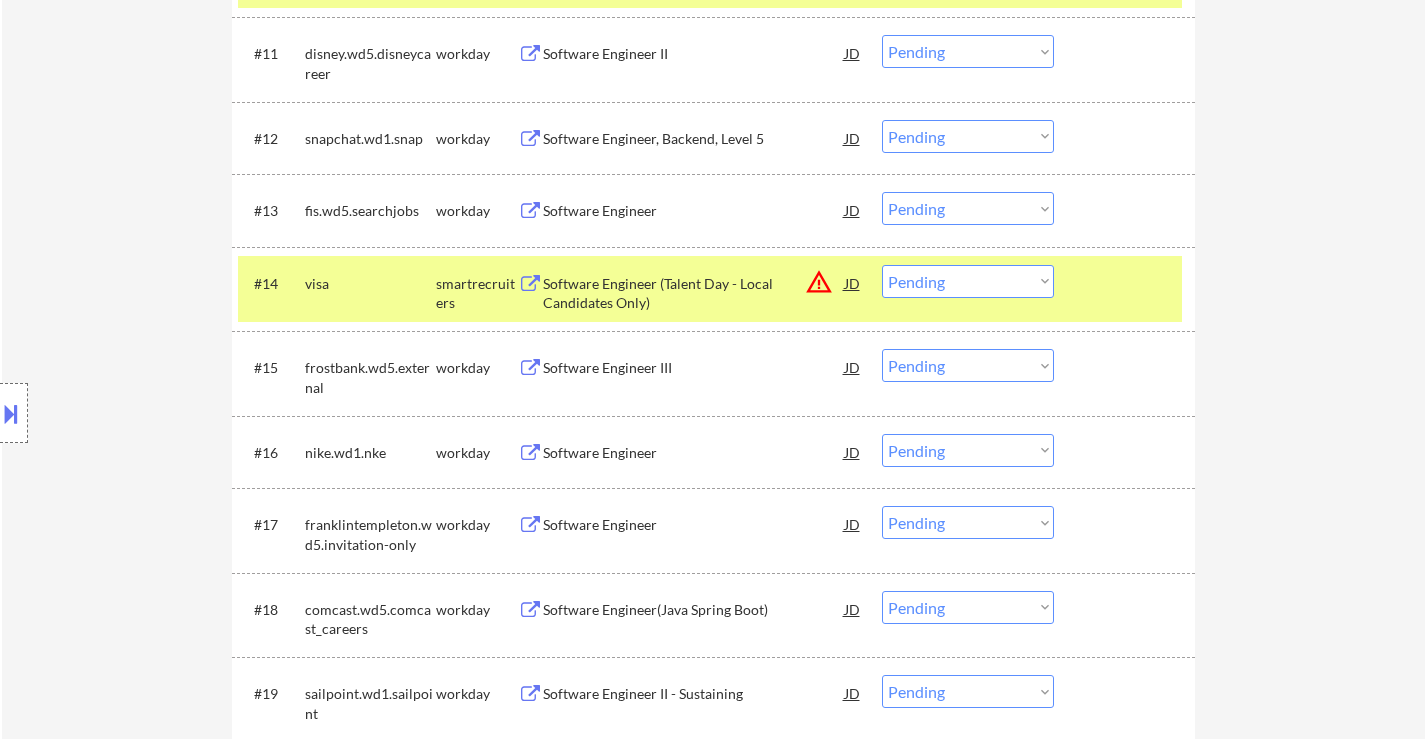 click on "Software Engineer (Talent Day - Local Candidates Only)" at bounding box center [694, 293] 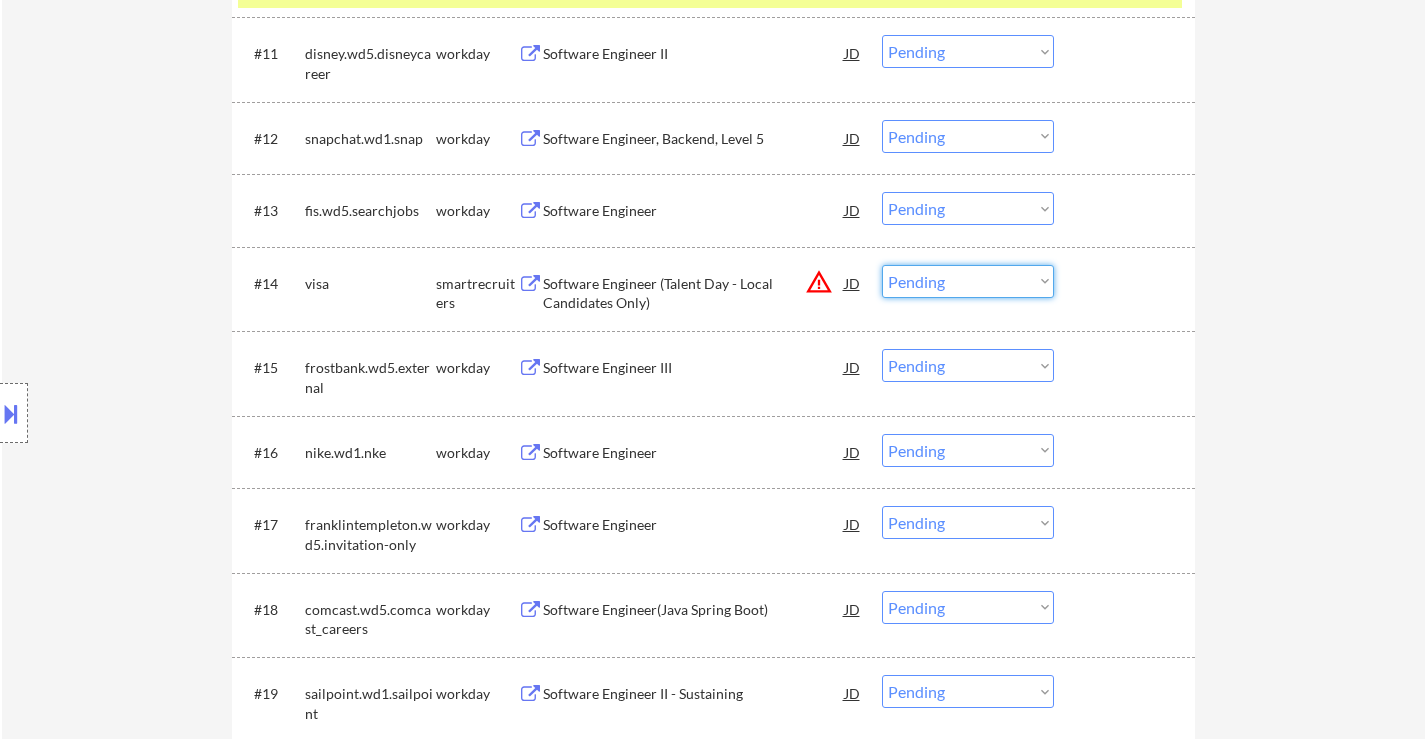 click on "Choose an option... Pending Applied Excluded (Questions) Excluded (Expired) Excluded (Location) Excluded (Bad Match) Excluded (Blocklist) Excluded (Salary) Excluded (Other)" at bounding box center (968, 281) 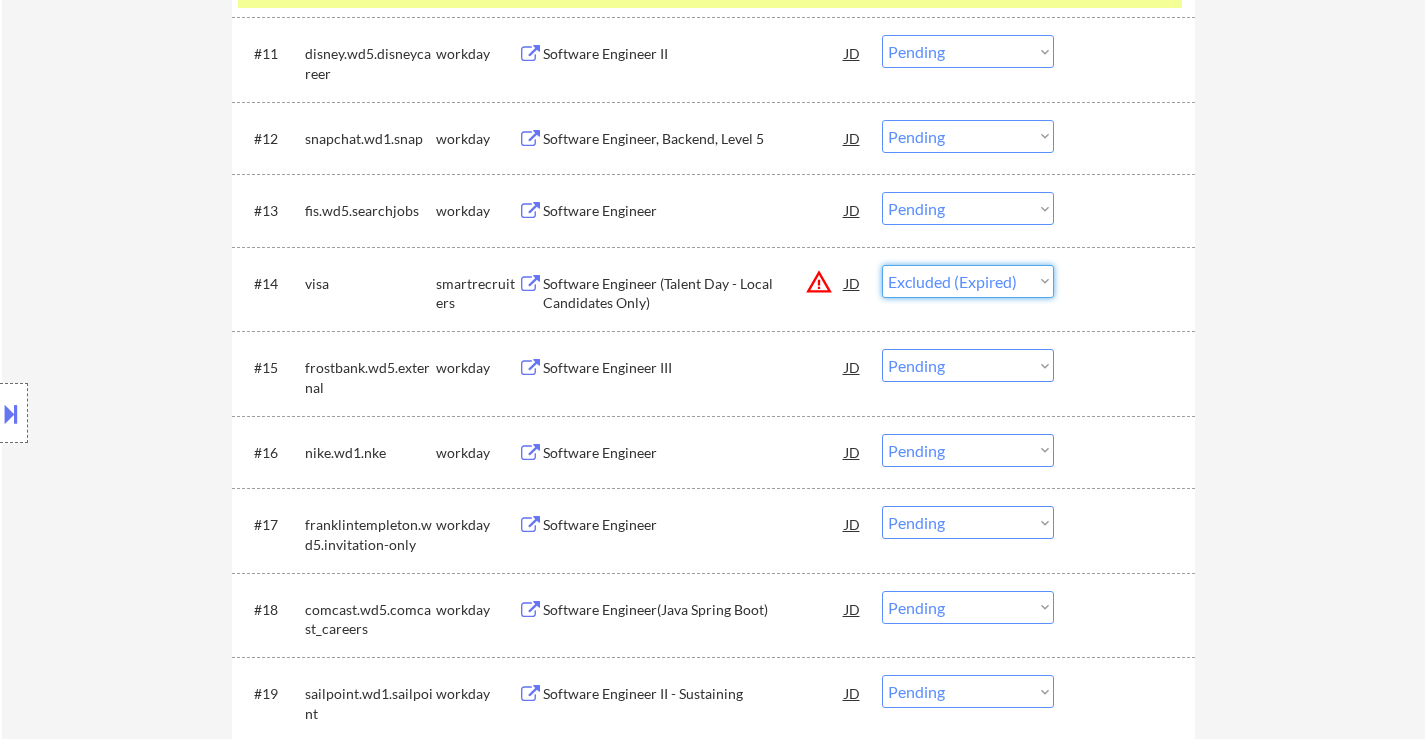 click on "Choose an option... Pending Applied Excluded (Questions) Excluded (Expired) Excluded (Location) Excluded (Bad Match) Excluded (Blocklist) Excluded (Salary) Excluded (Other)" at bounding box center [968, 281] 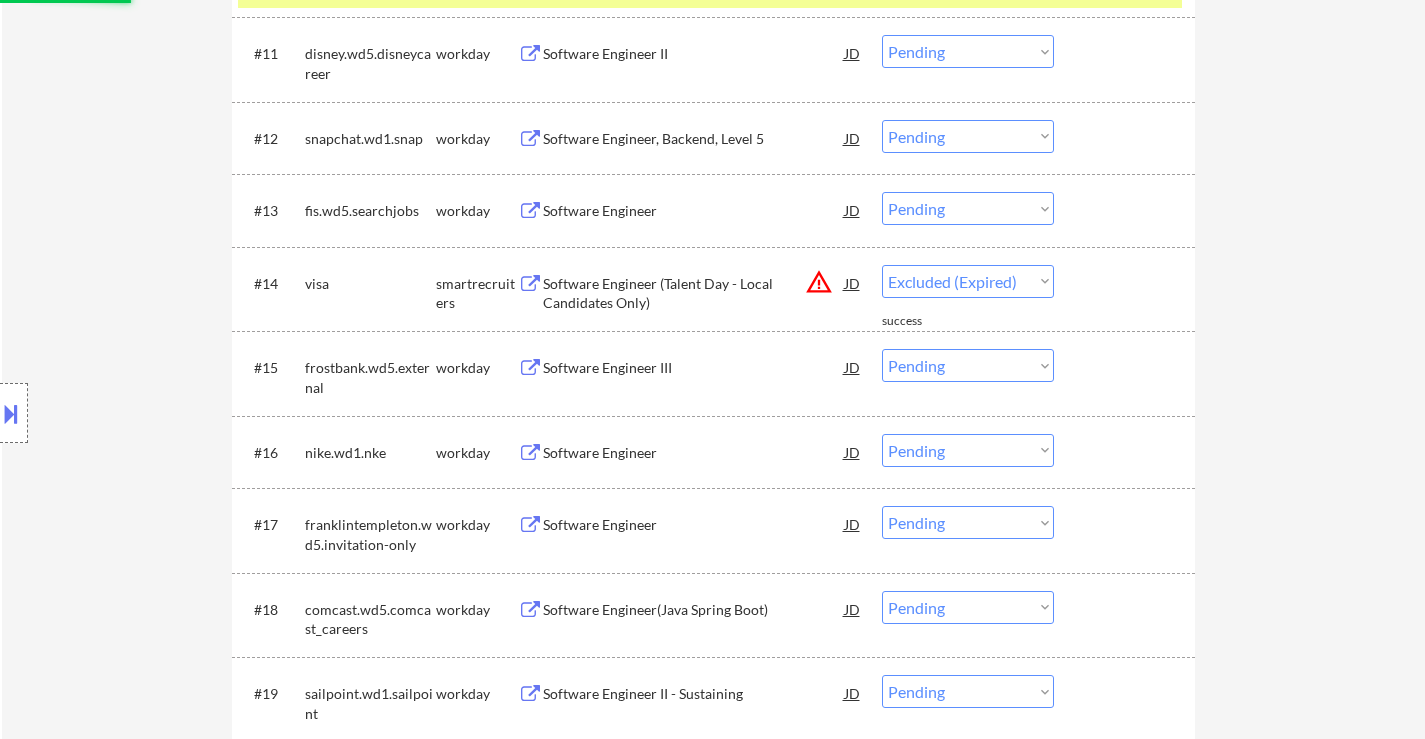 select on ""pending"" 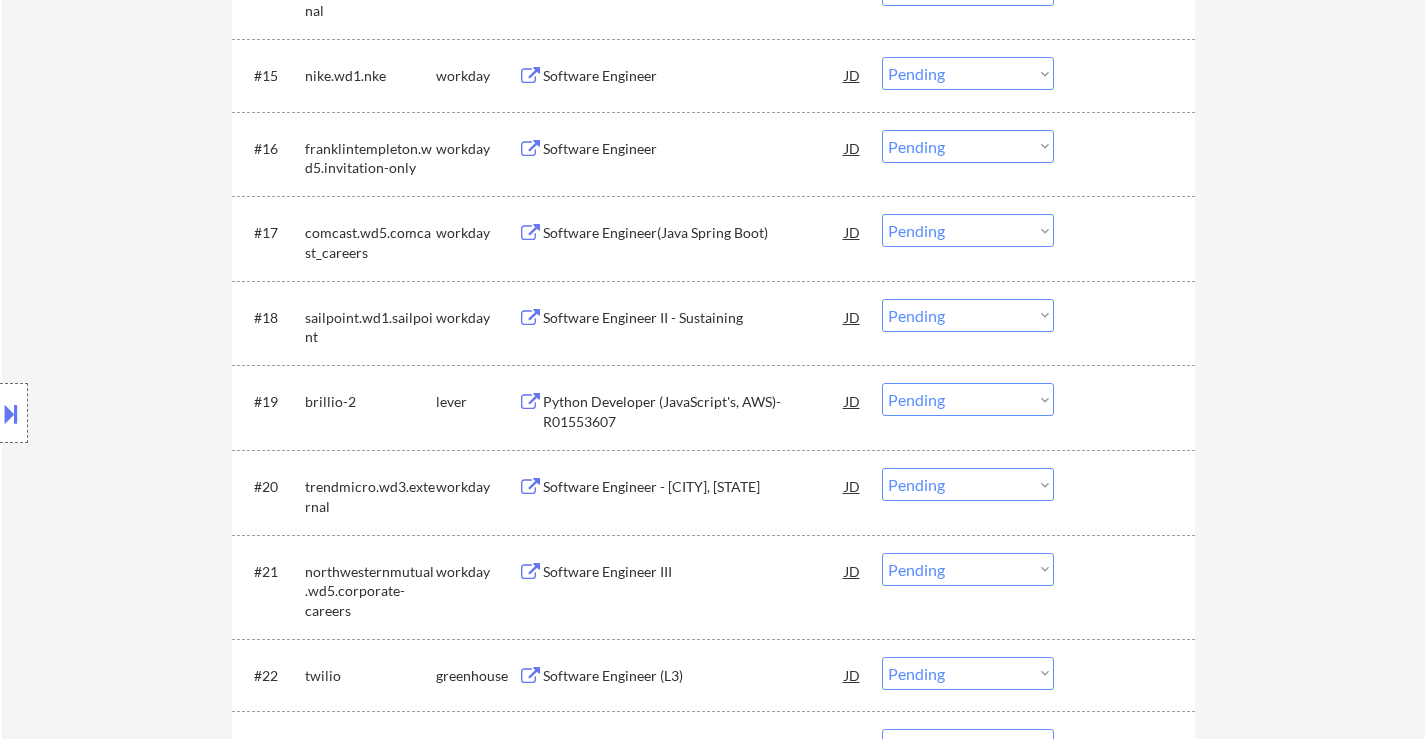 scroll, scrollTop: 1800, scrollLeft: 0, axis: vertical 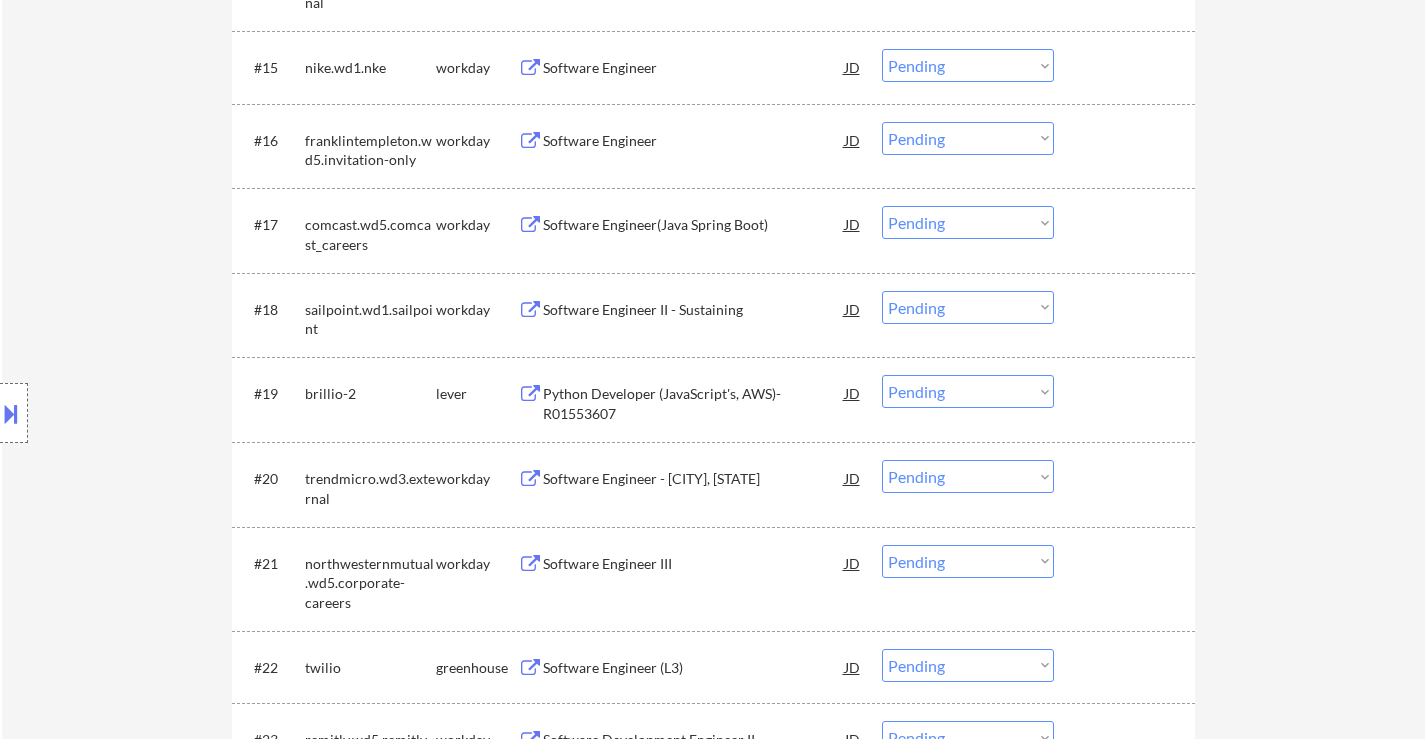 click on "Python Developer (JavaScript's, AWS)- R01553607" at bounding box center (694, 403) 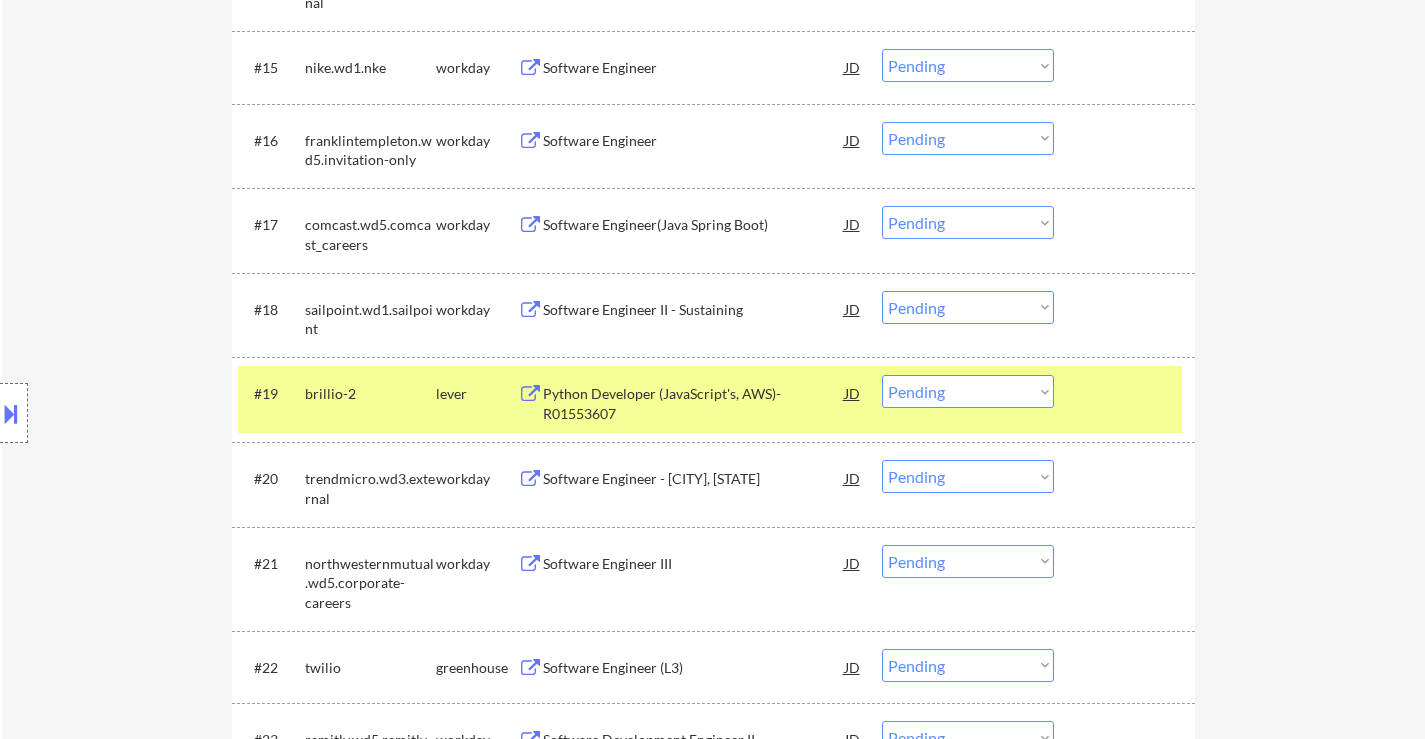 select on ""PLACEHOLDER_1427118222253"" 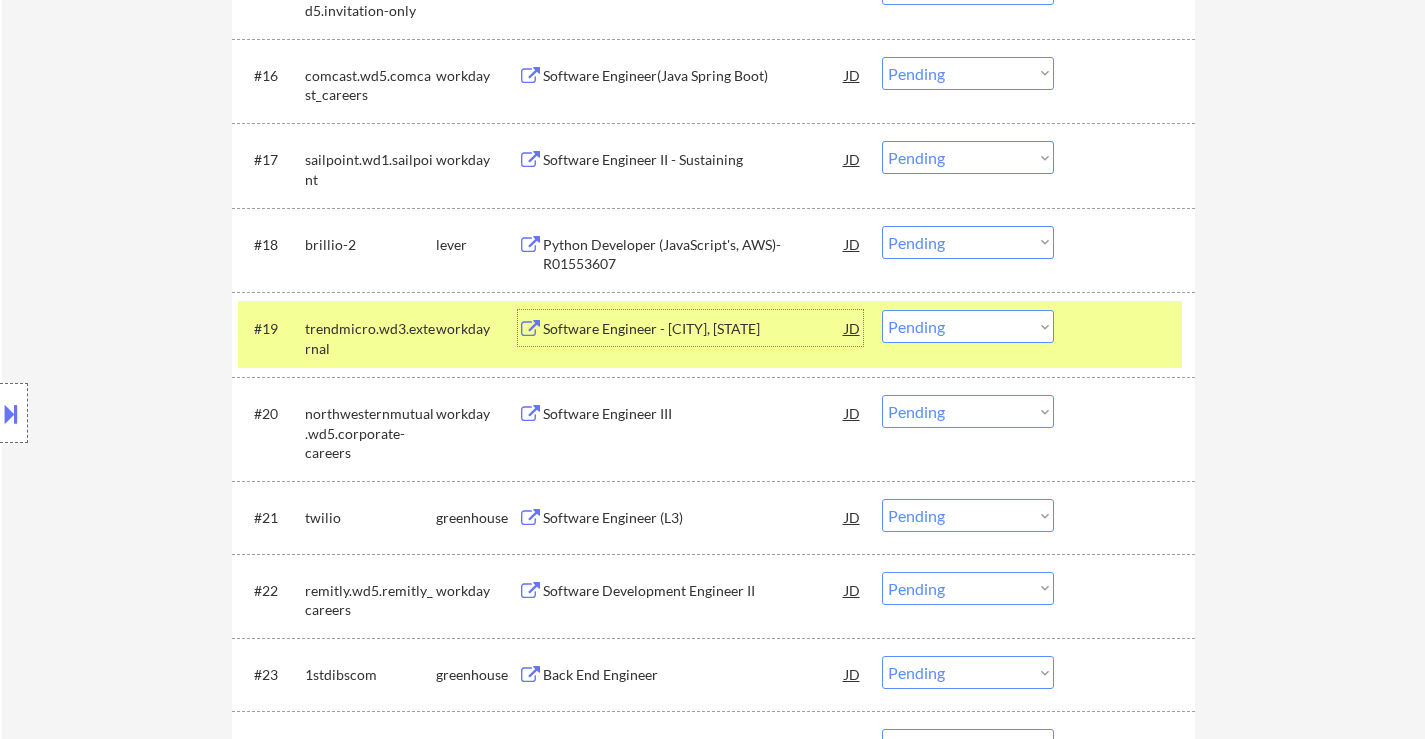 scroll, scrollTop: 1900, scrollLeft: 0, axis: vertical 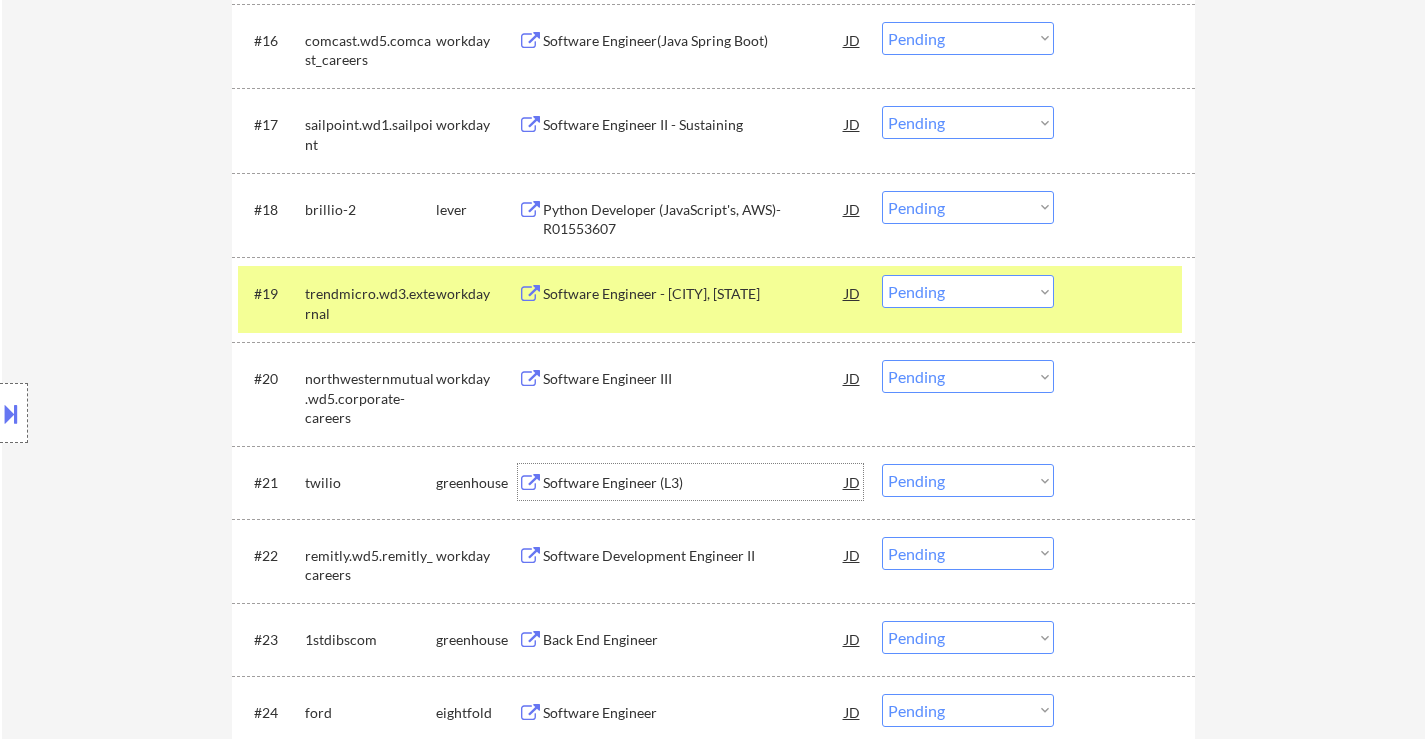click on "Software Engineer (L3)" at bounding box center (694, 483) 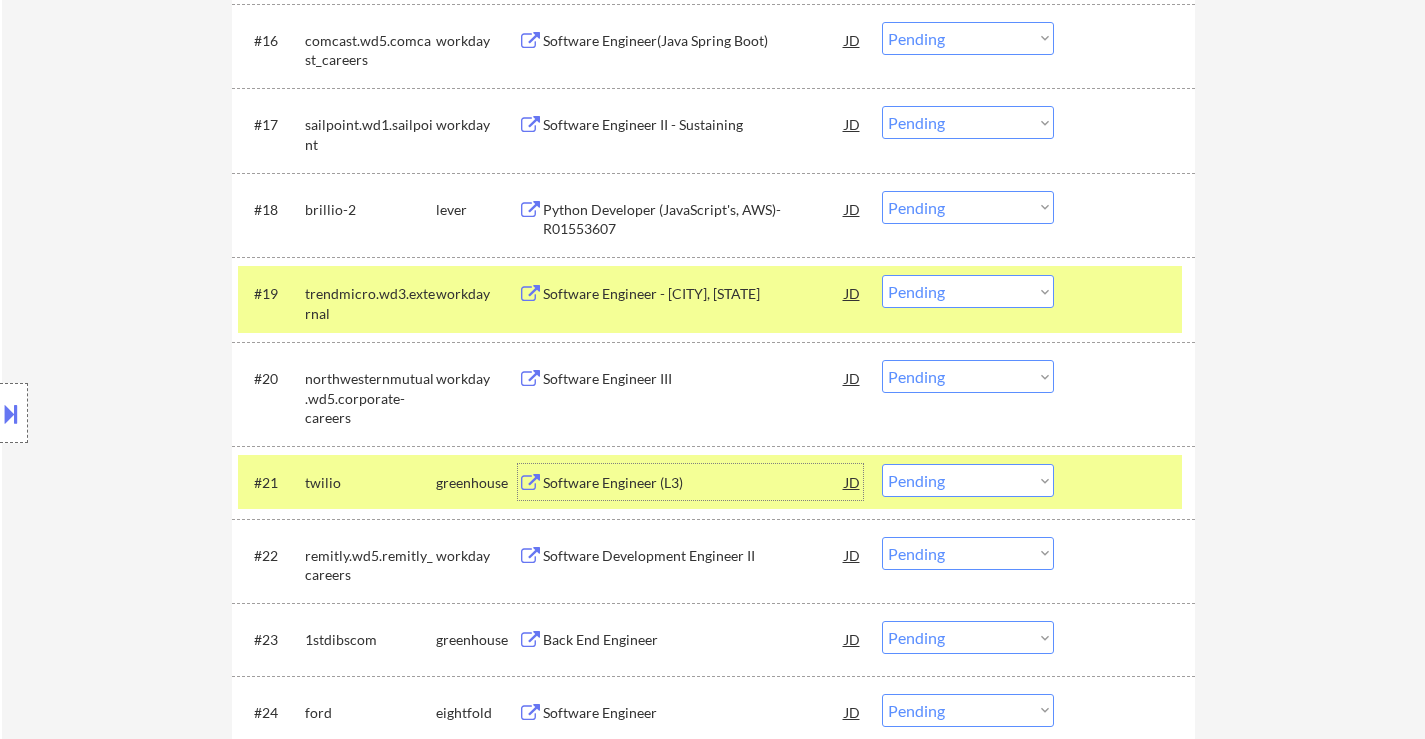 click on "Choose an option... Pending Applied Excluded (Questions) Excluded (Expired) Excluded (Location) Excluded (Bad Match) Excluded (Blocklist) Excluded (Salary) Excluded (Other)" at bounding box center (968, 207) 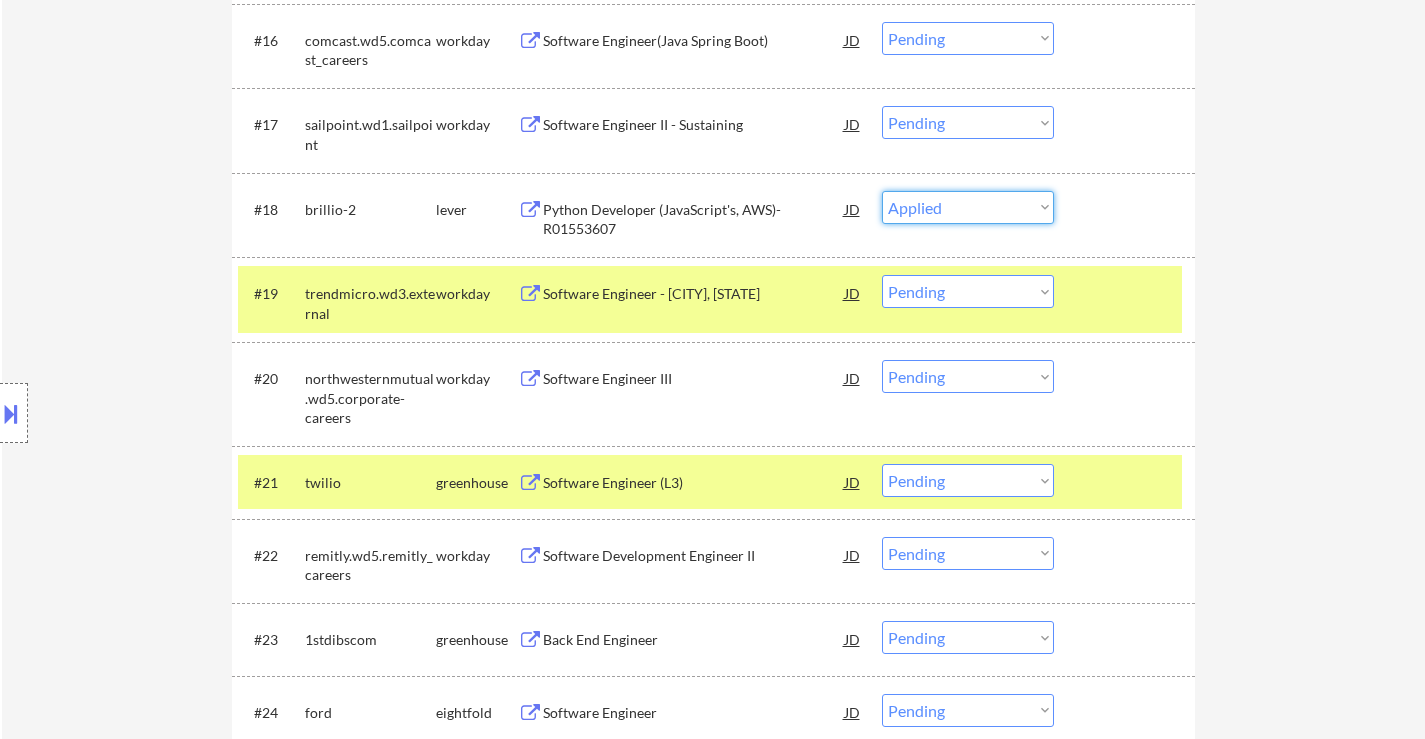 click on "Choose an option... Pending Applied Excluded (Questions) Excluded (Expired) Excluded (Location) Excluded (Bad Match) Excluded (Blocklist) Excluded (Salary) Excluded (Other)" at bounding box center (968, 207) 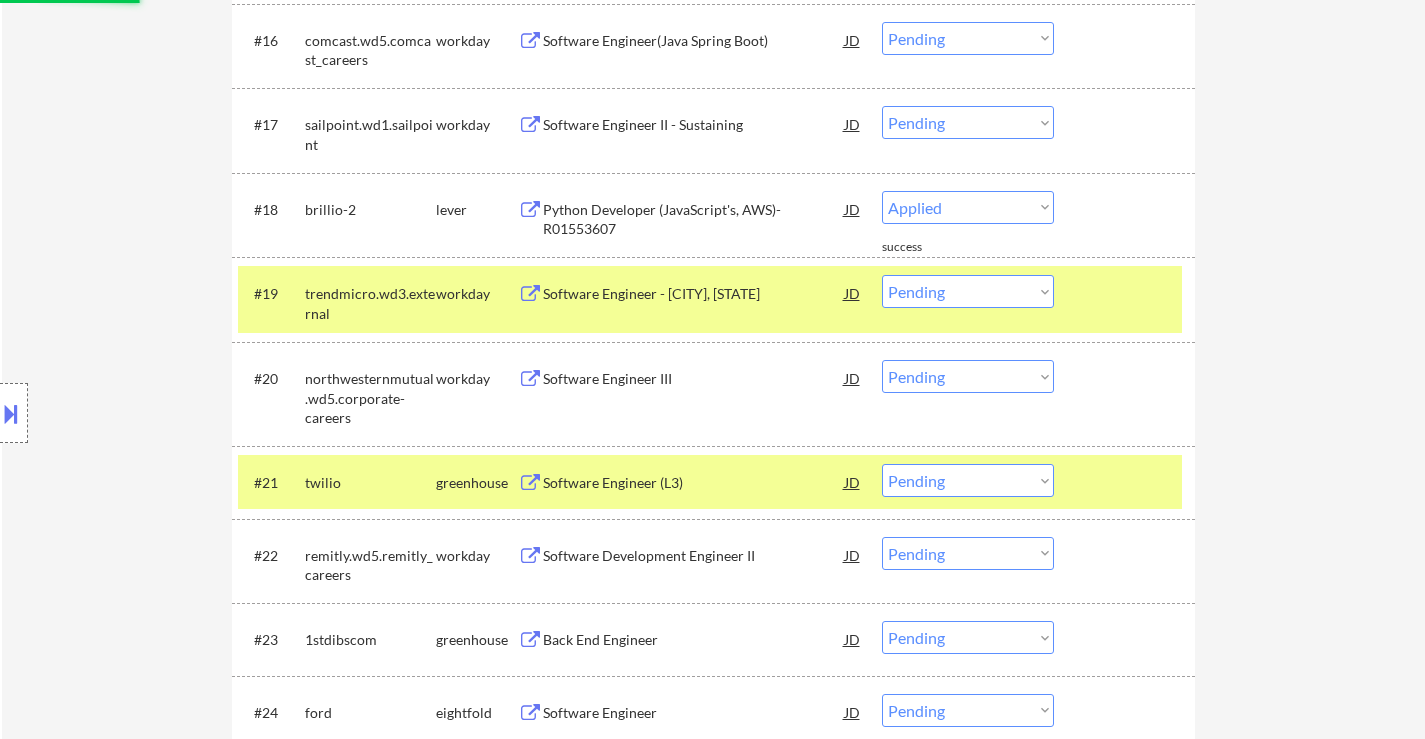 select on ""pending"" 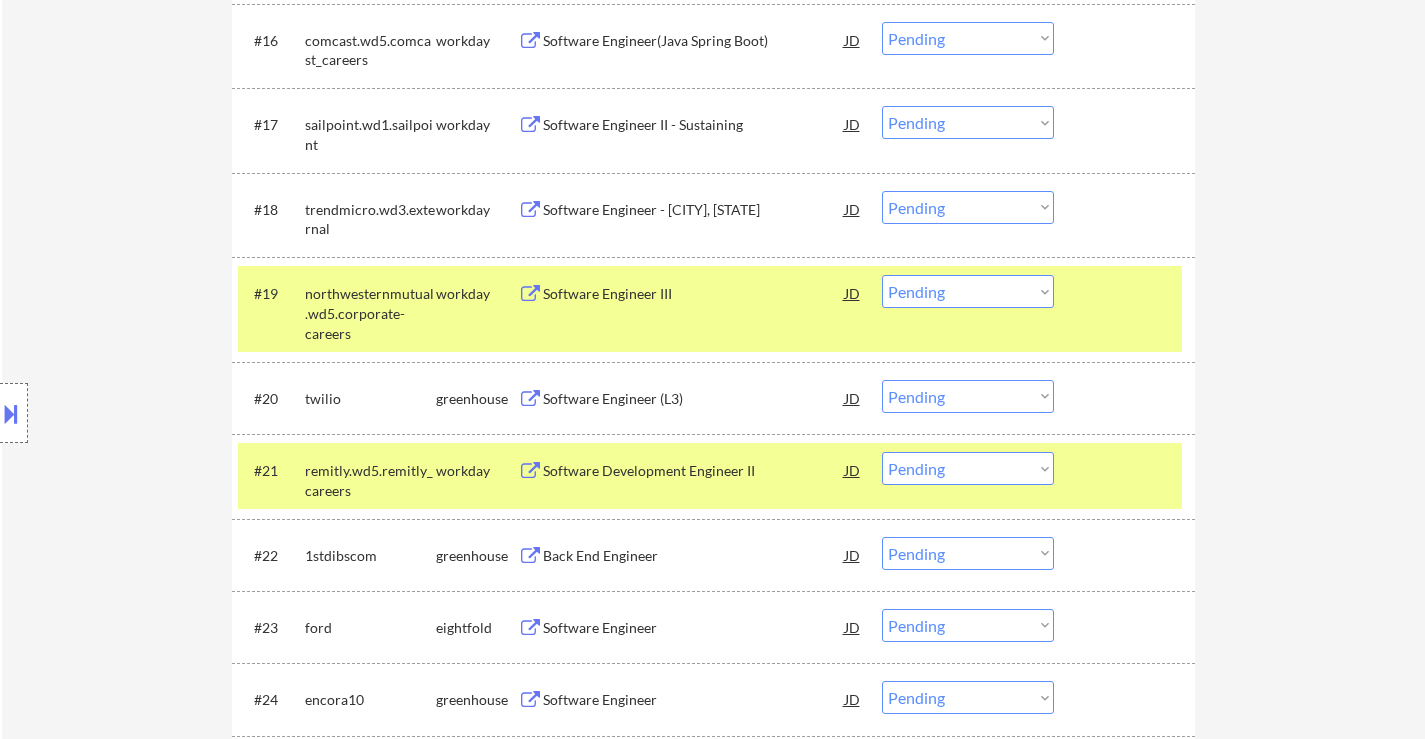click at bounding box center (1127, 293) 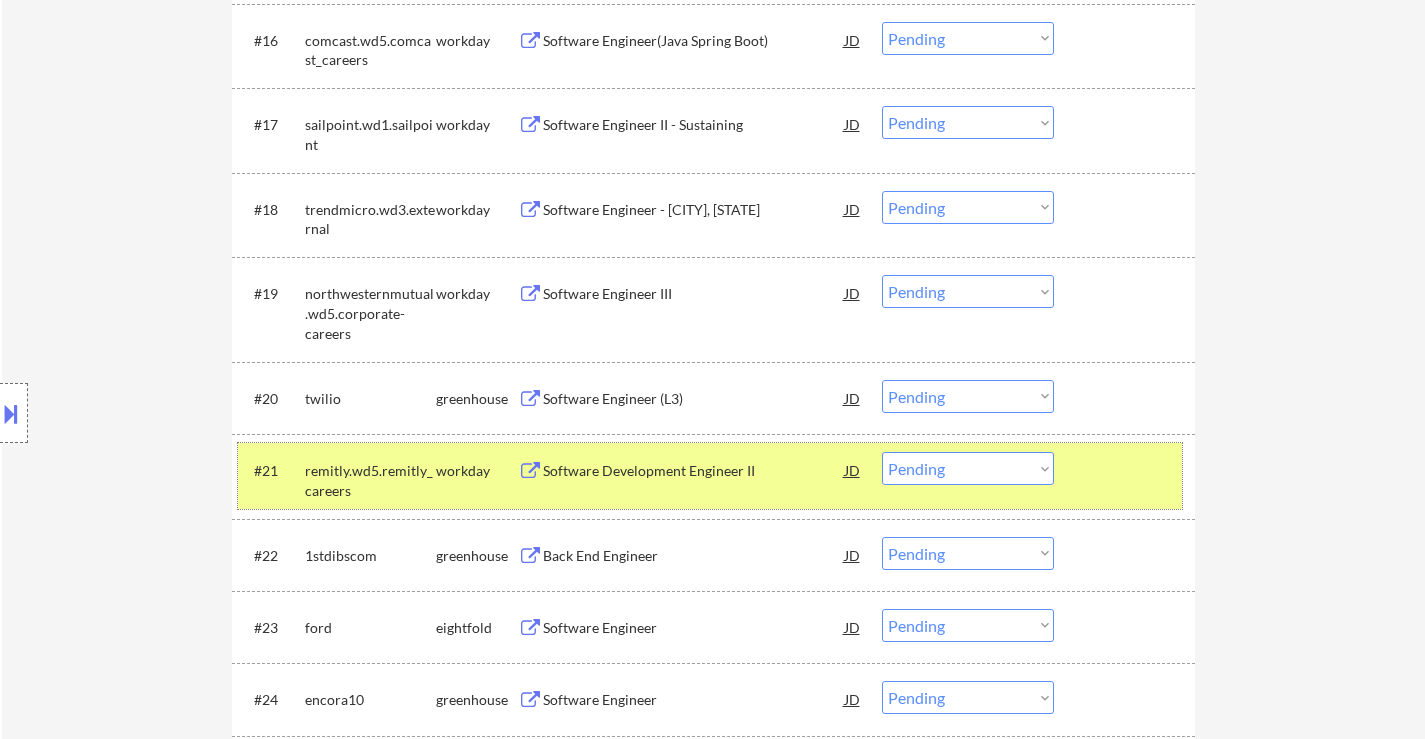 click at bounding box center [1127, 470] 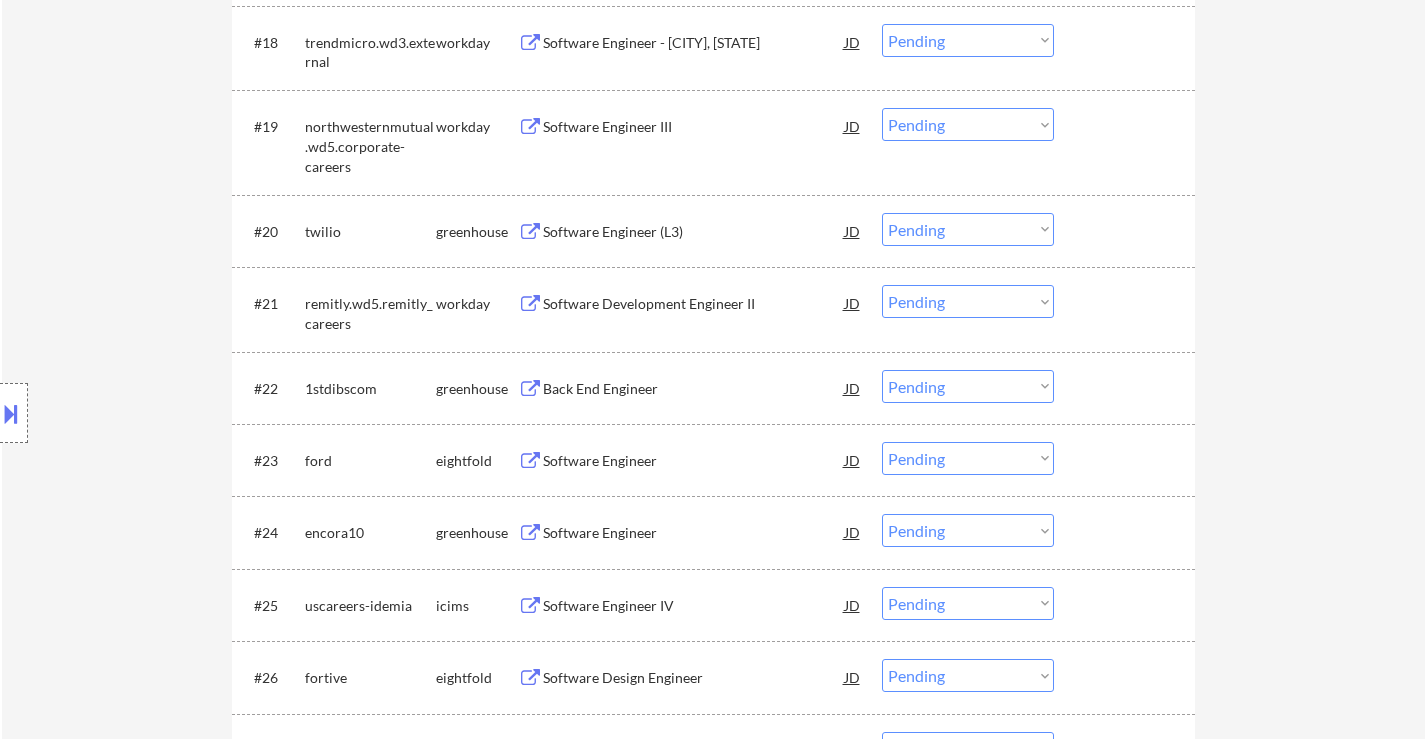 scroll, scrollTop: 2100, scrollLeft: 0, axis: vertical 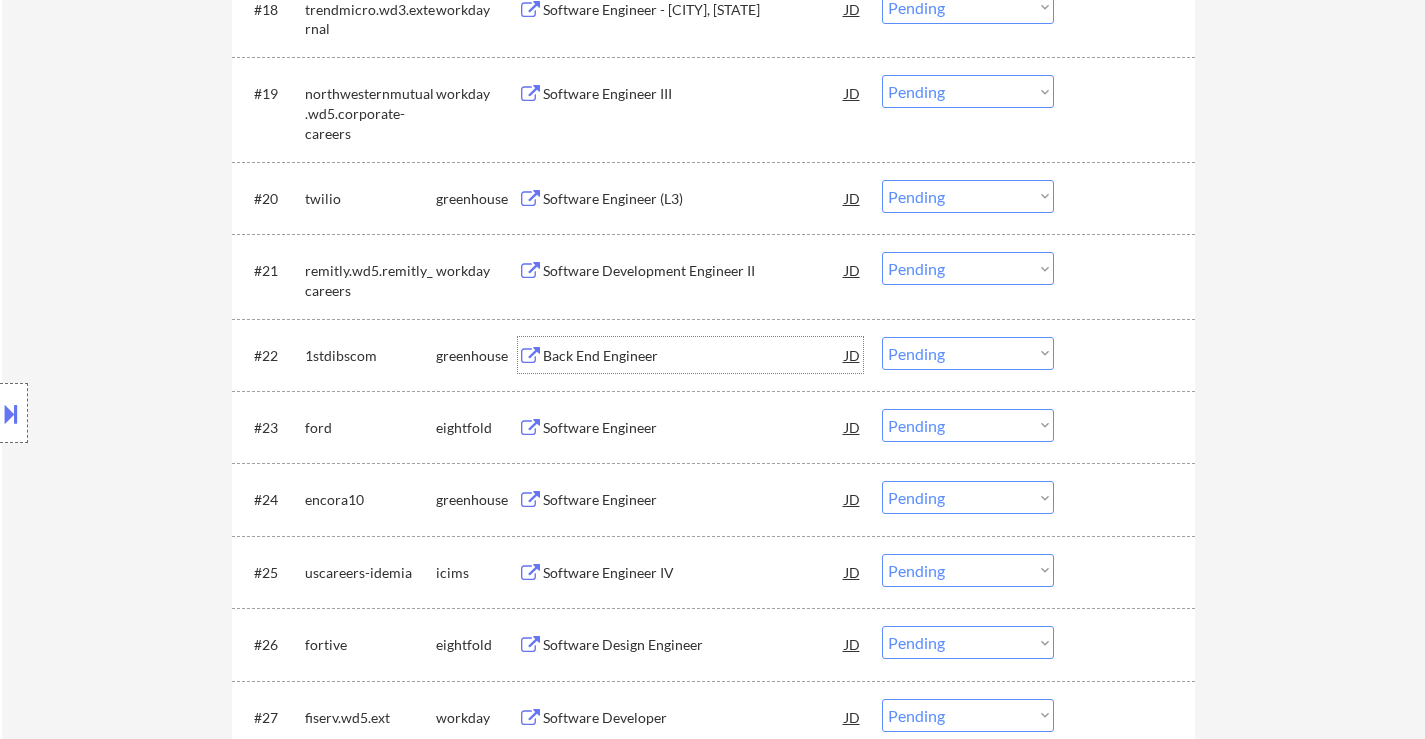 click on "Back End Engineer" at bounding box center [694, 356] 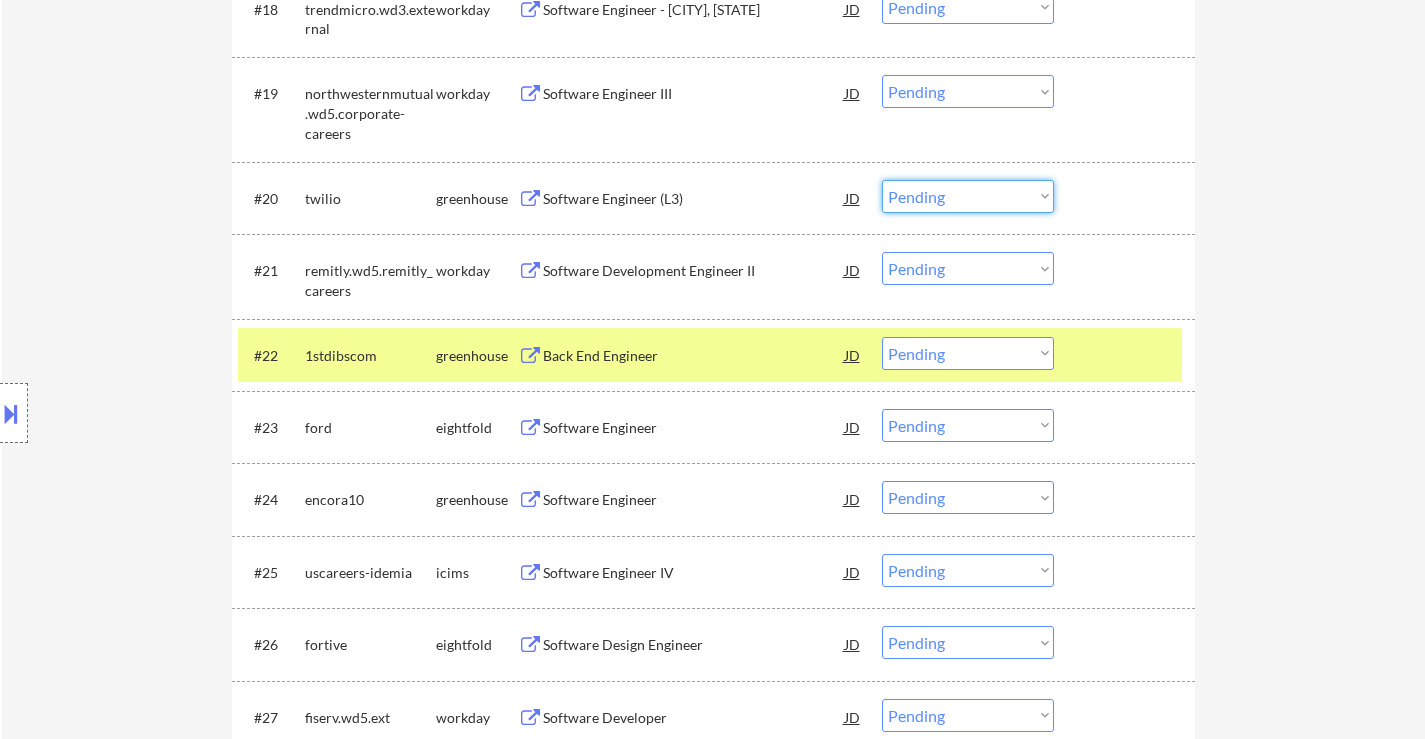 click on "Choose an option... Pending Applied Excluded (Questions) Excluded (Expired) Excluded (Location) Excluded (Bad Match) Excluded (Blocklist) Excluded (Salary) Excluded (Other)" at bounding box center [968, 196] 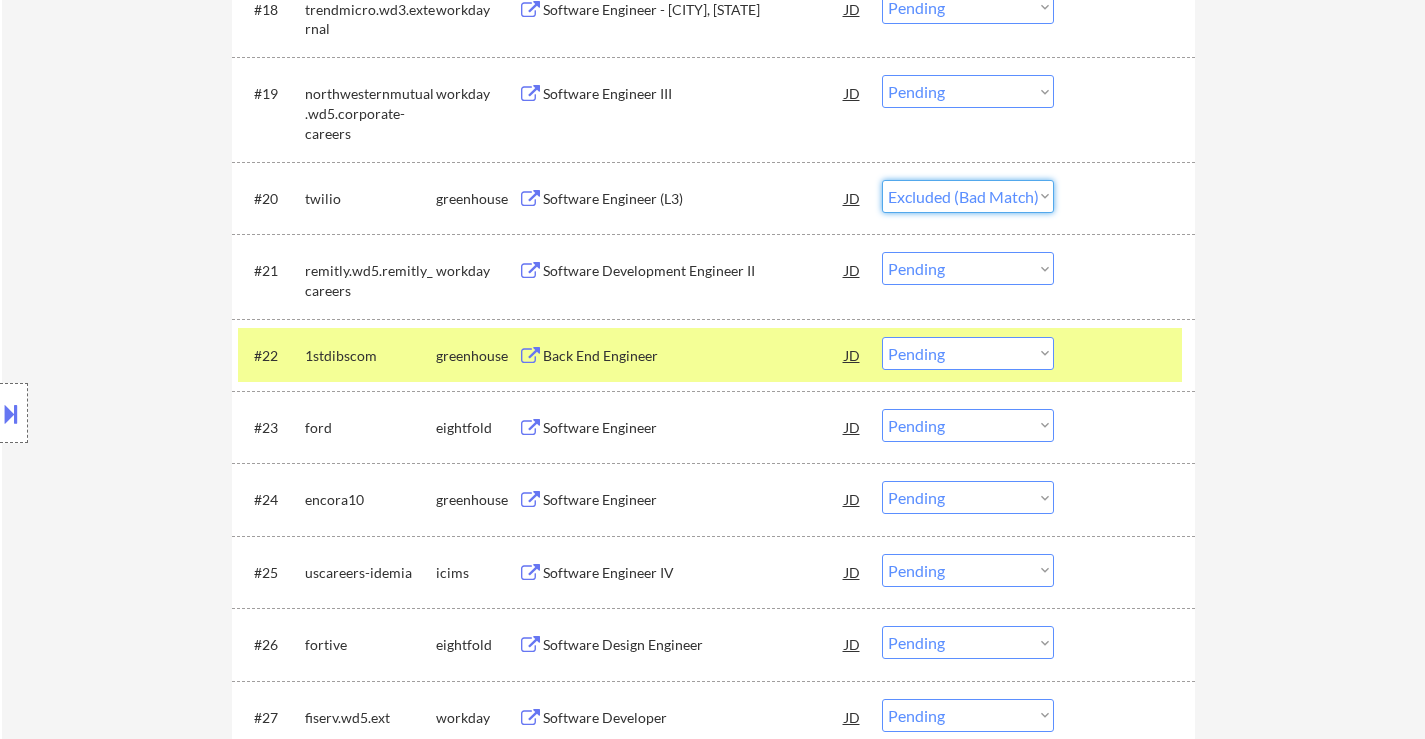 click on "Choose an option... Pending Applied Excluded (Questions) Excluded (Expired) Excluded (Location) Excluded (Bad Match) Excluded (Blocklist) Excluded (Salary) Excluded (Other)" at bounding box center (968, 196) 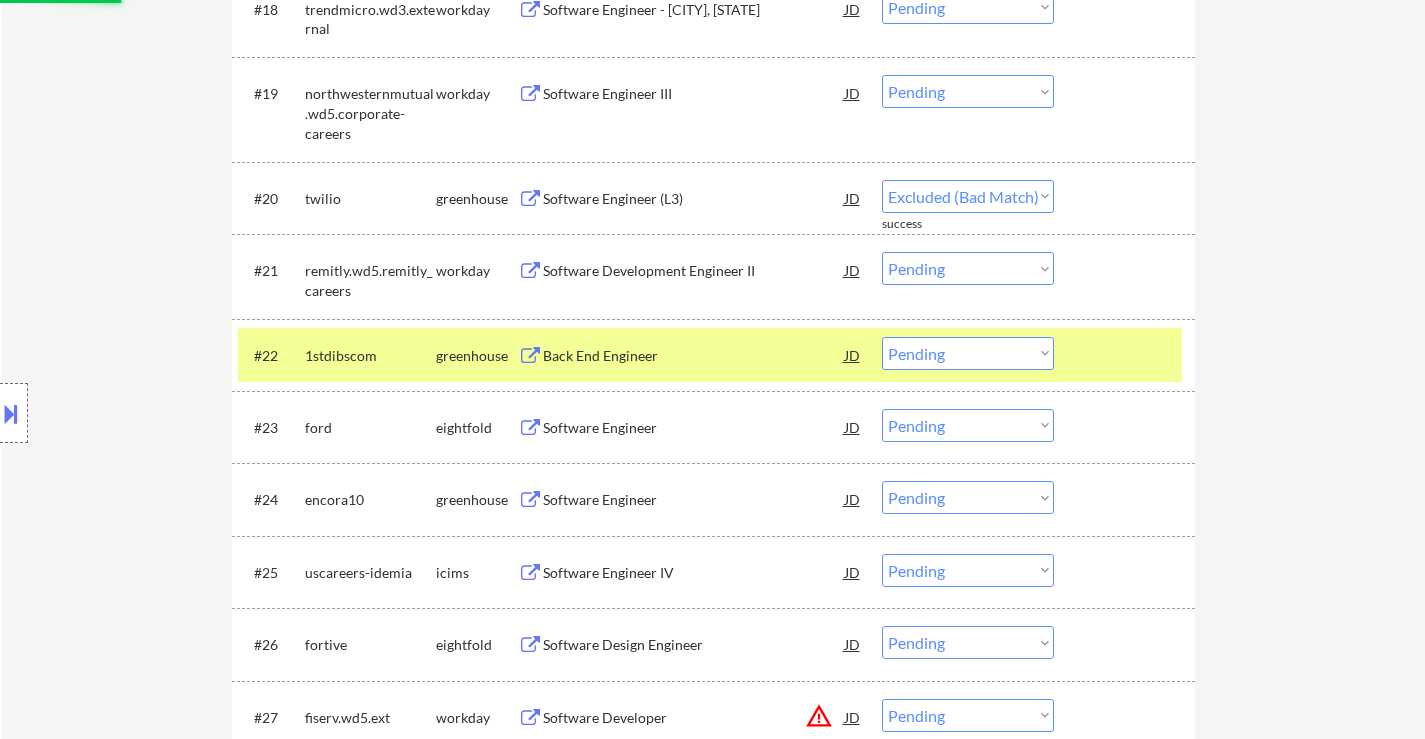select on ""pending"" 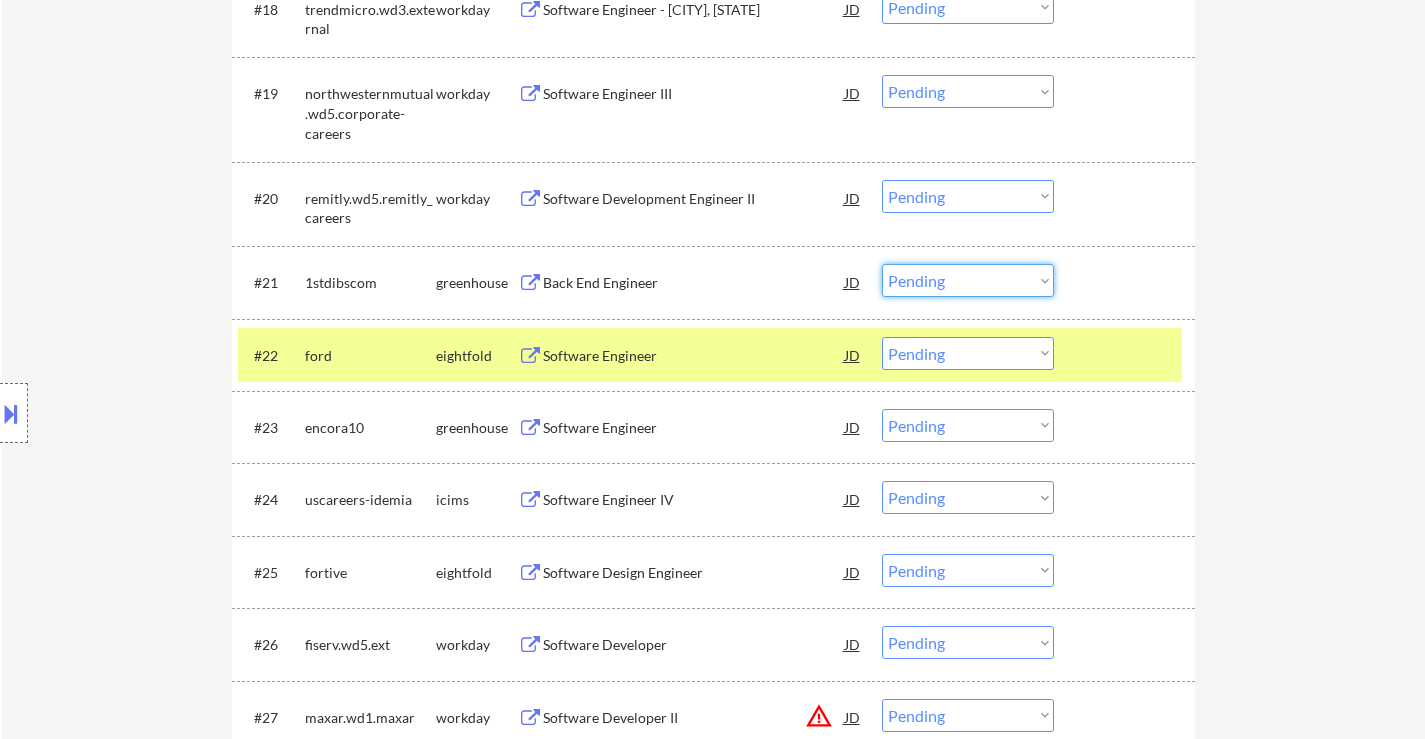 click on "Choose an option... Pending Applied Excluded (Questions) Excluded (Expired) Excluded (Location) Excluded (Bad Match) Excluded (Blocklist) Excluded (Salary) Excluded (Other)" at bounding box center [968, 280] 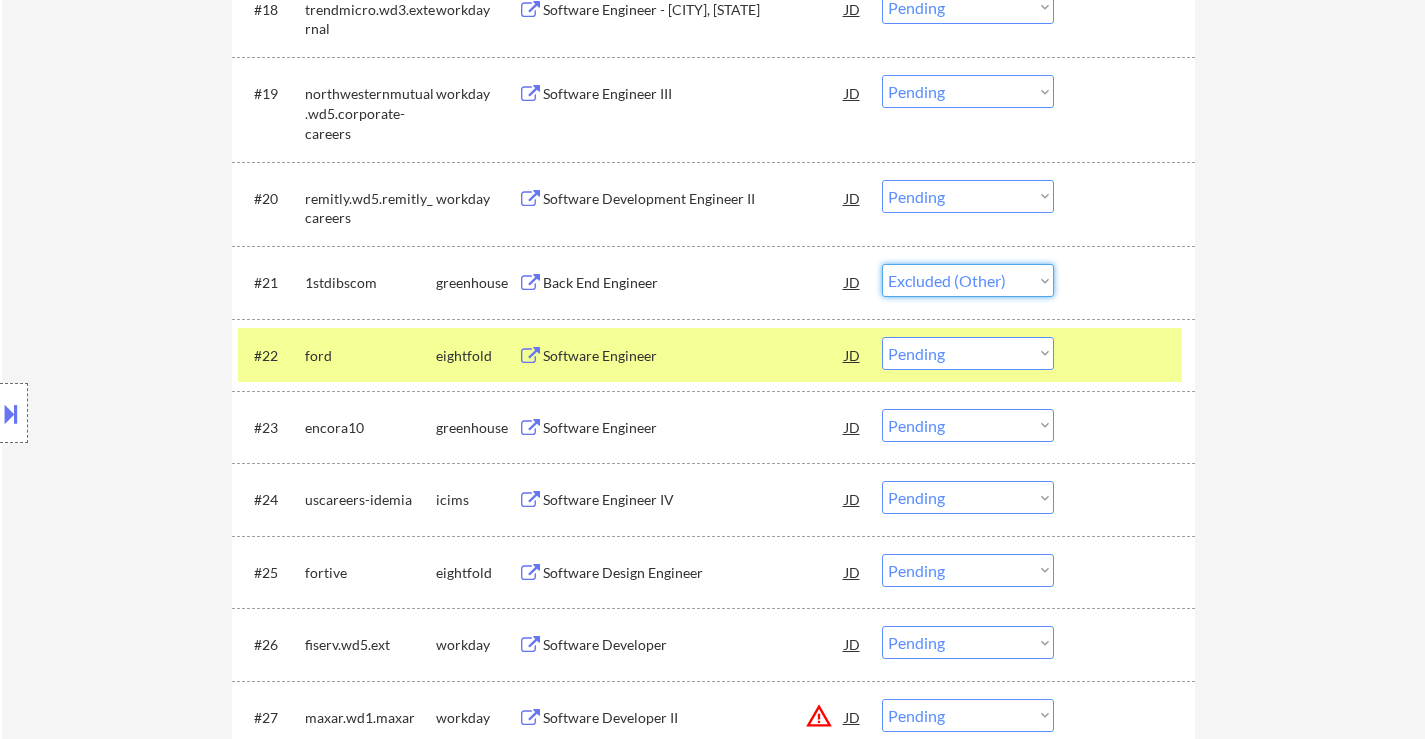 click on "Choose an option... Pending Applied Excluded (Questions) Excluded (Expired) Excluded (Location) Excluded (Bad Match) Excluded (Blocklist) Excluded (Salary) Excluded (Other)" at bounding box center (968, 280) 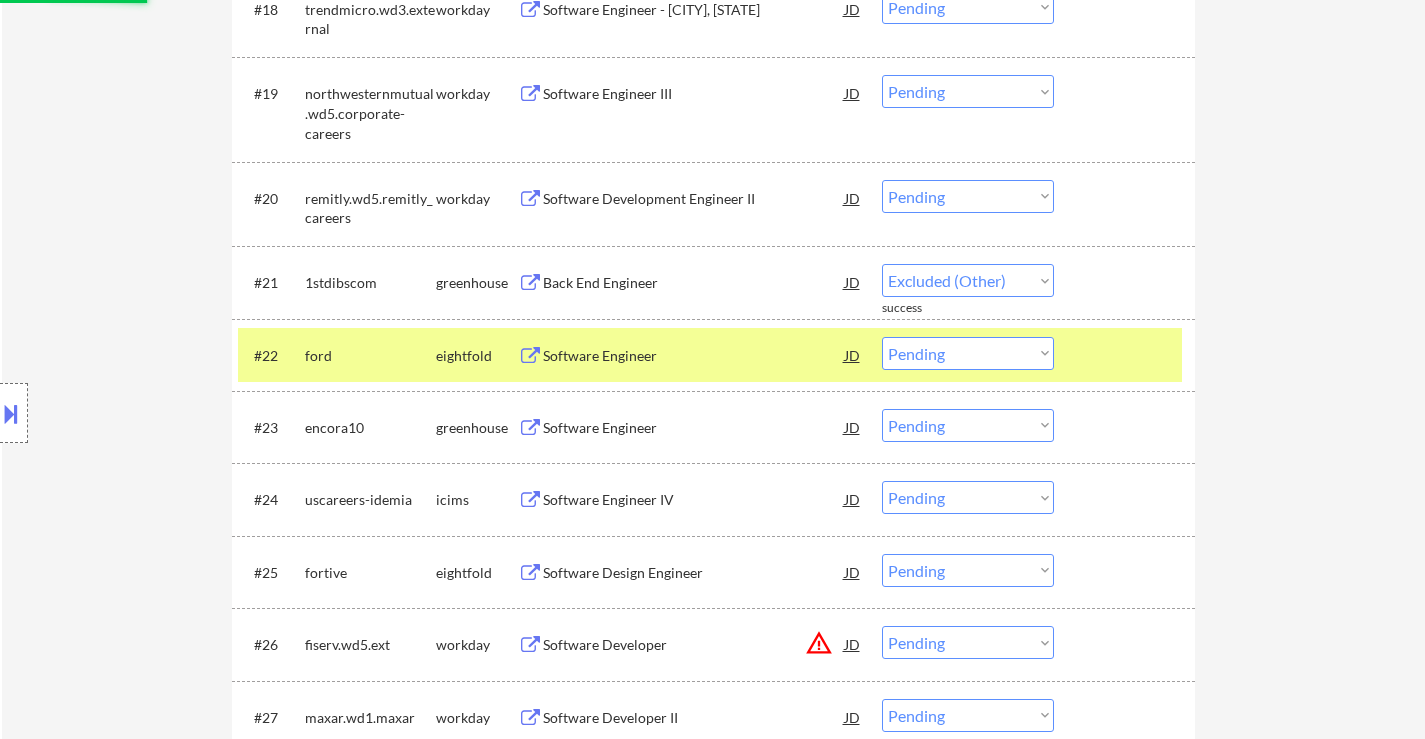 select on ""pending"" 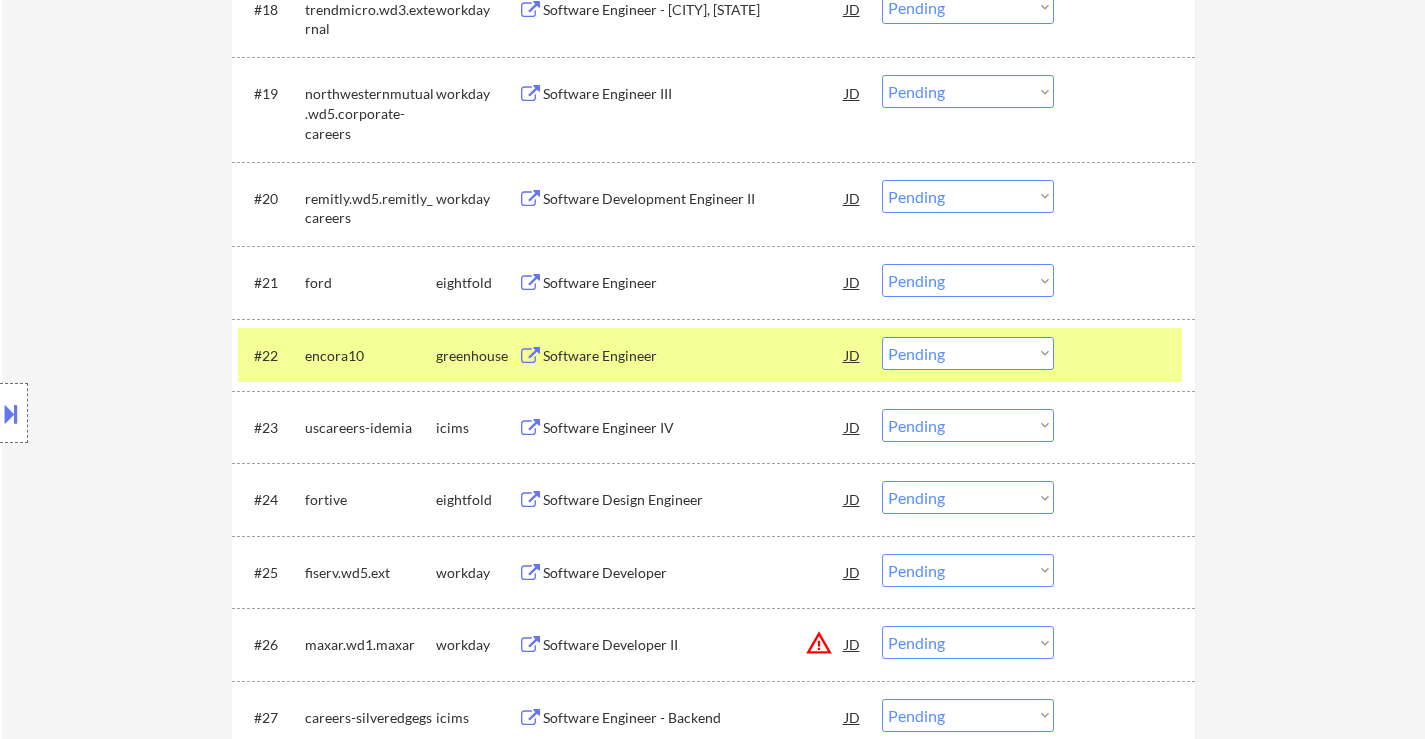 click at bounding box center (1127, 355) 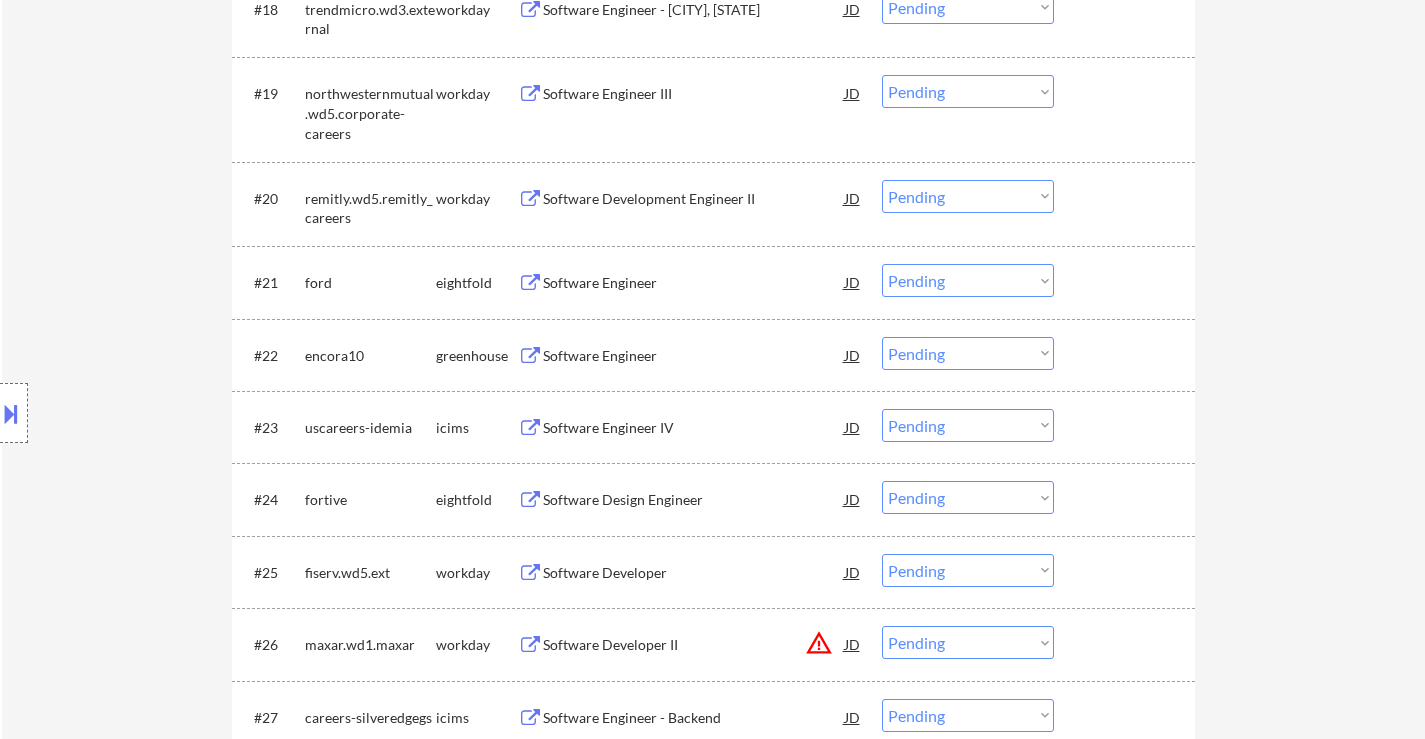 click on "Software Engineer" at bounding box center (694, 356) 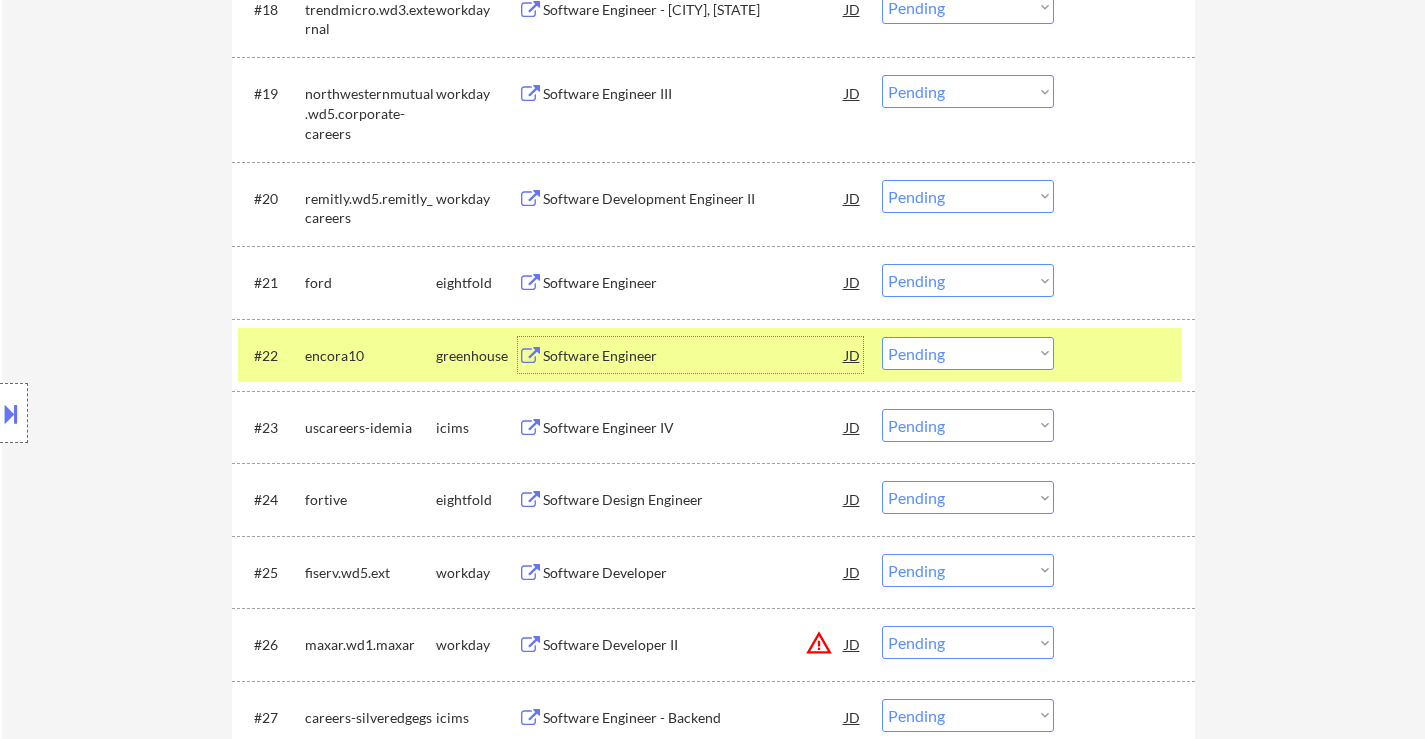 click on "Choose an option... Pending Applied Excluded (Questions) Excluded (Expired) Excluded (Location) Excluded (Bad Match) Excluded (Blocklist) Excluded (Salary) Excluded (Other)" at bounding box center (968, 353) 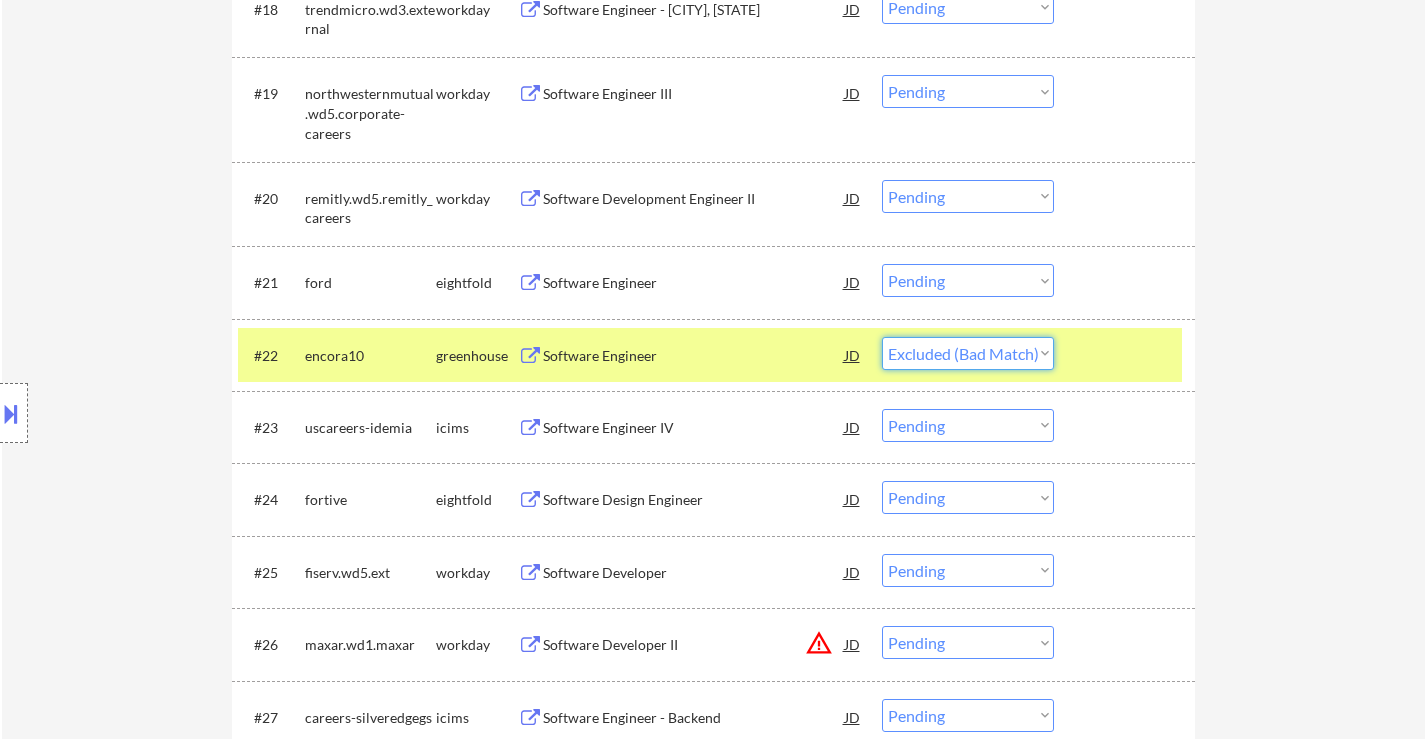 click on "Choose an option... Pending Applied Excluded (Questions) Excluded (Expired) Excluded (Location) Excluded (Bad Match) Excluded (Blocklist) Excluded (Salary) Excluded (Other)" at bounding box center [968, 353] 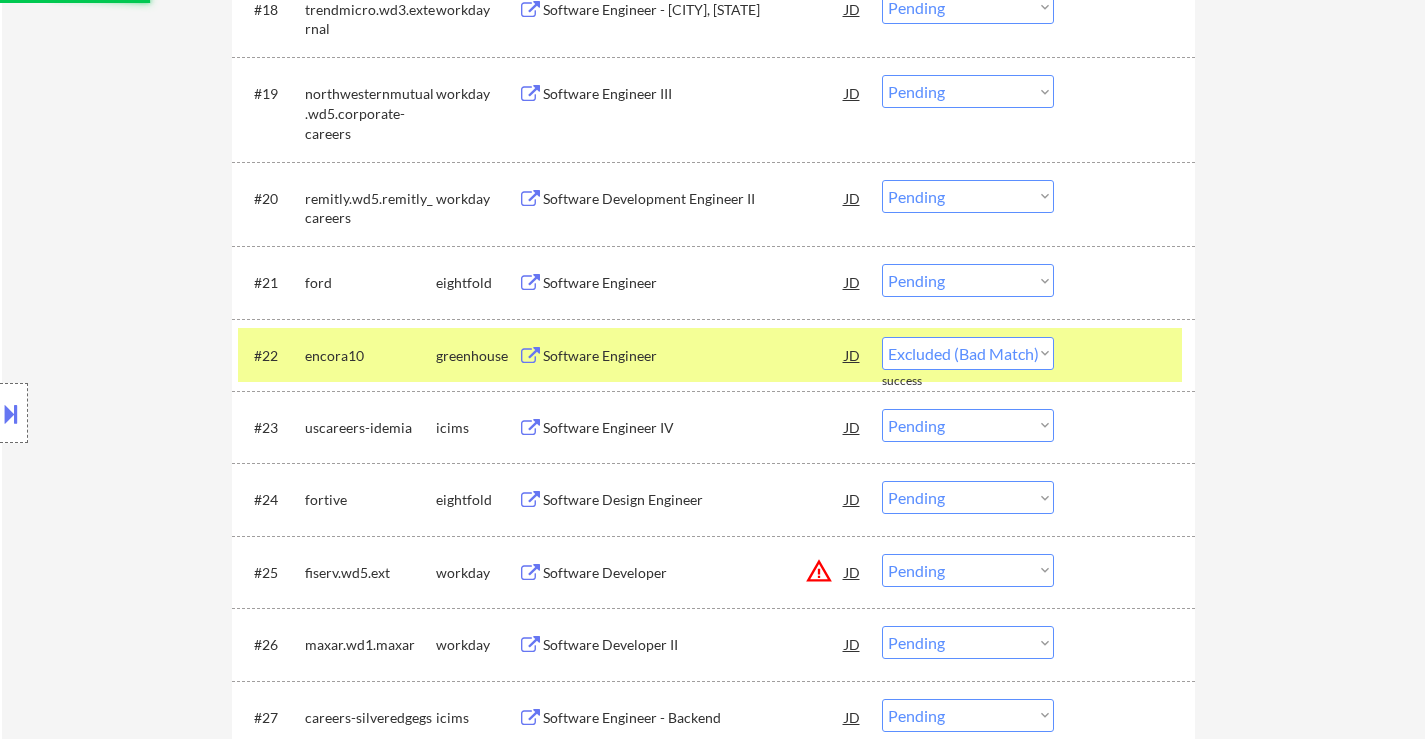 select on ""pending"" 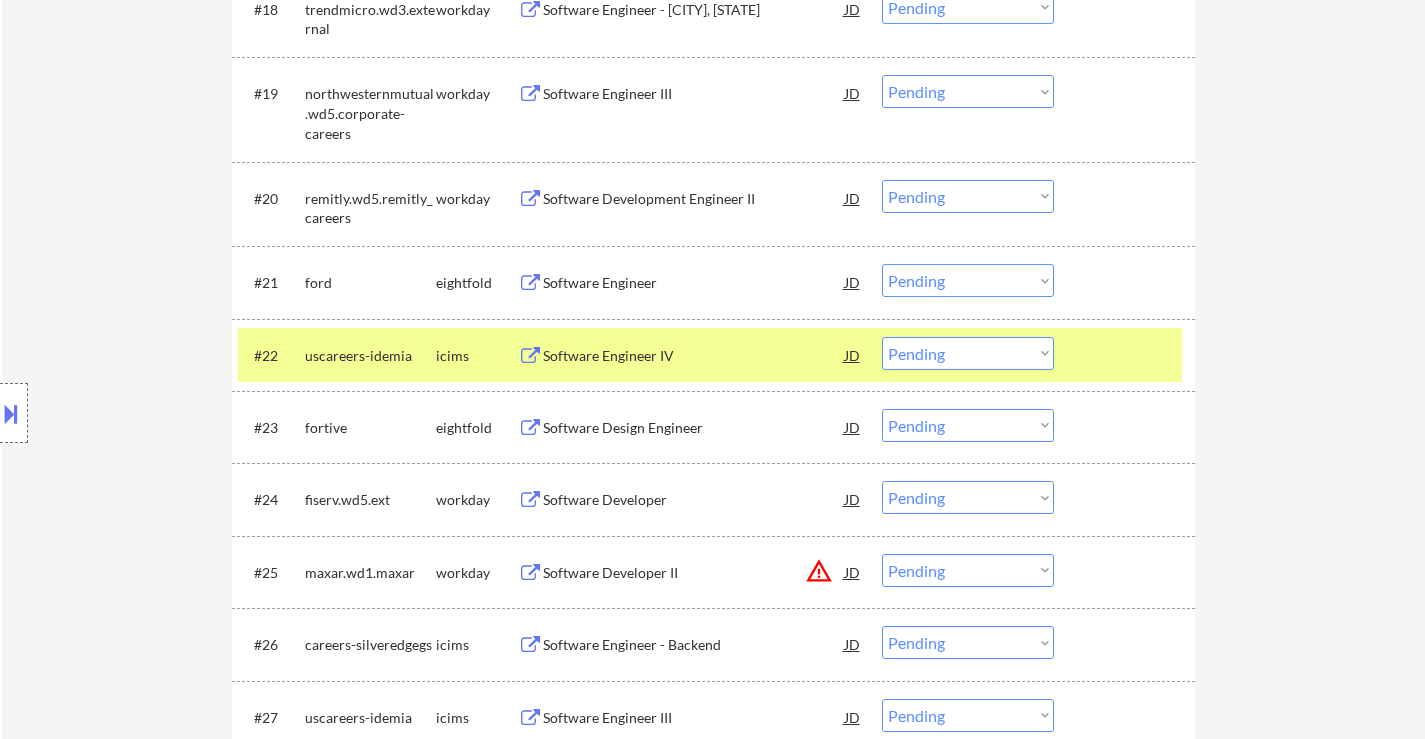 click on "← Return to /applysquad Mailslurp Inbox Job Search Builder [FIRST] [LAST] User Email:  [EMAIL] Application Email:  [EMAIL] Mailslurp Email:  [EMAIL] LinkedIn:   https://www.linkedin.com/in/chaitanya-kuruganty-b0339a240/
Phone:  [PHONE] Current Location:  [CITY], [STATE] Applies:  50 sent / 200 bought Internal Notes 🕐 URGENT: APPLY AS QUICKLY AS POSSIBLE, 50+ APPS PER DAY PLEASE!!!
• For visa reasons, needs to land a job within 90 days.
• MUST check each job's visa restrictions to make sure OK to apply him (needs H1B visa transfer)
• Open to local/remote jobs ANYWHERE in the US
• AI answers OK! 🤖
• Has 2 resume versions for same titles, please switch every ~25 applications (it's OK if not exact) and track which is used for which so we can find out if one works better given his situation Can work in country of residence?:  yes Squad Notes Minimum salary:   Will need Visa to work in that country now/future?:   #1" at bounding box center (713, 2279) 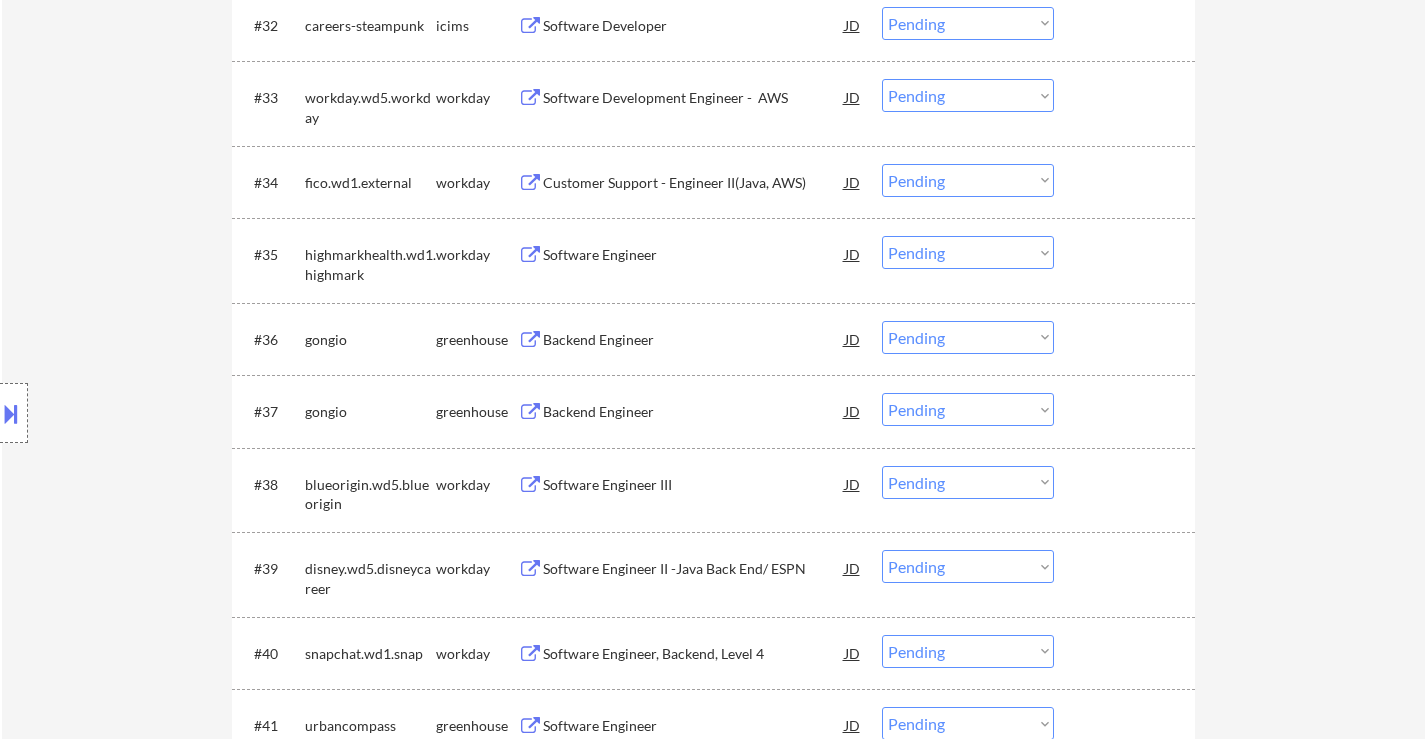 scroll, scrollTop: 3200, scrollLeft: 0, axis: vertical 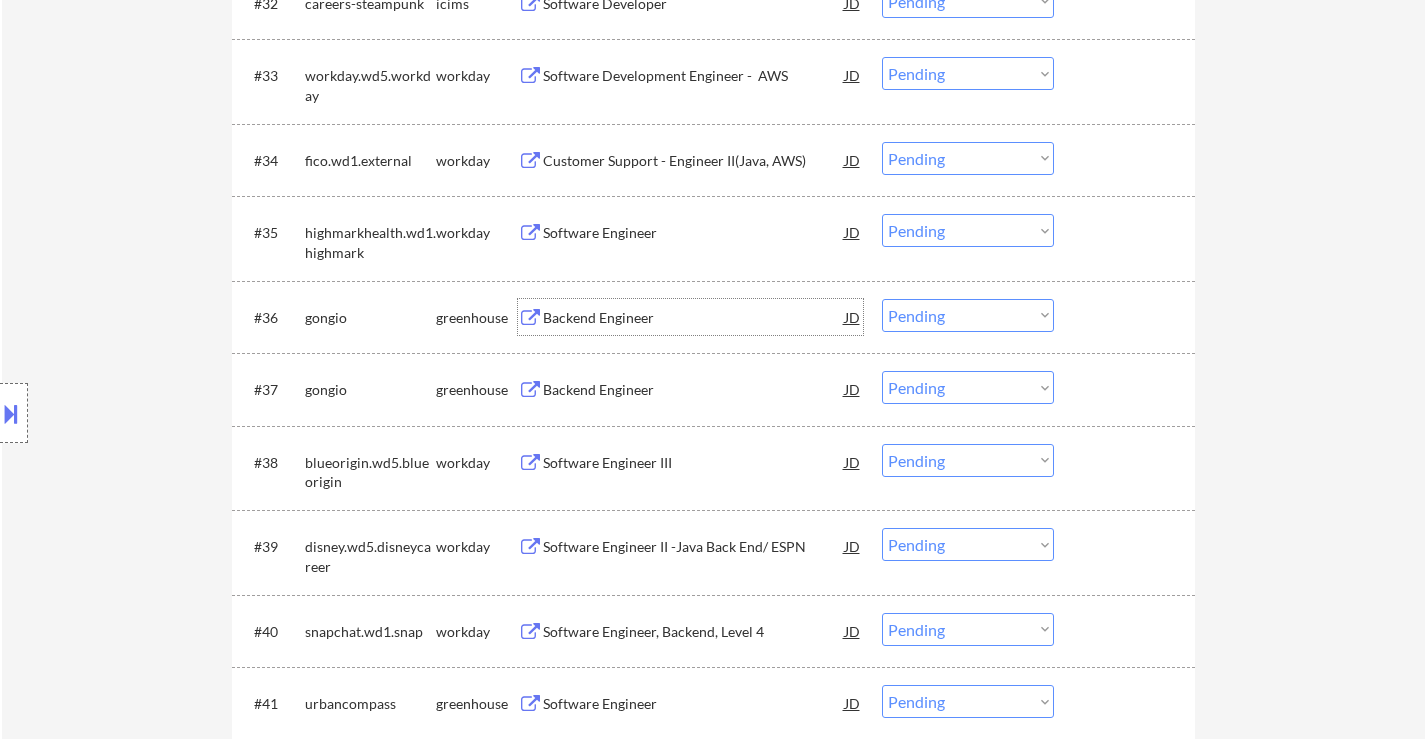 click on "Backend Engineer" at bounding box center (694, 318) 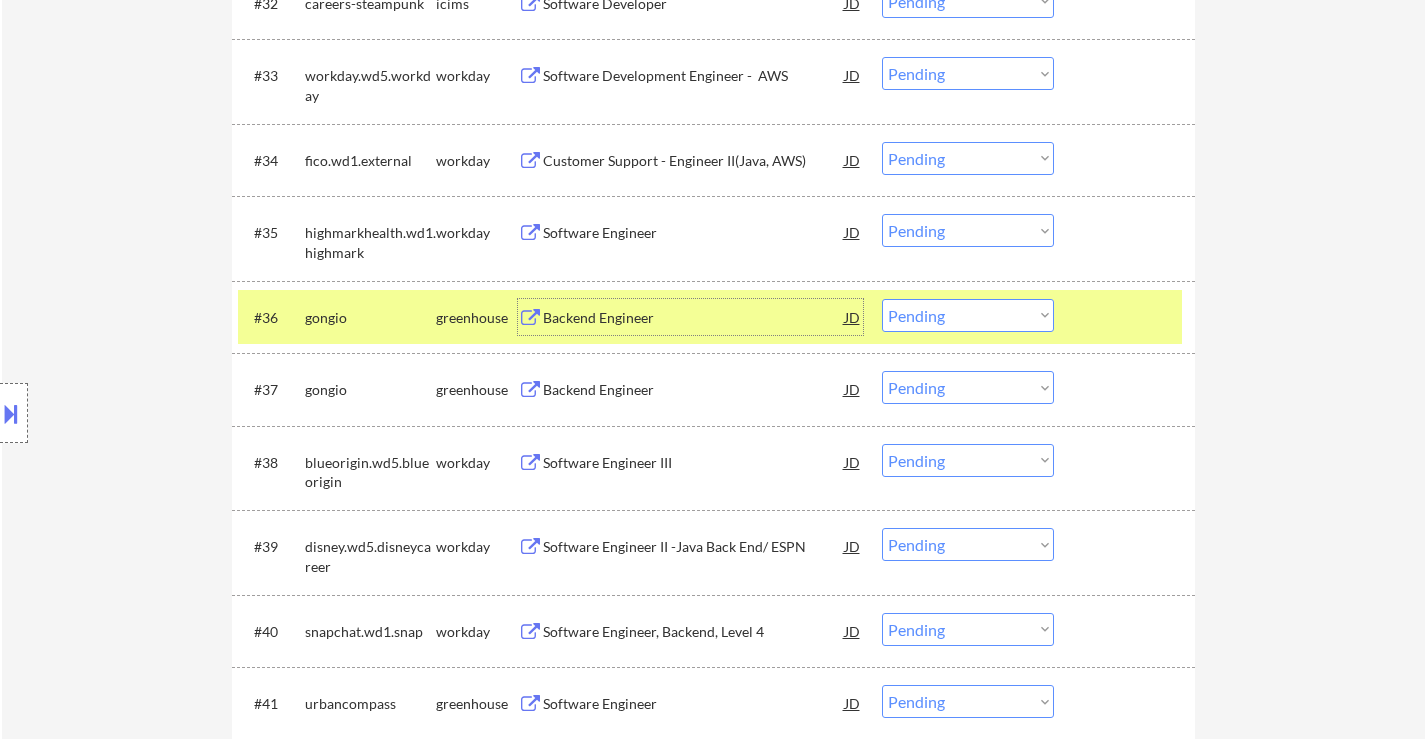 click on "Choose an option... Pending Applied Excluded (Questions) Excluded (Expired) Excluded (Location) Excluded (Bad Match) Excluded (Blocklist) Excluded (Salary) Excluded (Other)" at bounding box center [968, 315] 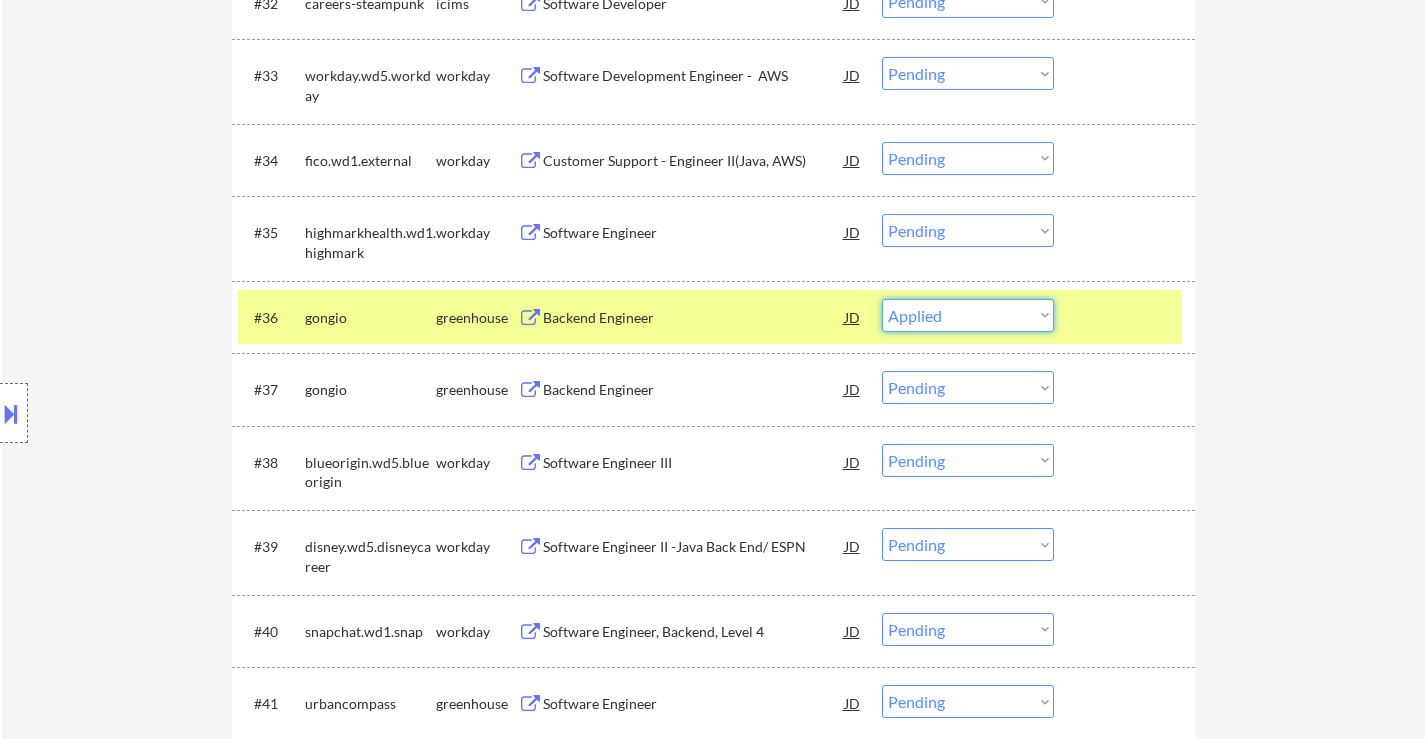 click on "Choose an option... Pending Applied Excluded (Questions) Excluded (Expired) Excluded (Location) Excluded (Bad Match) Excluded (Blocklist) Excluded (Salary) Excluded (Other)" at bounding box center (968, 315) 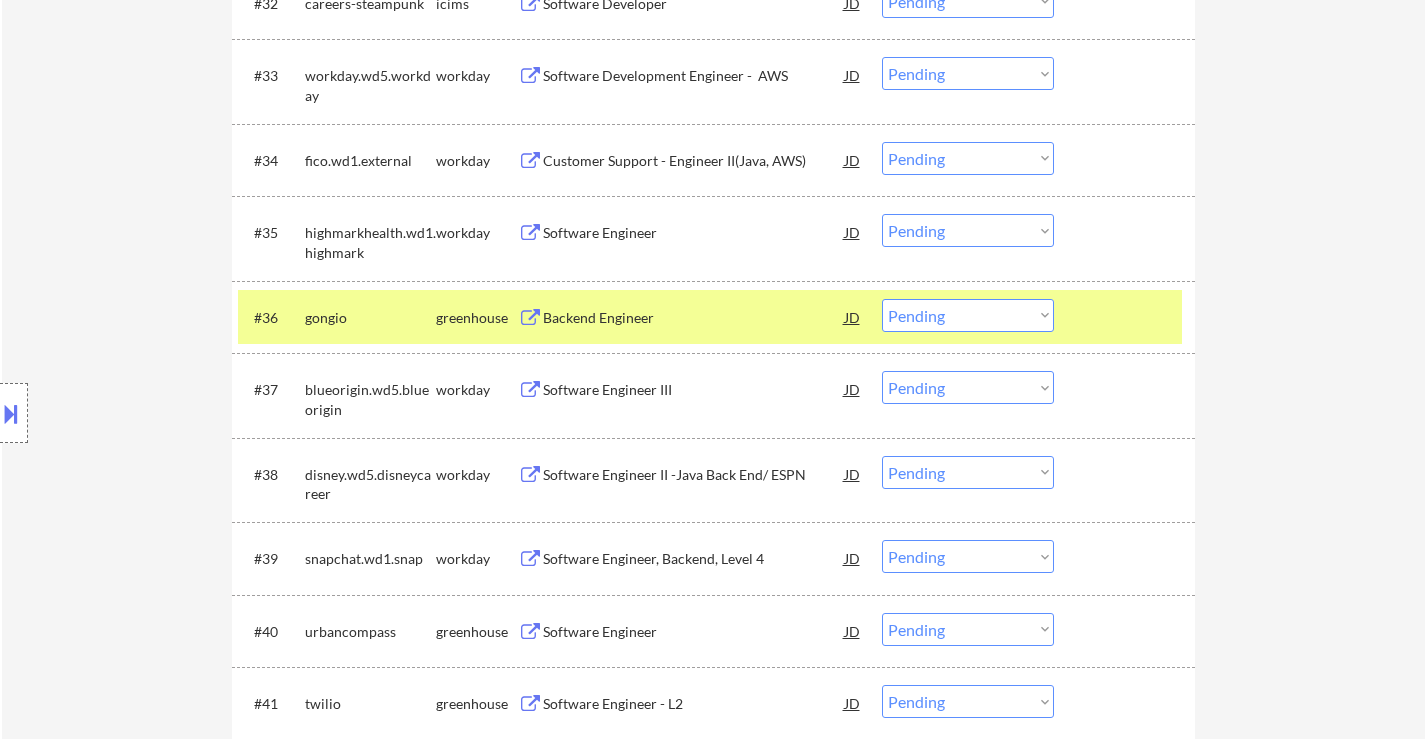 click on "Choose an option... Pending Applied Excluded (Questions) Excluded (Expired) Excluded (Location) Excluded (Bad Match) Excluded (Blocklist) Excluded (Salary) Excluded (Other)" at bounding box center [968, 315] 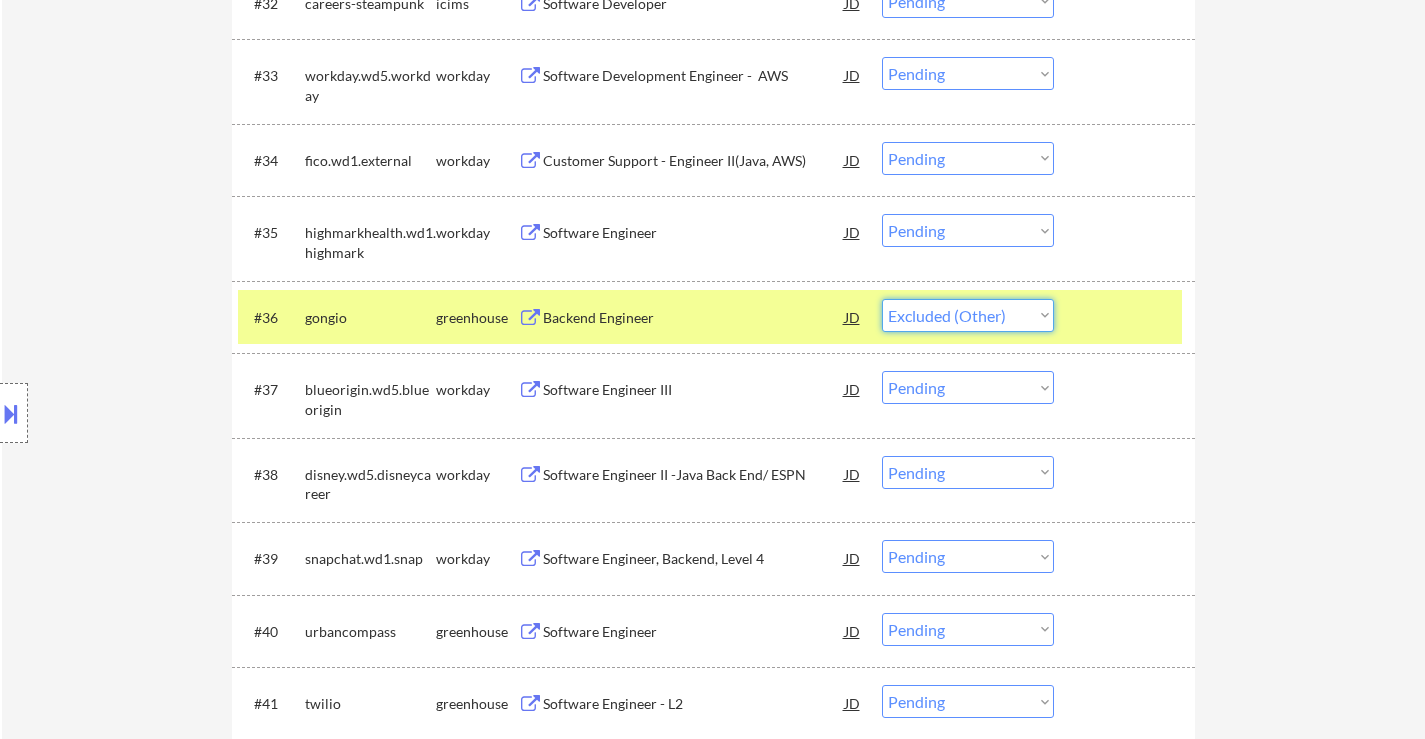click on "Choose an option... Pending Applied Excluded (Questions) Excluded (Expired) Excluded (Location) Excluded (Bad Match) Excluded (Blocklist) Excluded (Salary) Excluded (Other)" at bounding box center [968, 315] 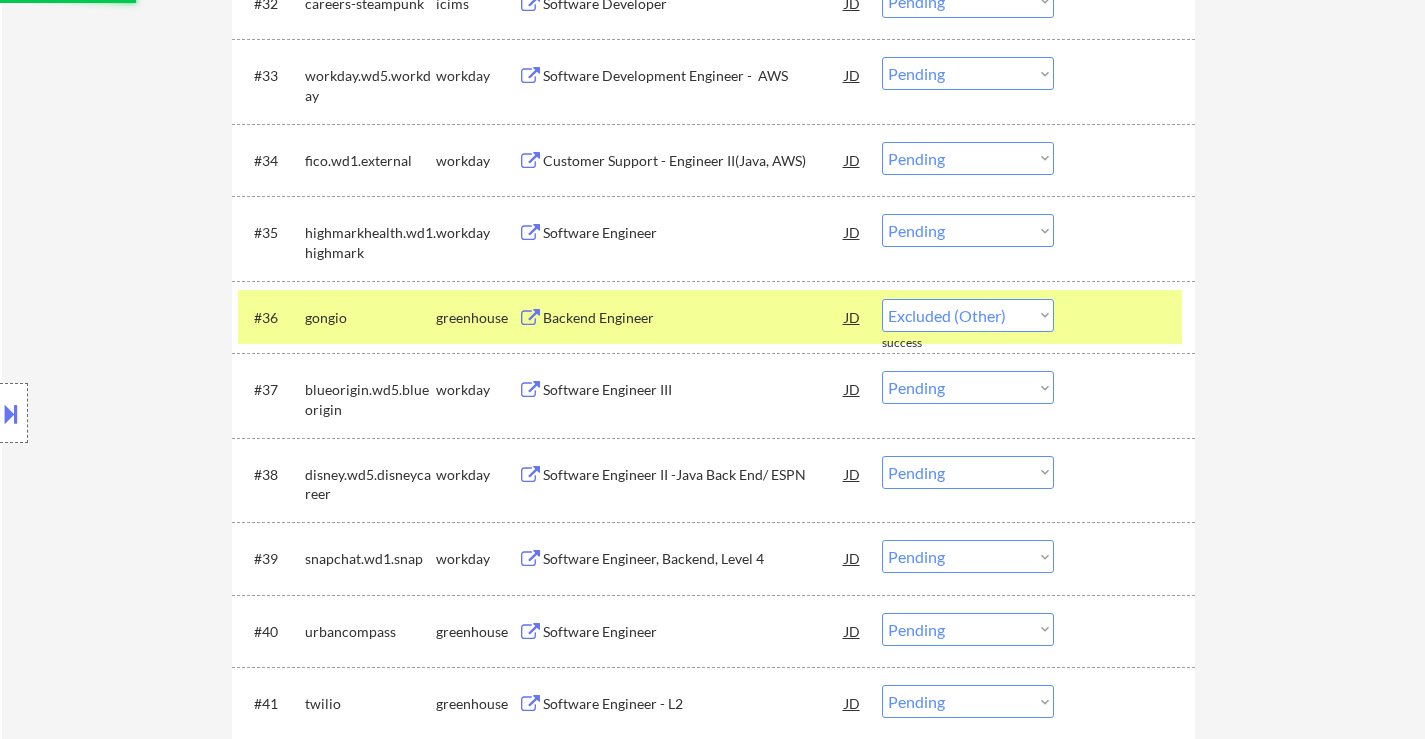 select on ""pending"" 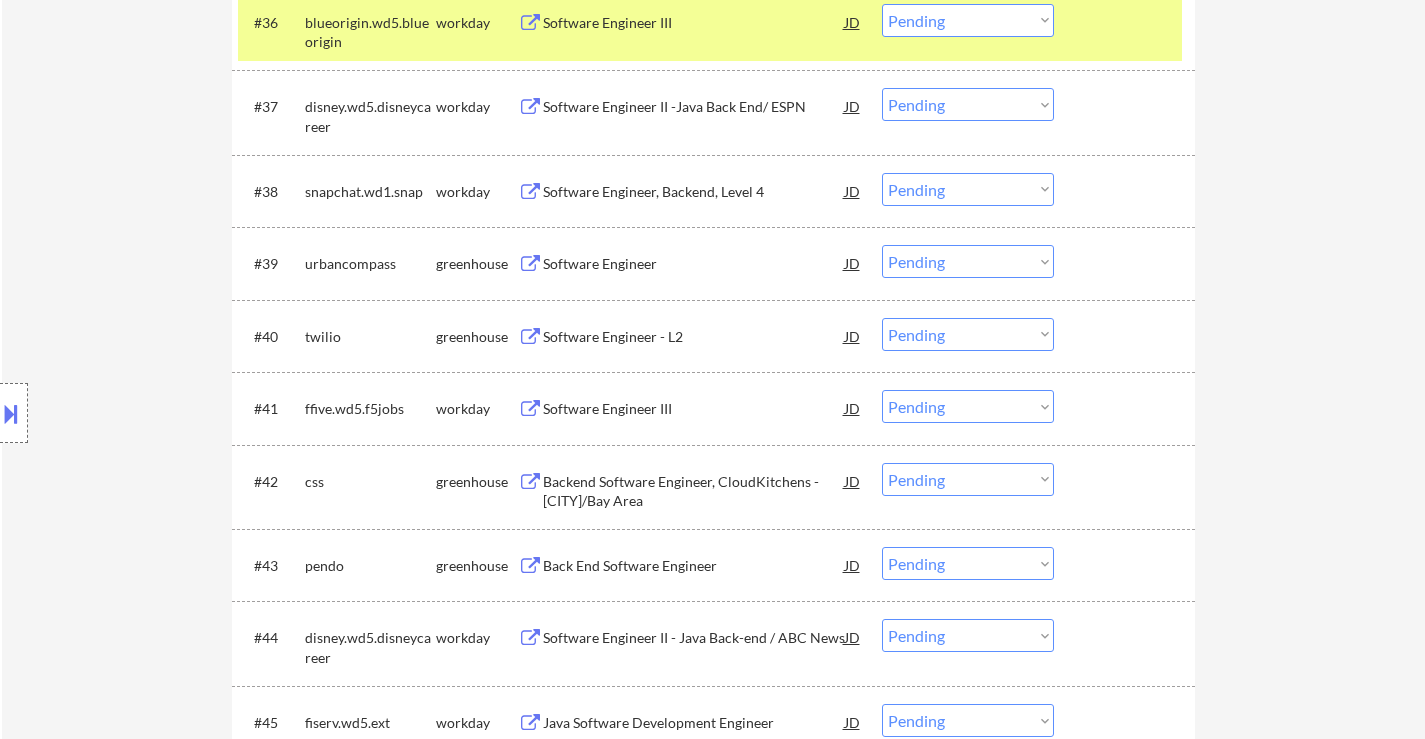 scroll, scrollTop: 3500, scrollLeft: 0, axis: vertical 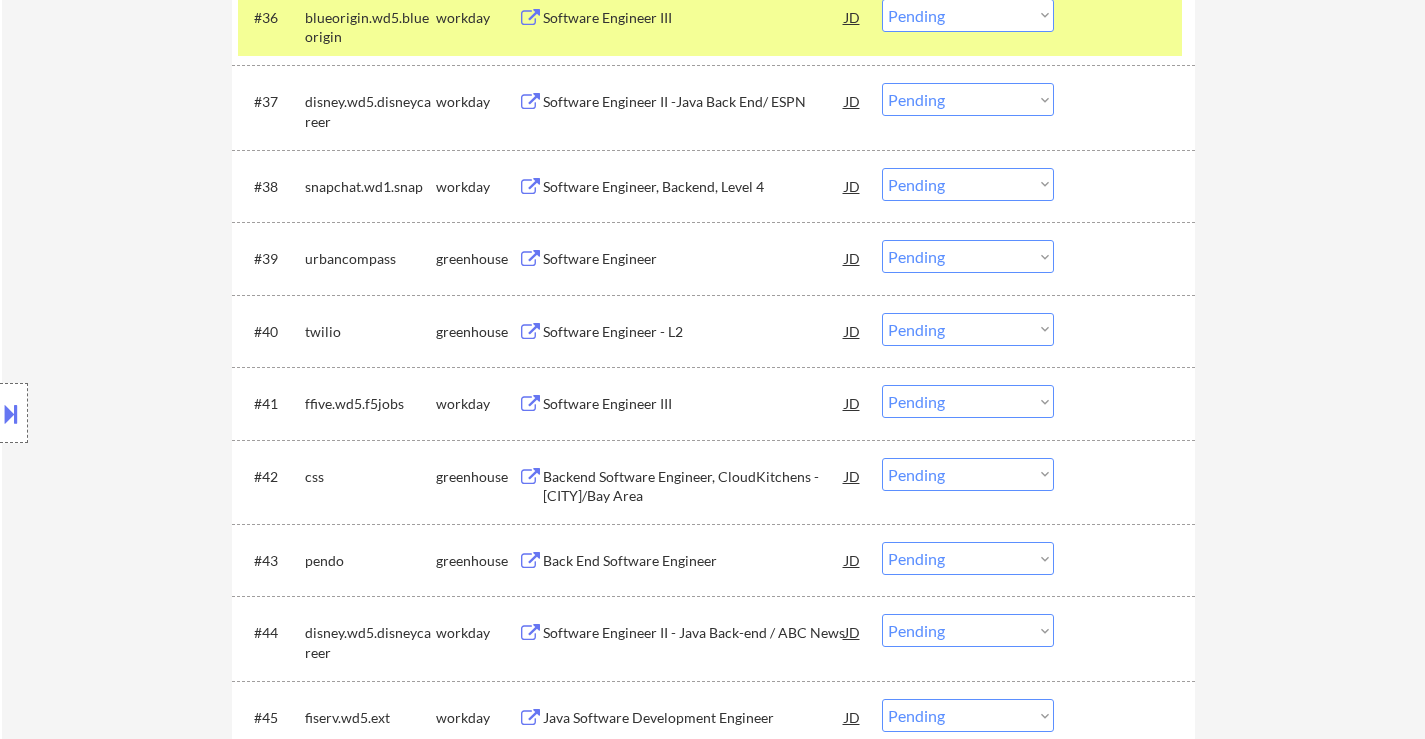 click on "Software Engineer" at bounding box center (694, 259) 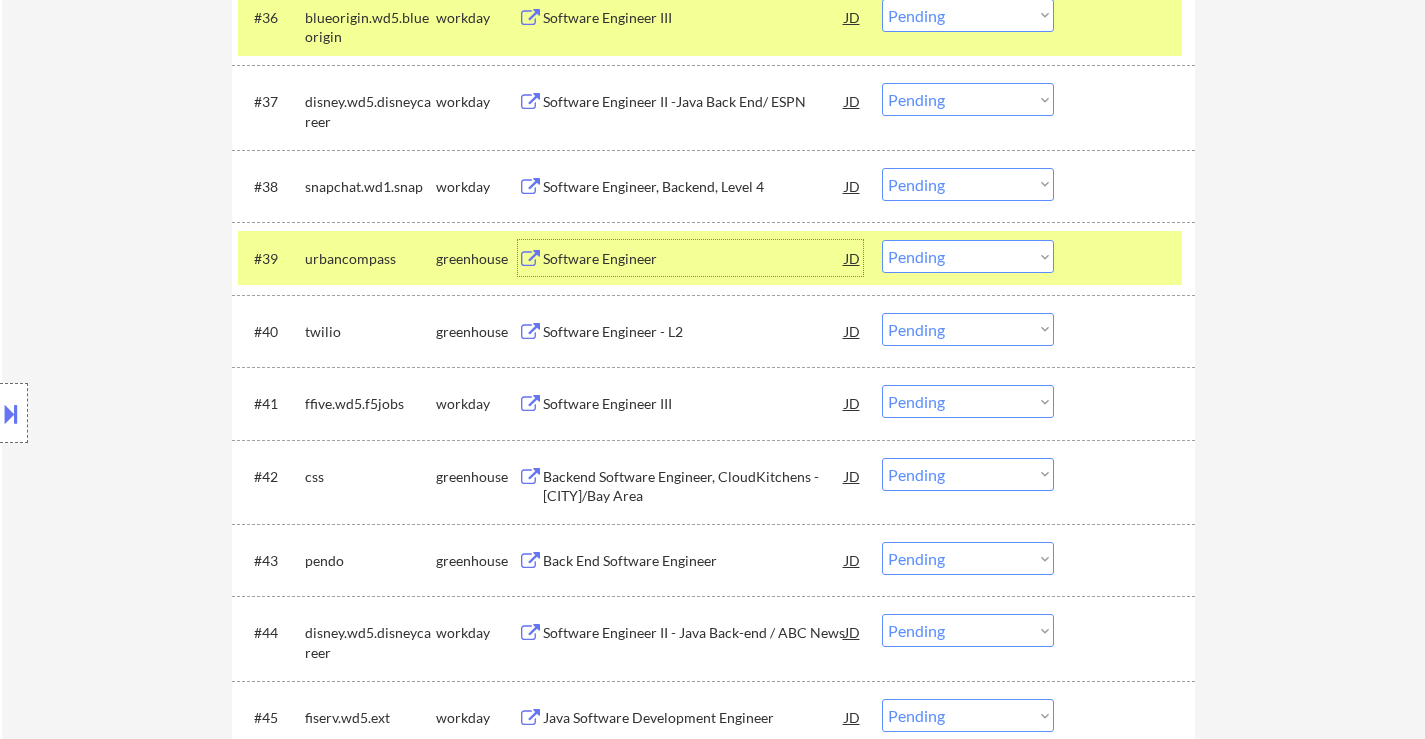 drag, startPoint x: 653, startPoint y: 486, endPoint x: 667, endPoint y: 481, distance: 14.866069 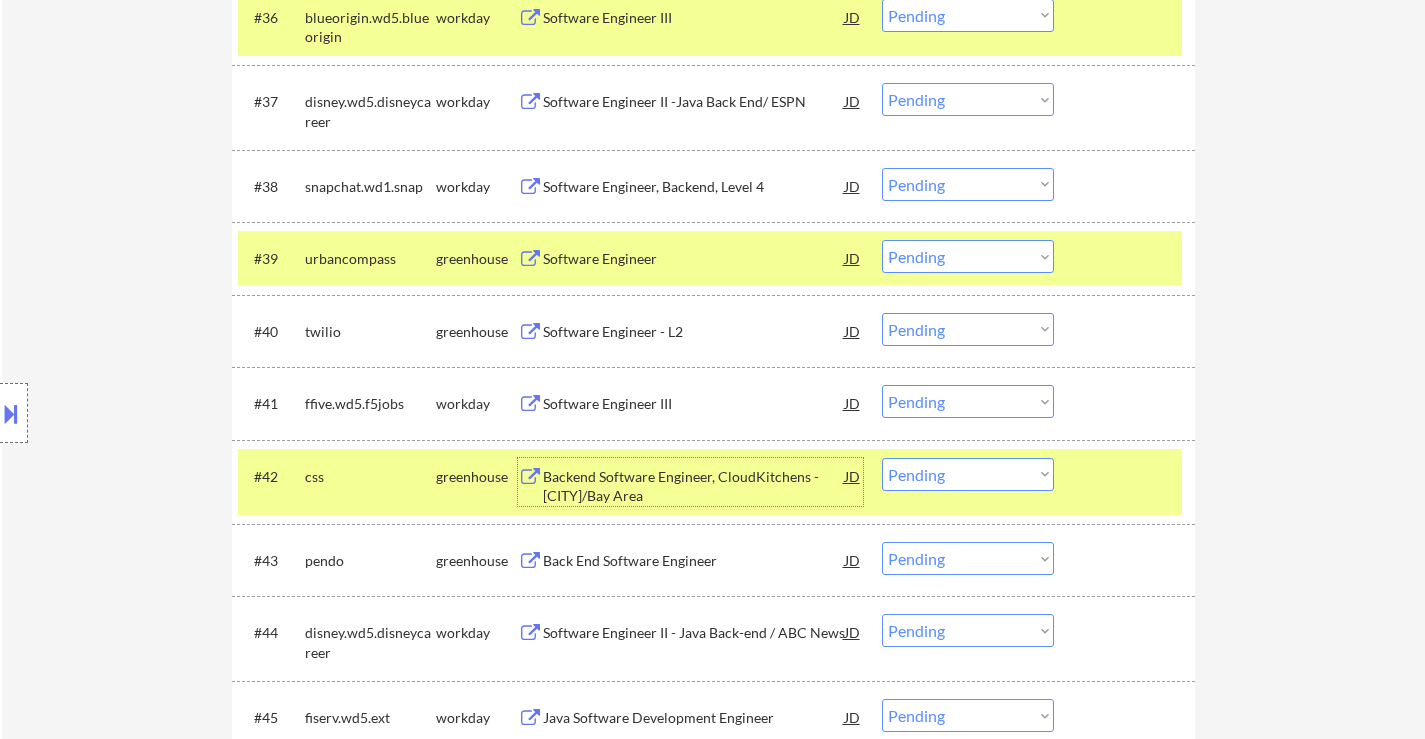 click on "Software Engineer" at bounding box center [694, 259] 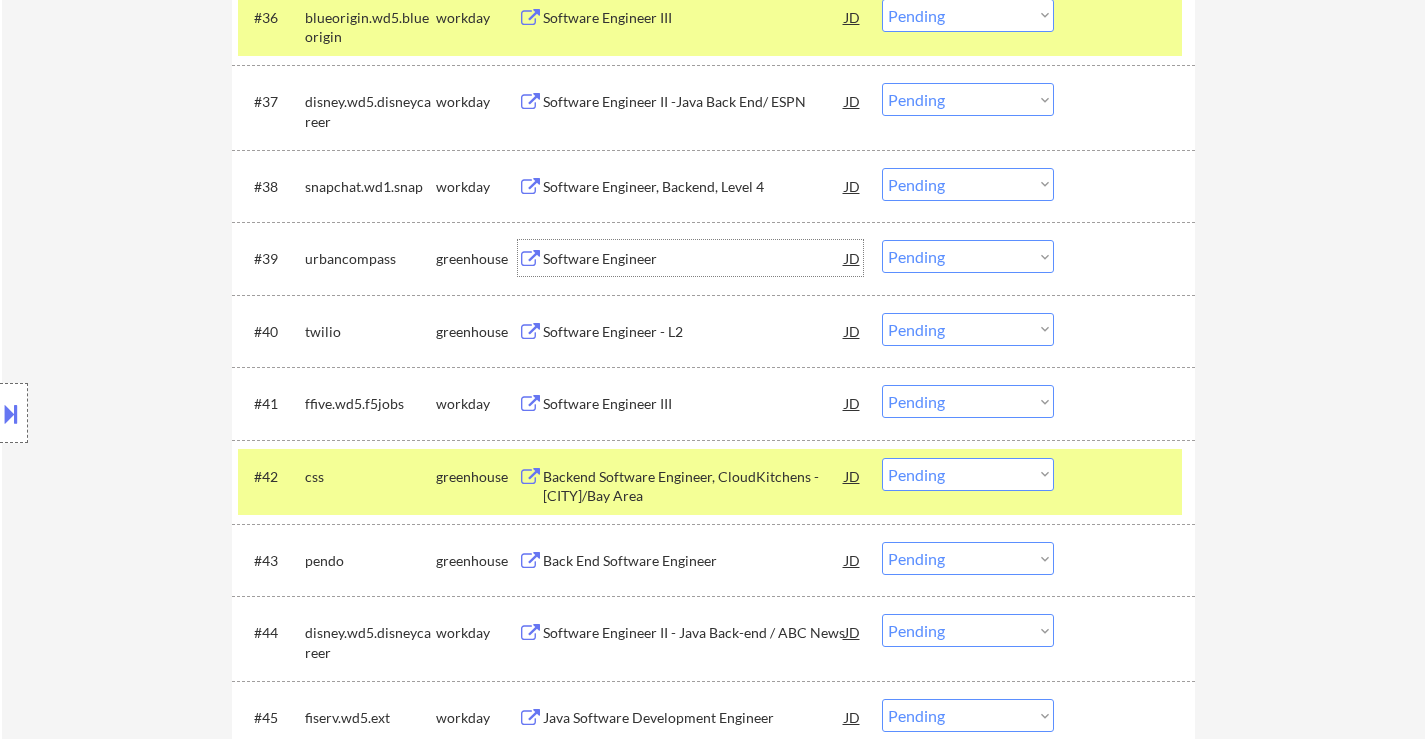 click on "Choose an option... Pending Applied Excluded (Questions) Excluded (Expired) Excluded (Location) Excluded (Bad Match) Excluded (Blocklist) Excluded (Salary) Excluded (Other)" at bounding box center (968, 474) 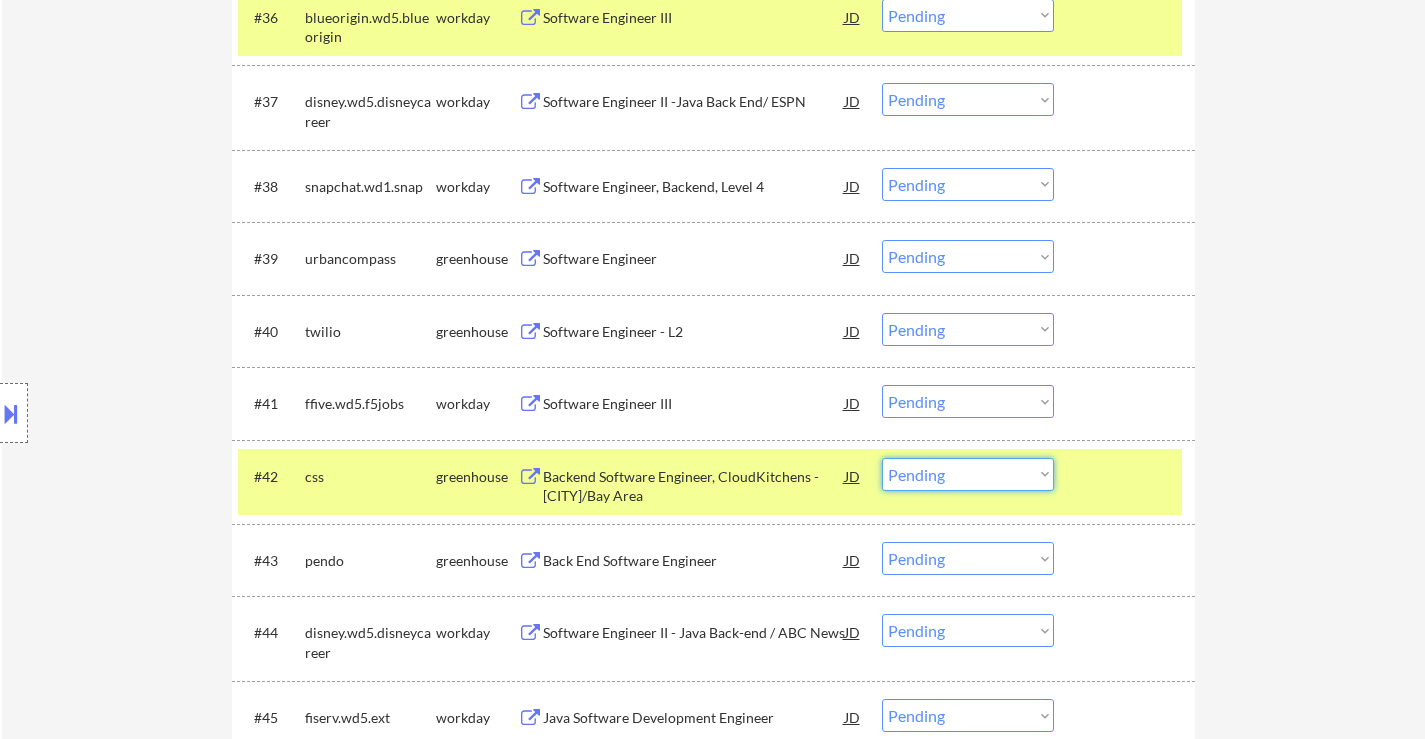 click on "Backend Software Engineer, CloudKitchens - [CITY]/Bay Area" at bounding box center (694, 486) 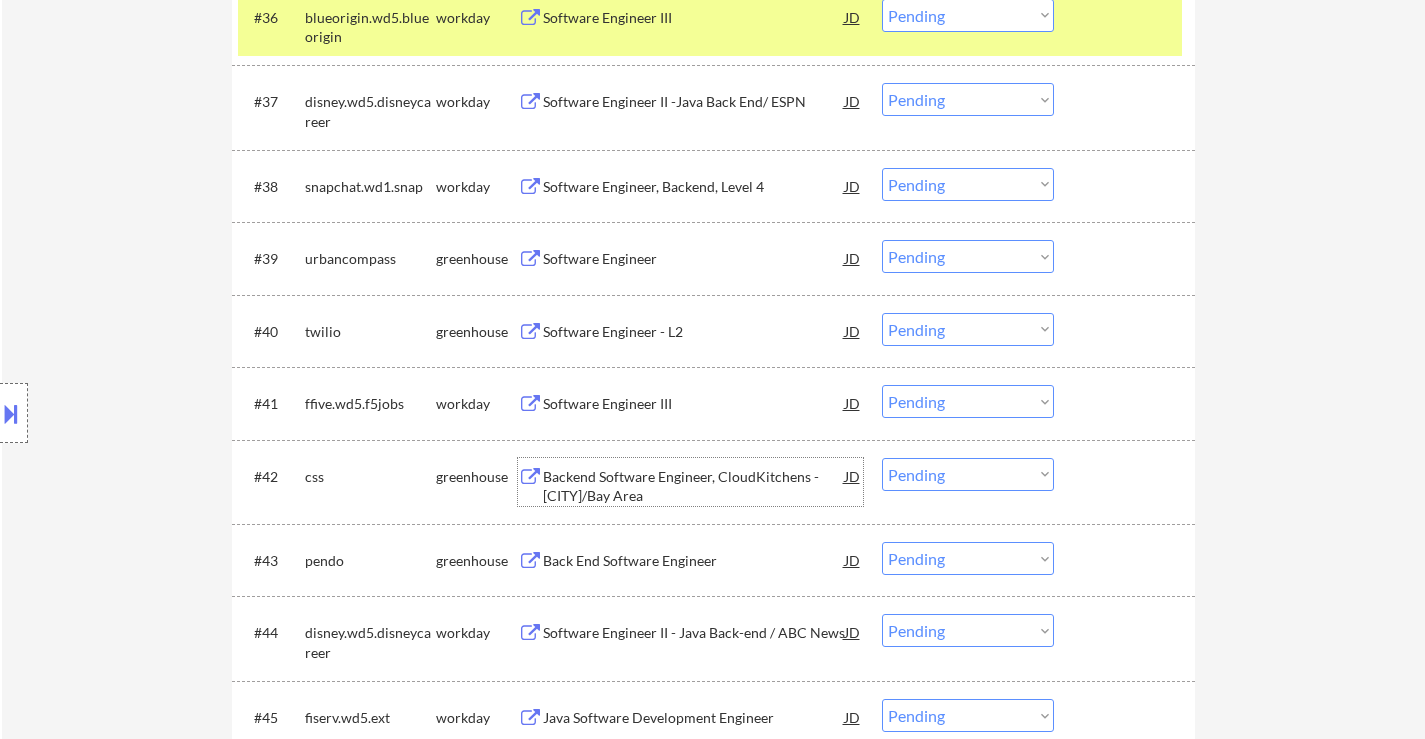 click on "Choose an option... Pending Applied Excluded (Questions) Excluded (Expired) Excluded (Location) Excluded (Bad Match) Excluded (Blocklist) Excluded (Salary) Excluded (Other)" at bounding box center [968, 474] 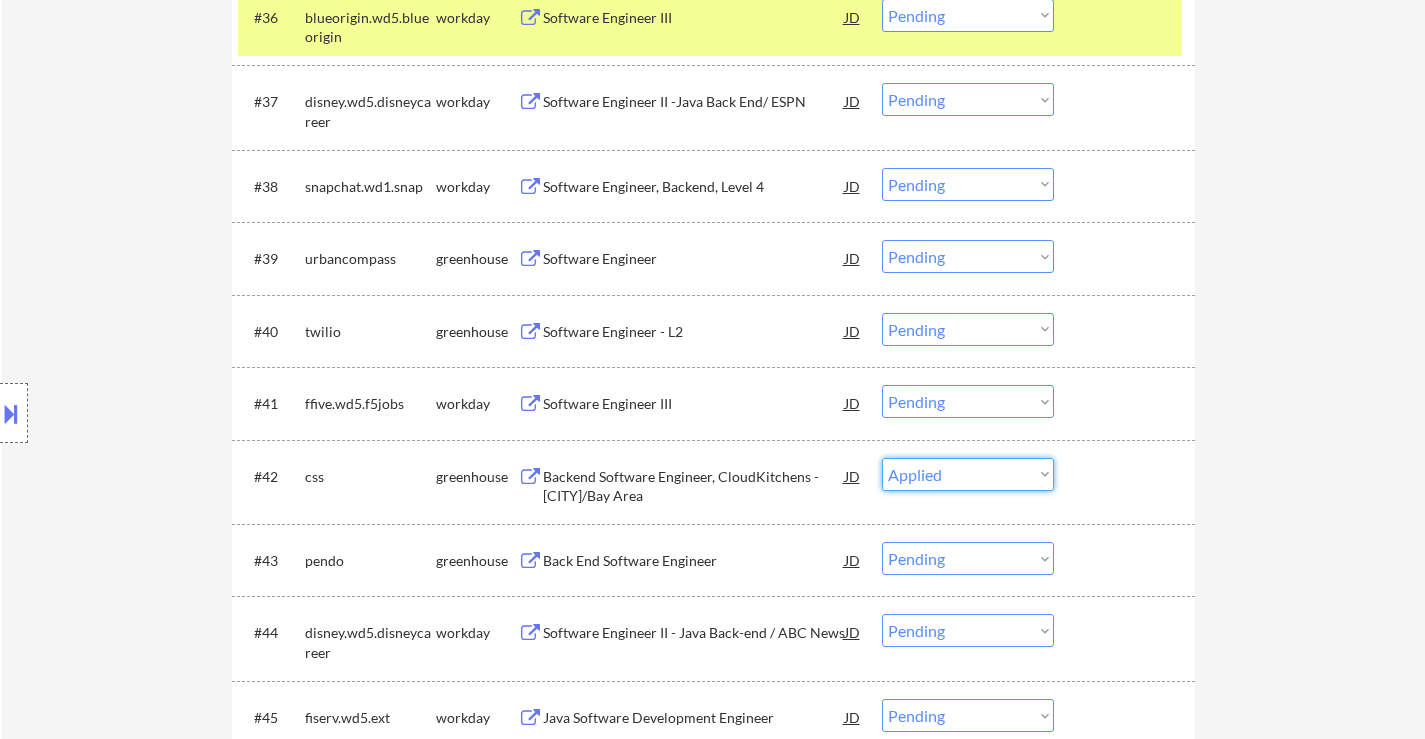 click on "Choose an option... Pending Applied Excluded (Questions) Excluded (Expired) Excluded (Location) Excluded (Bad Match) Excluded (Blocklist) Excluded (Salary) Excluded (Other)" at bounding box center (968, 474) 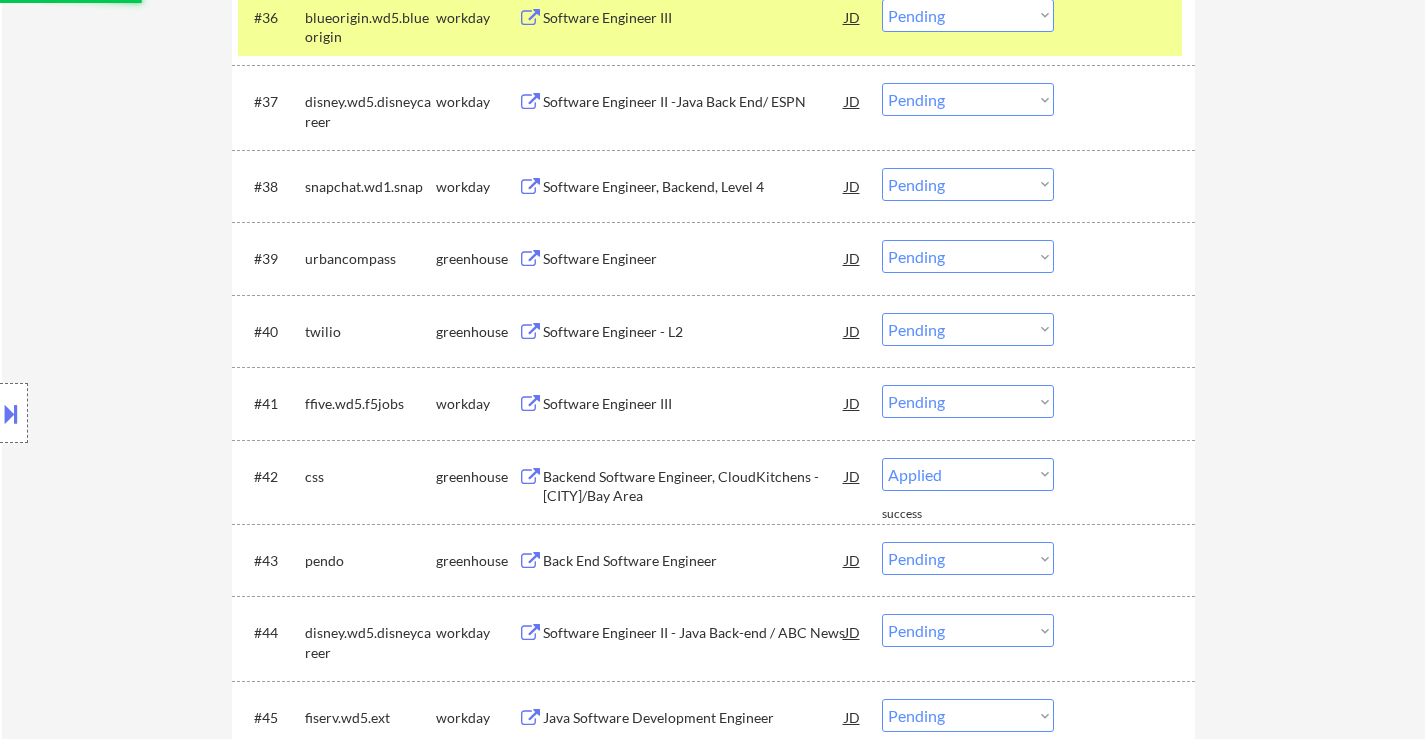 select on ""pending"" 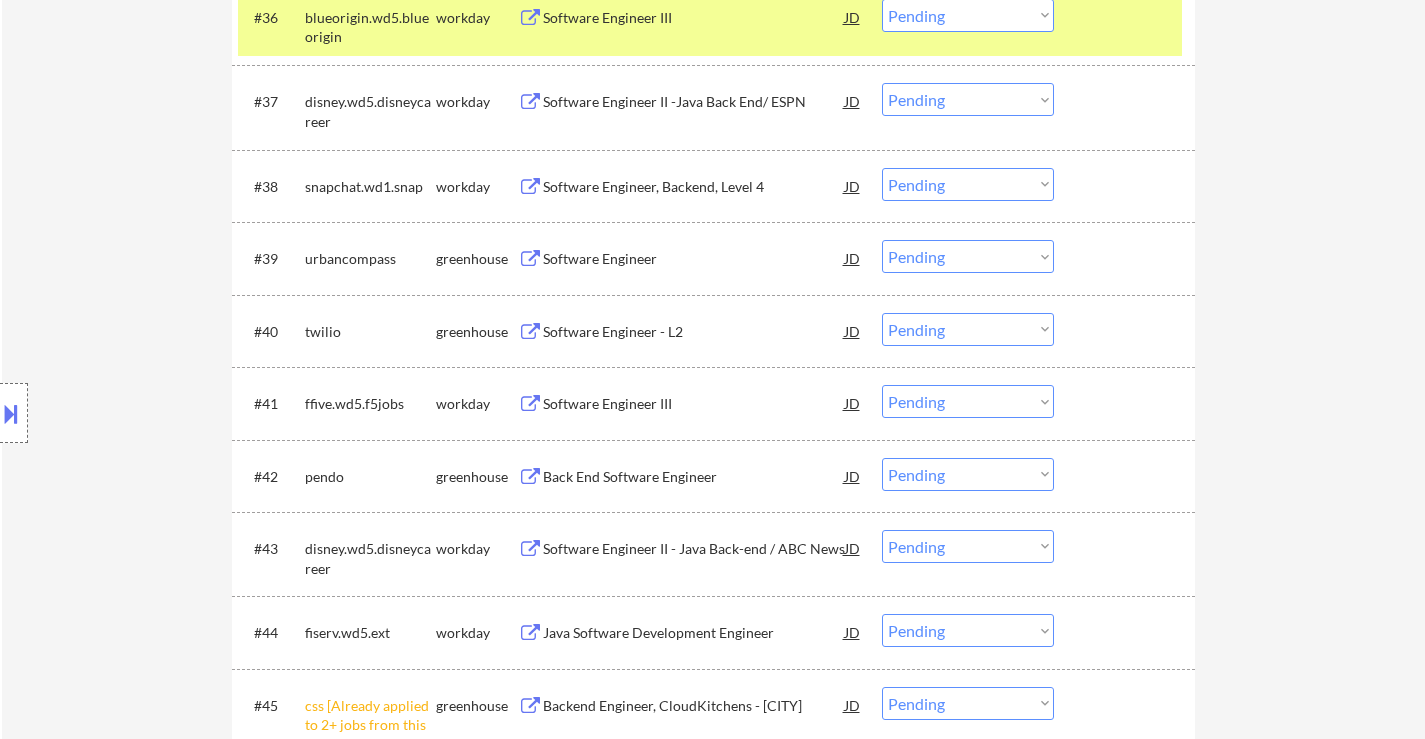click on "Choose an option... Pending Applied Excluded (Questions) Excluded (Expired) Excluded (Location) Excluded (Bad Match) Excluded (Blocklist) Excluded (Salary) Excluded (Other)" at bounding box center [968, 256] 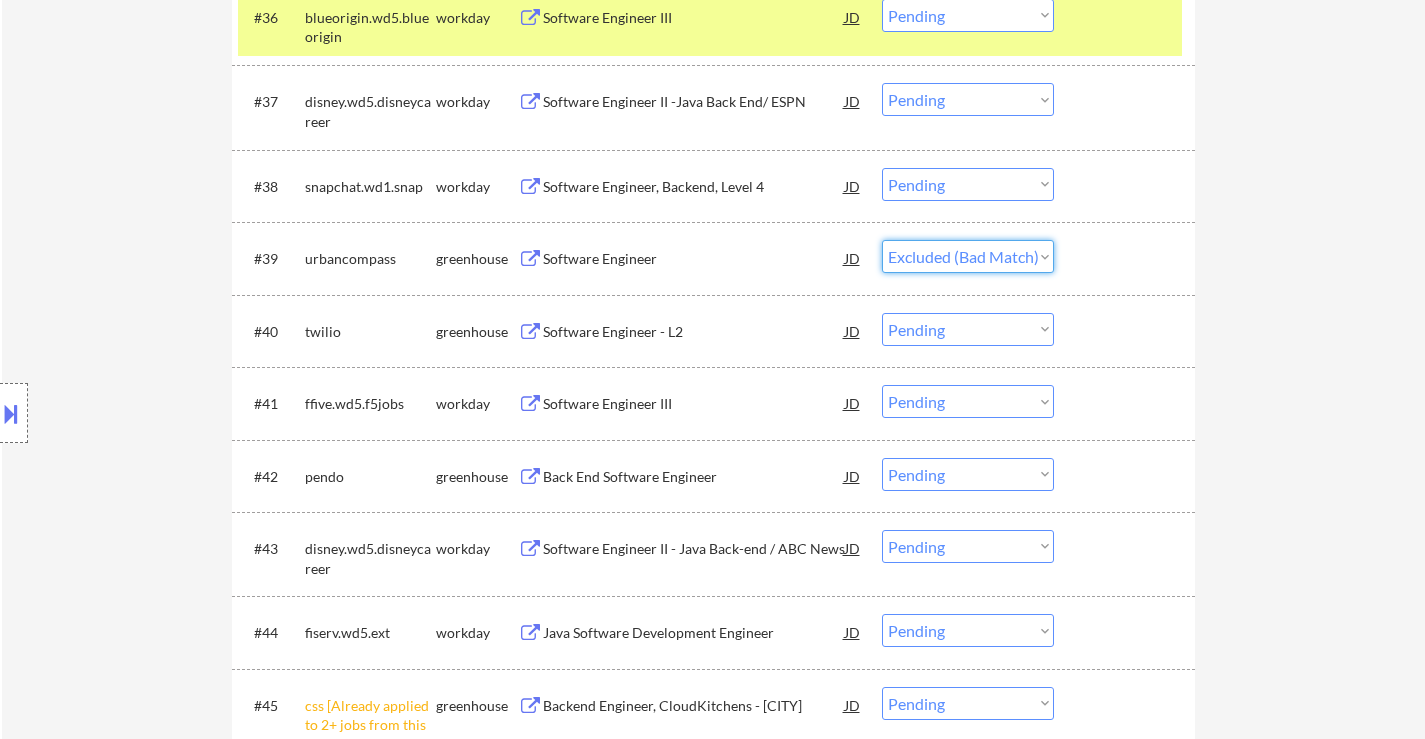 click on "Choose an option... Pending Applied Excluded (Questions) Excluded (Expired) Excluded (Location) Excluded (Bad Match) Excluded (Blocklist) Excluded (Salary) Excluded (Other)" at bounding box center [968, 256] 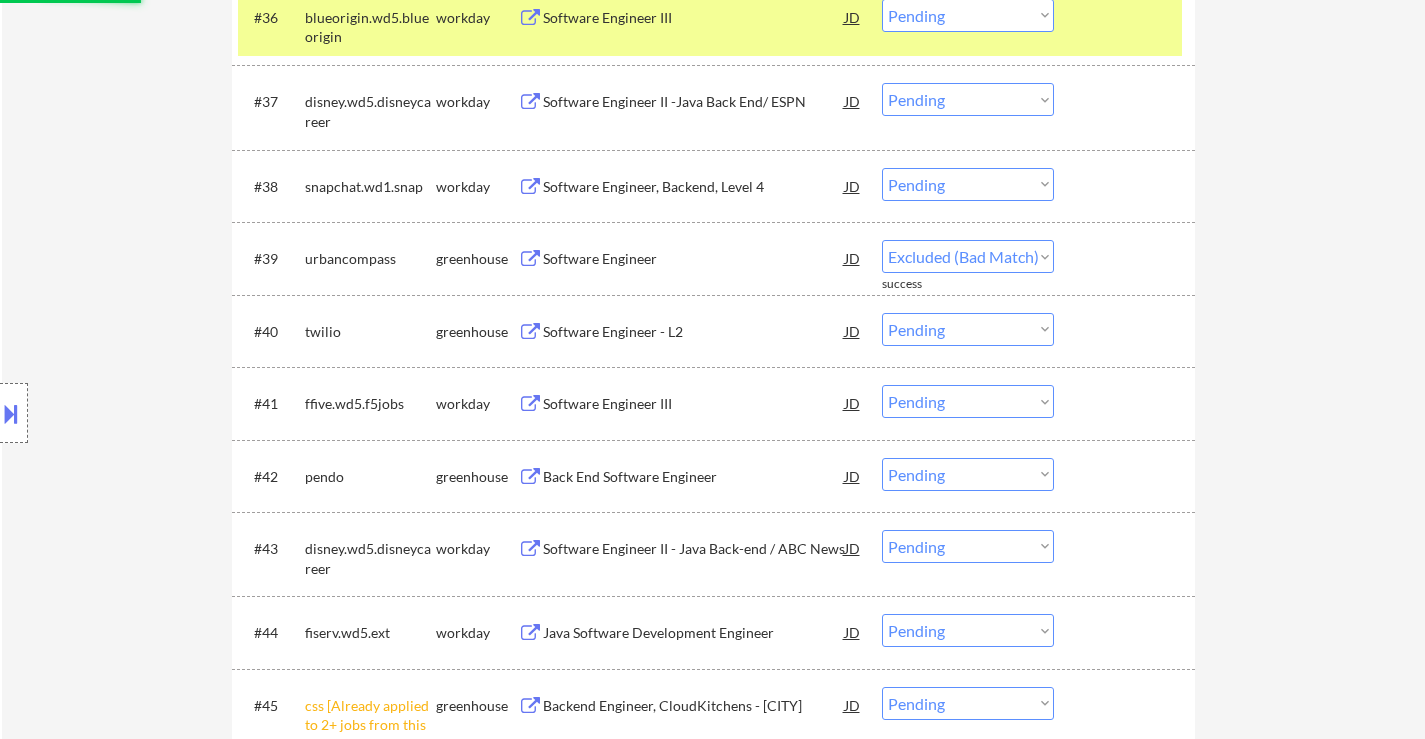 select on ""pending"" 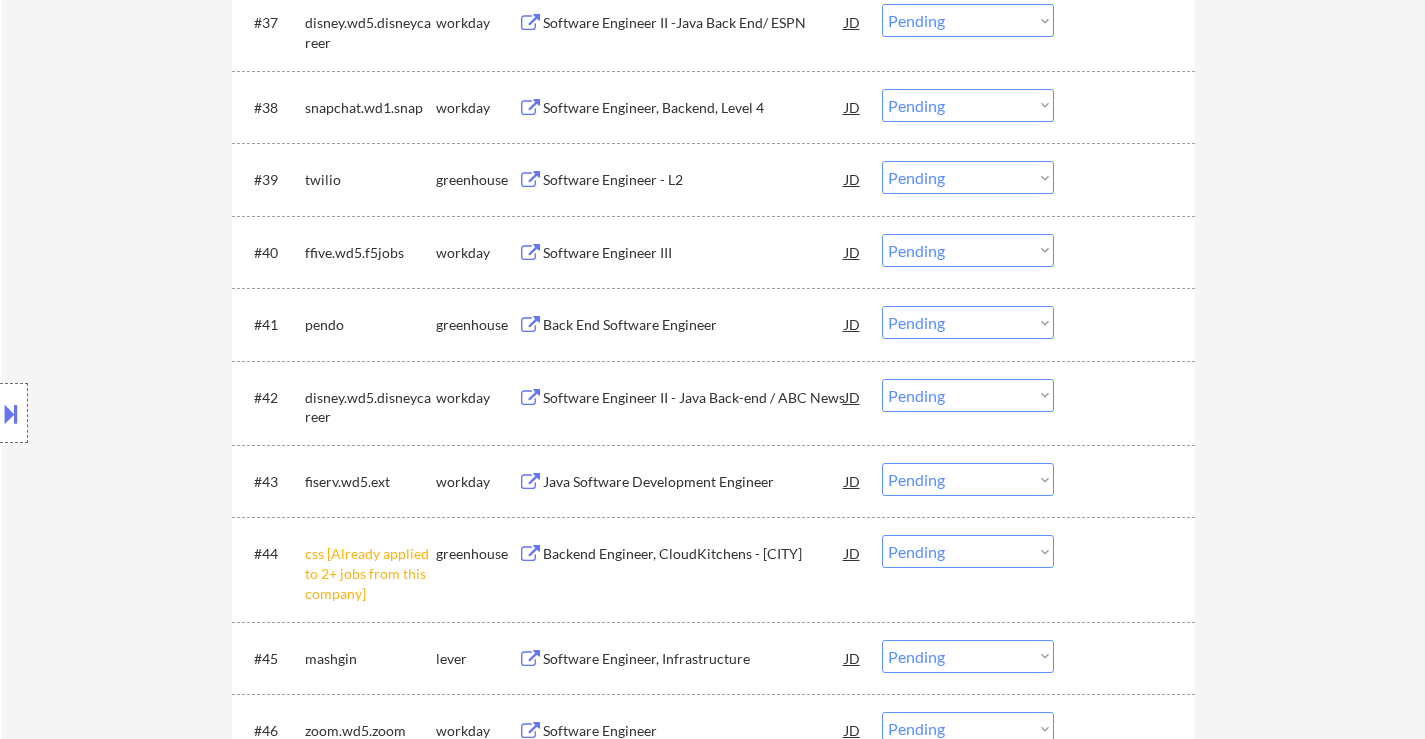 scroll, scrollTop: 3700, scrollLeft: 0, axis: vertical 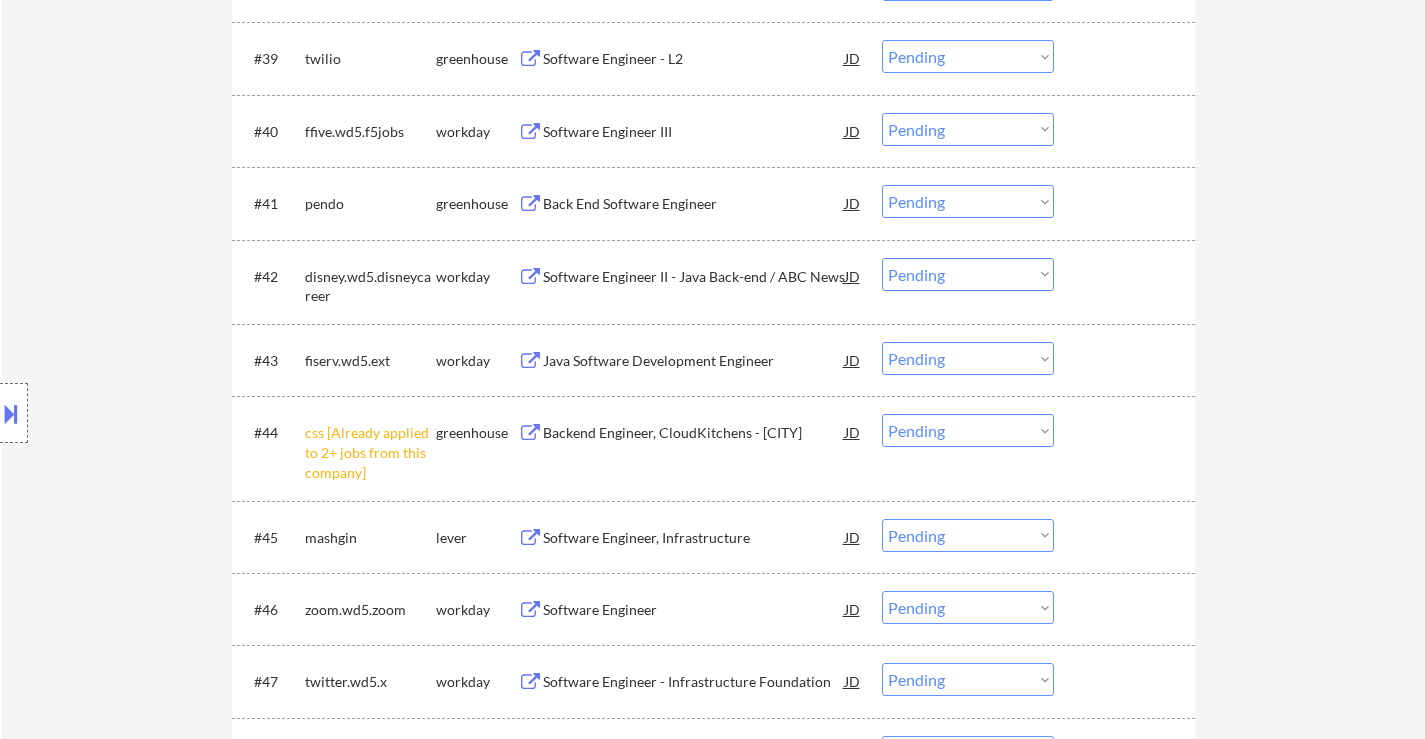 click on "Choose an option... Pending Applied Excluded (Questions) Excluded (Expired) Excluded (Location) Excluded (Bad Match) Excluded (Blocklist) Excluded (Salary) Excluded (Other)" at bounding box center [968, 430] 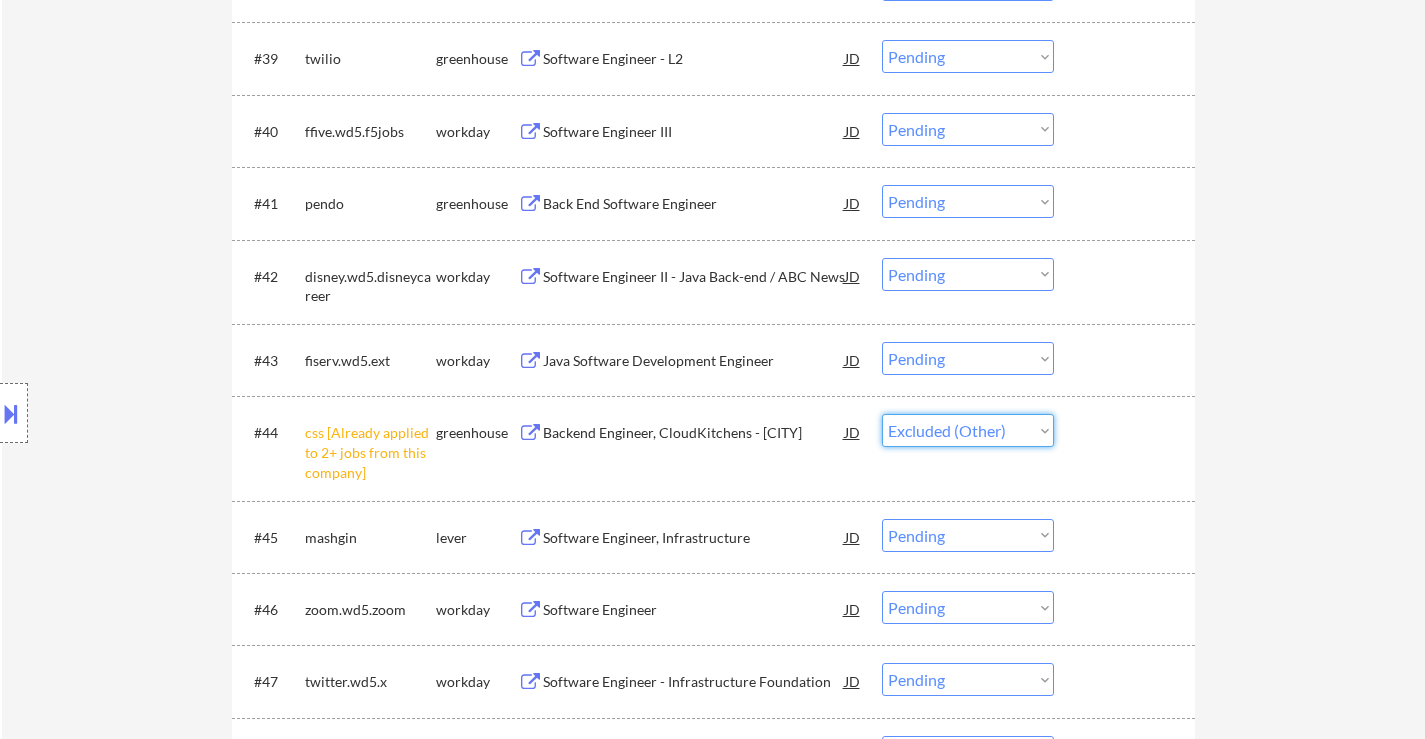 click on "Choose an option... Pending Applied Excluded (Questions) Excluded (Expired) Excluded (Location) Excluded (Bad Match) Excluded (Blocklist) Excluded (Salary) Excluded (Other)" at bounding box center [968, 430] 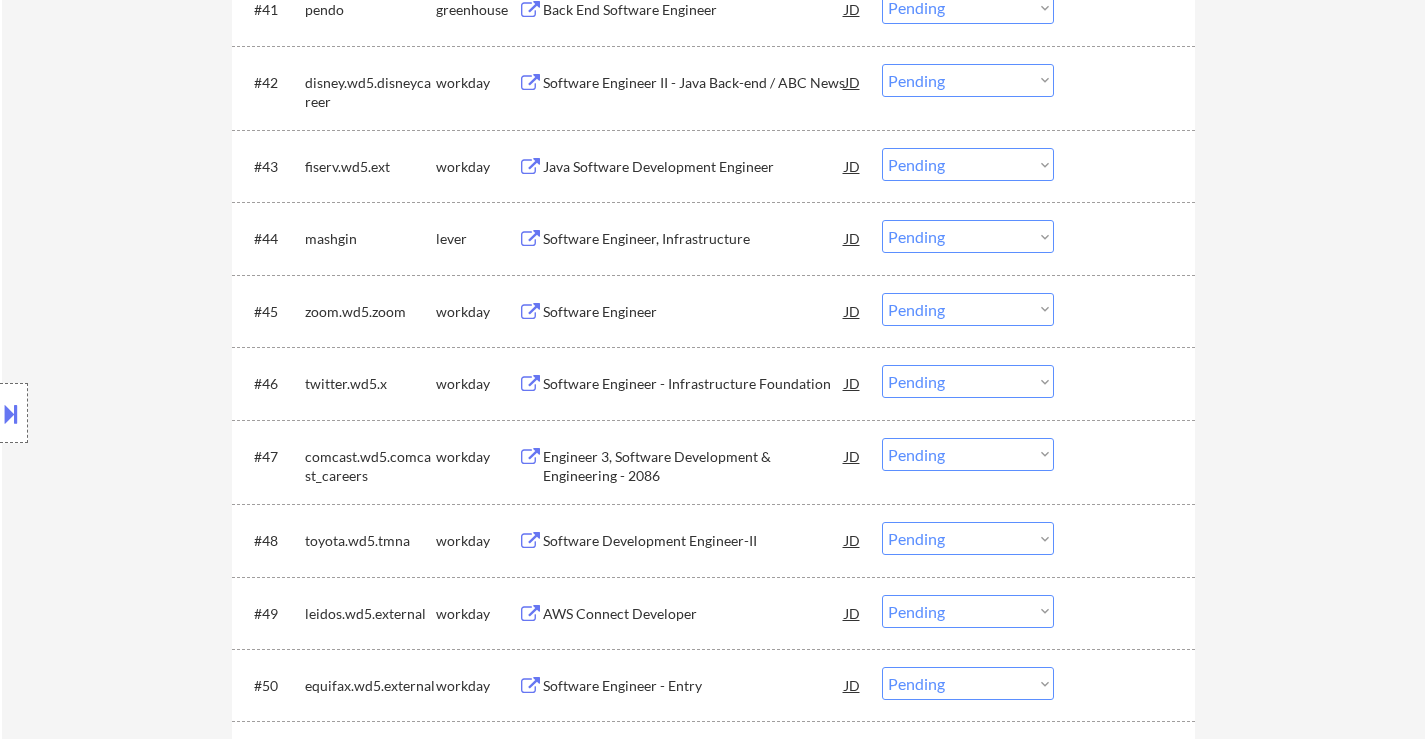 scroll, scrollTop: 3900, scrollLeft: 0, axis: vertical 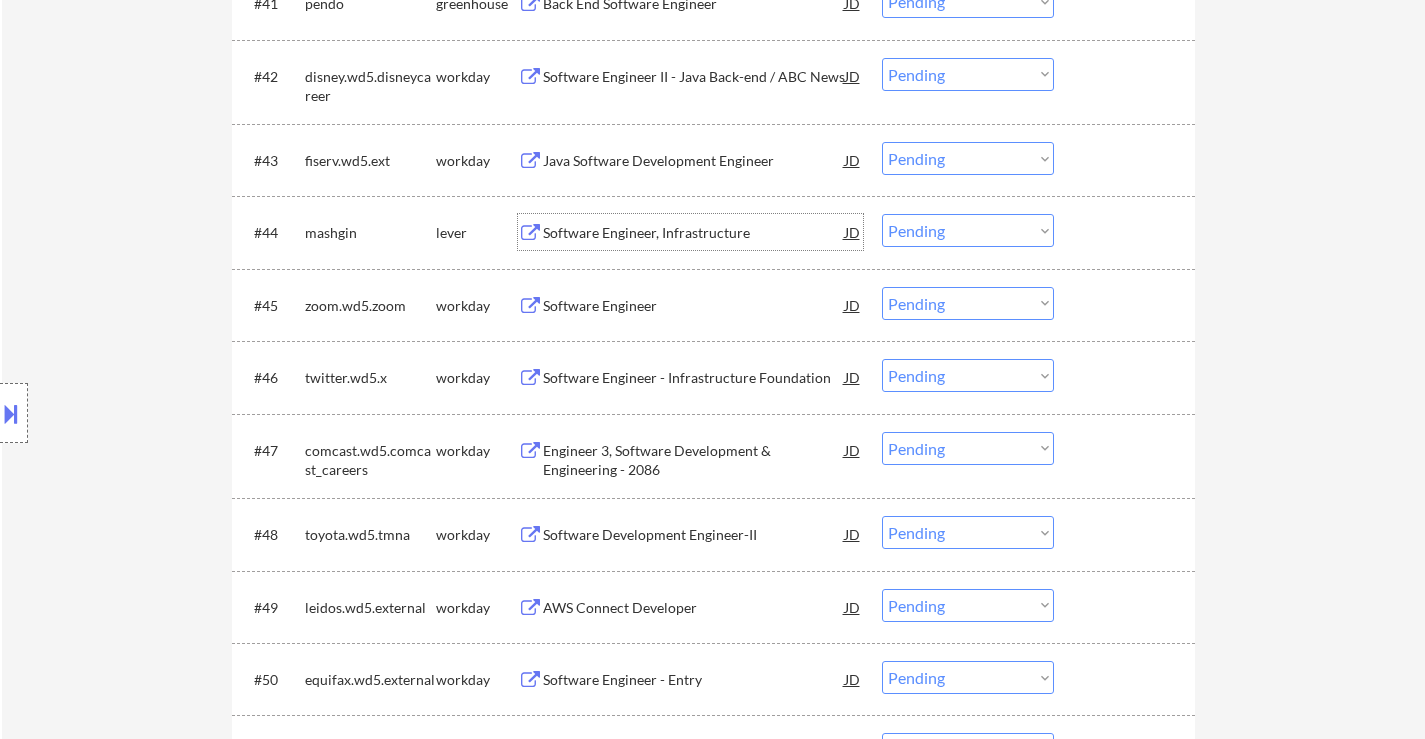 click on "Software Engineer, Infrastructure" at bounding box center [694, 233] 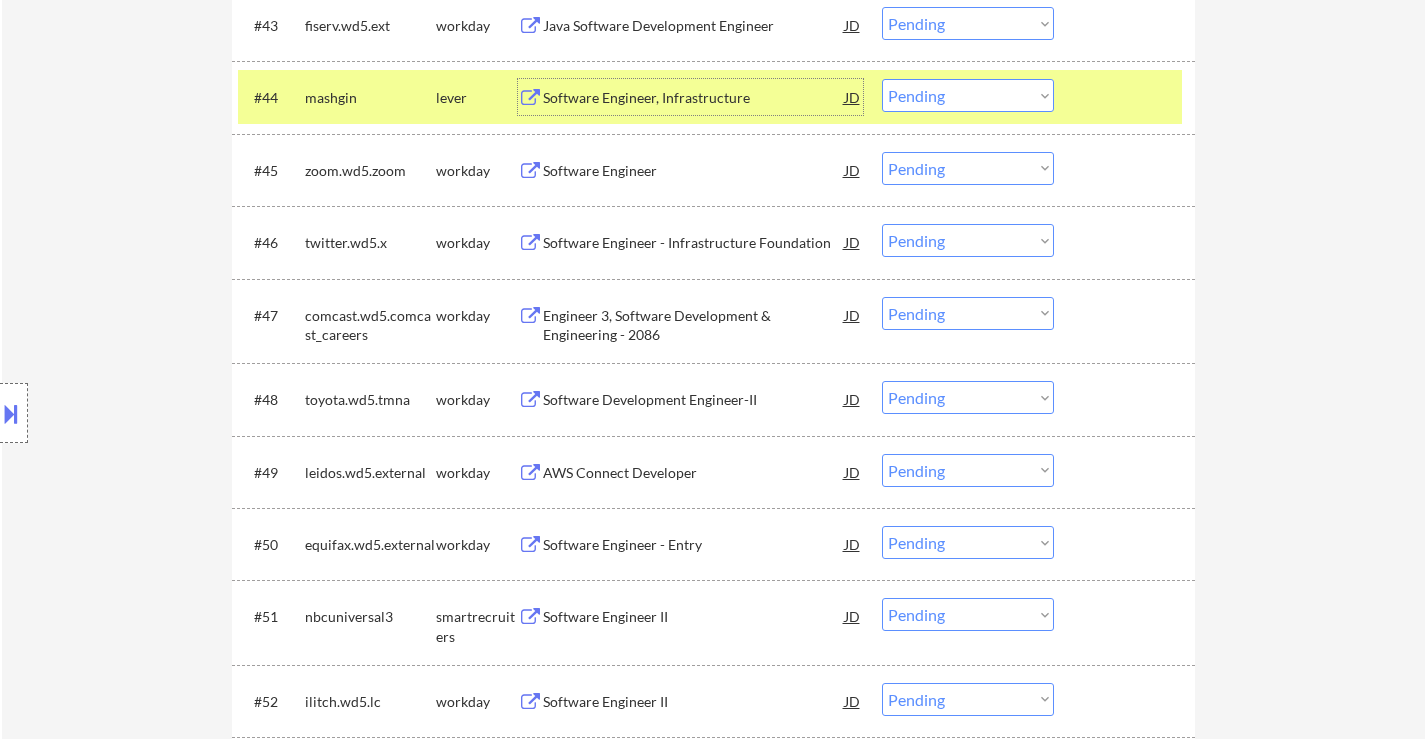 scroll, scrollTop: 4000, scrollLeft: 0, axis: vertical 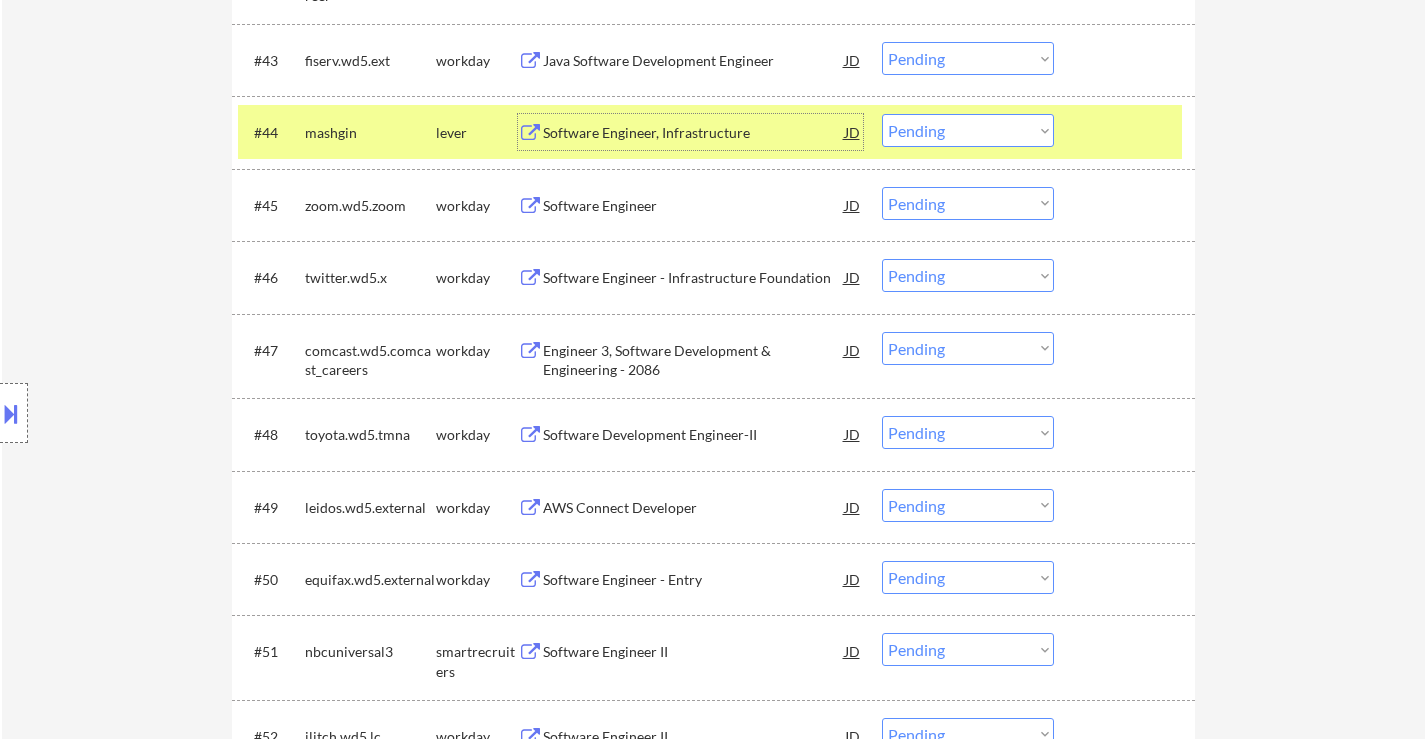 click on "Choose an option... Pending Applied Excluded (Questions) Excluded (Expired) Excluded (Location) Excluded (Bad Match) Excluded (Blocklist) Excluded (Salary) Excluded (Other)" at bounding box center [968, 130] 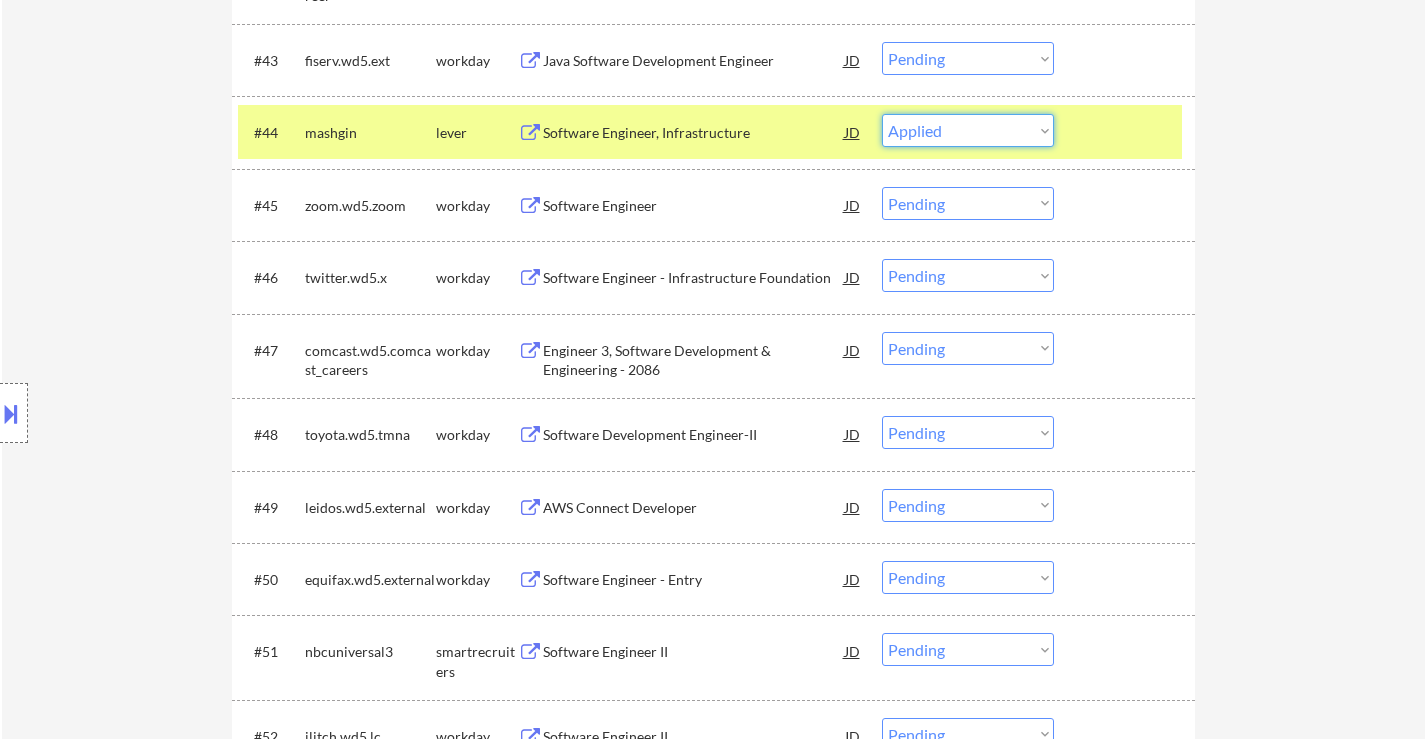 click on "Choose an option... Pending Applied Excluded (Questions) Excluded (Expired) Excluded (Location) Excluded (Bad Match) Excluded (Blocklist) Excluded (Salary) Excluded (Other)" at bounding box center (968, 130) 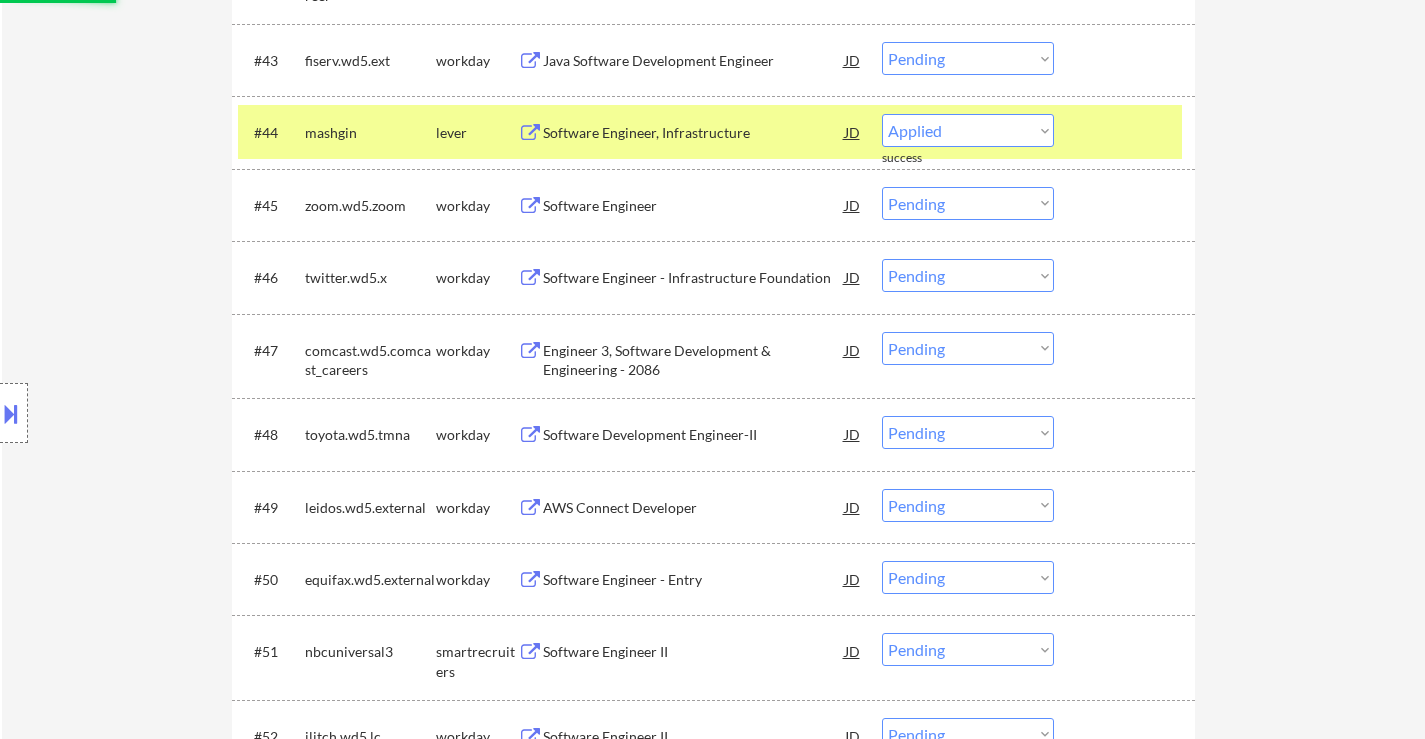 select on ""pending"" 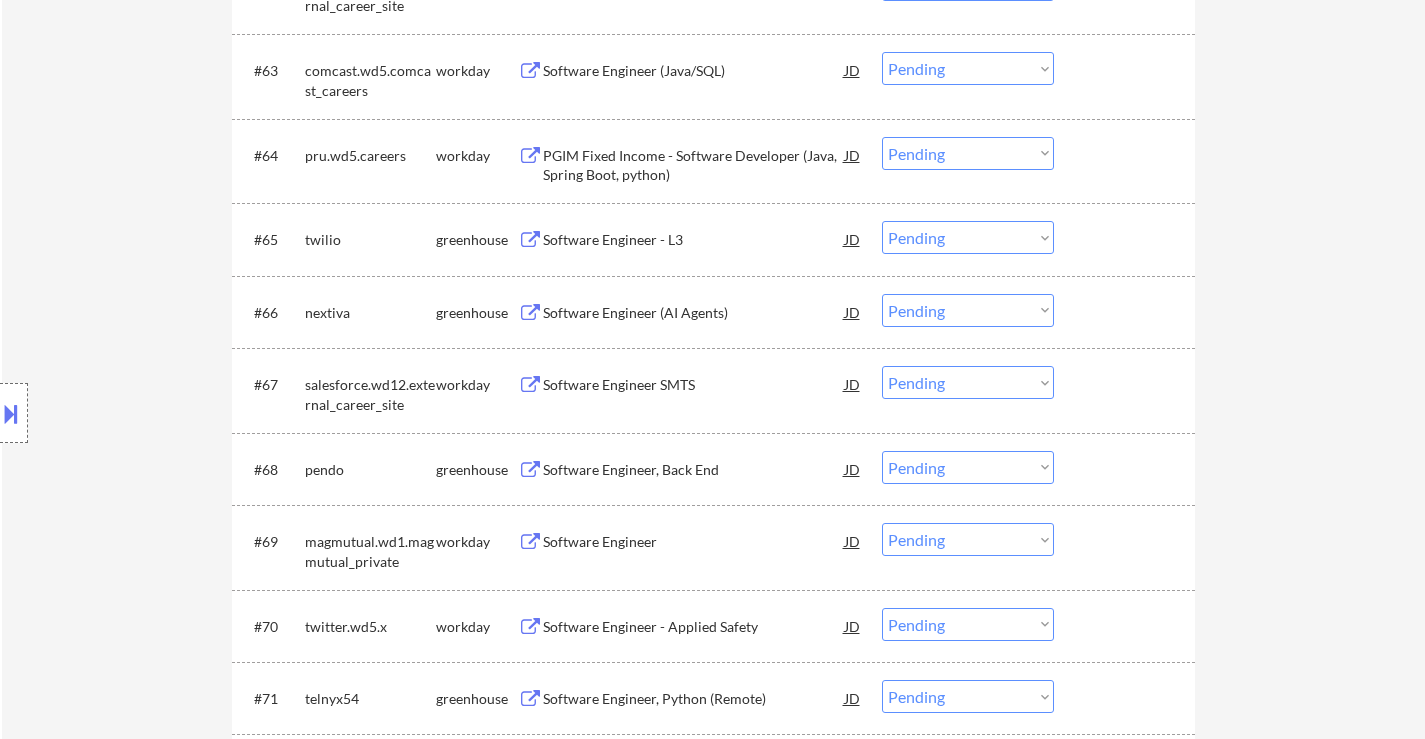 scroll, scrollTop: 5600, scrollLeft: 0, axis: vertical 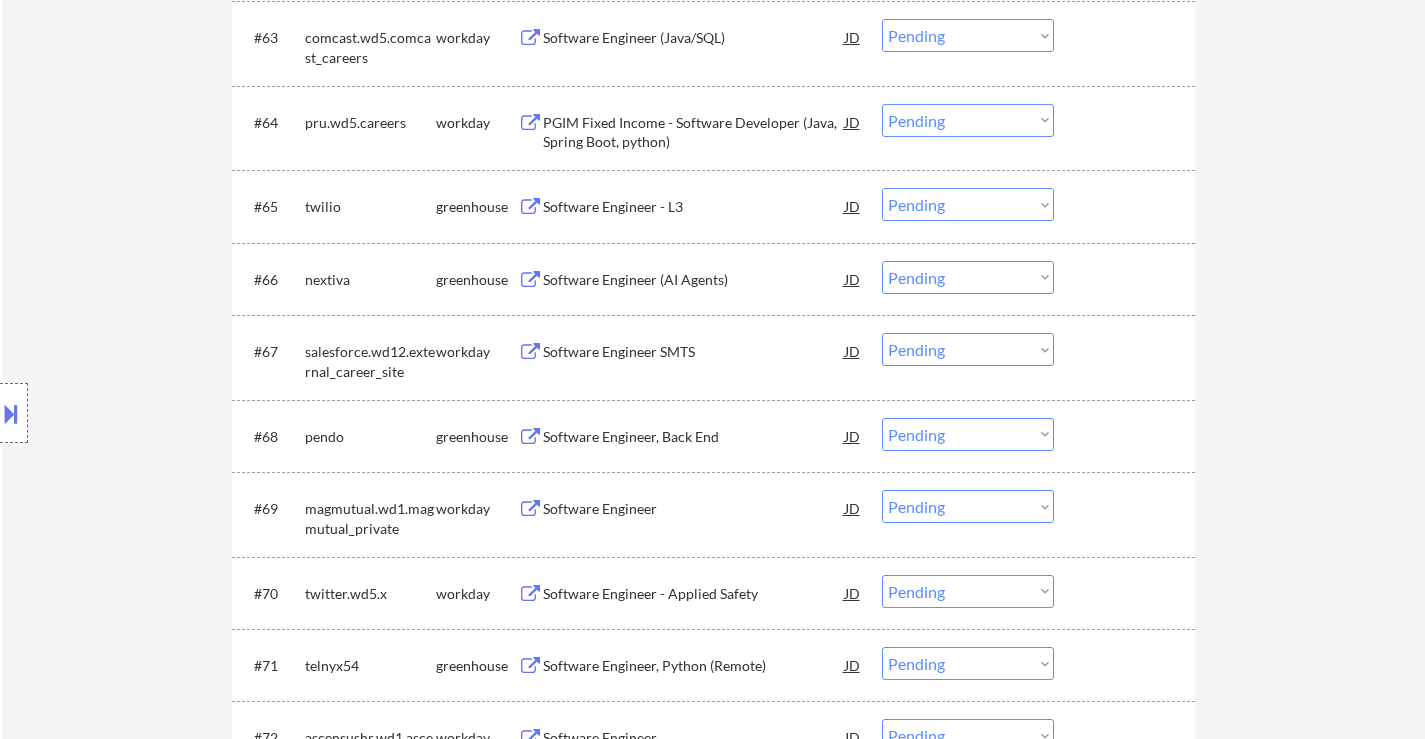 click on "Software Engineer (AI Agents)" at bounding box center [694, 280] 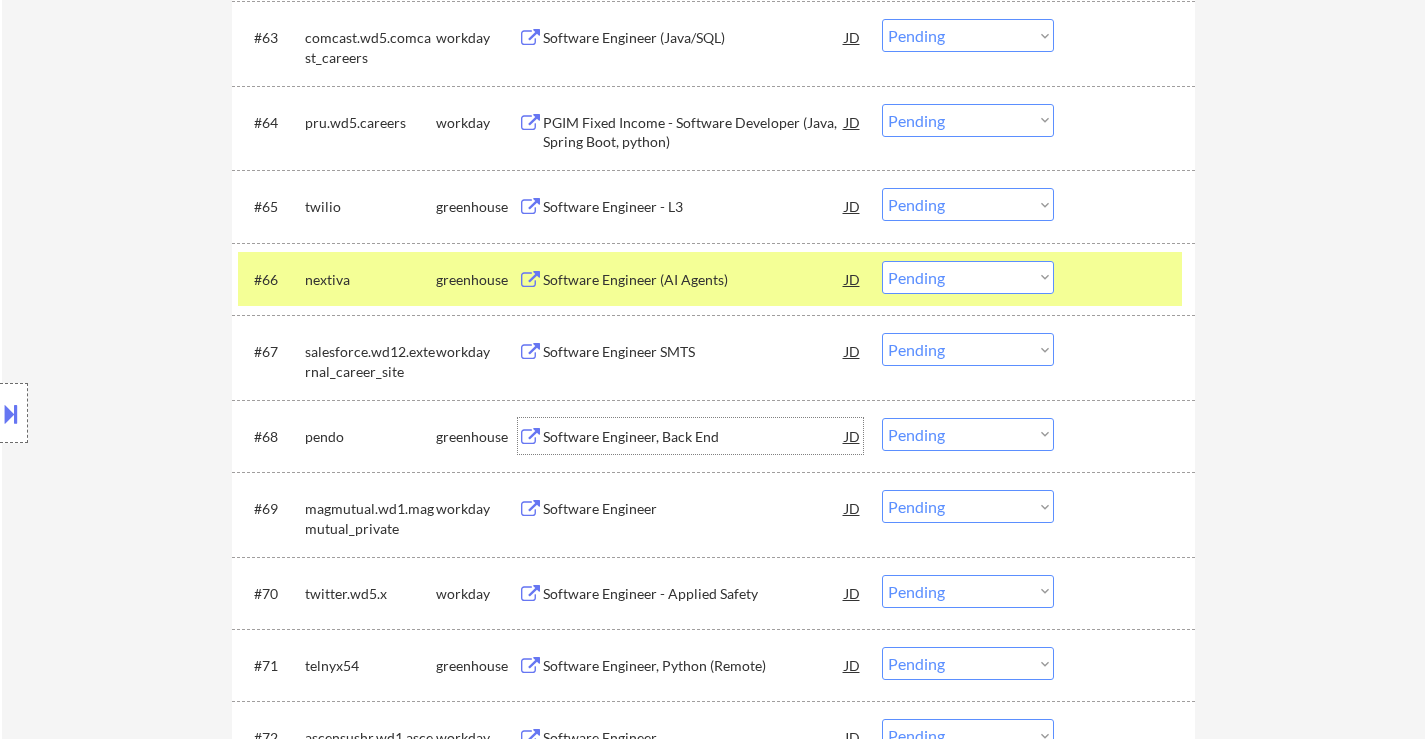 click on "Software Engineer, Back End" at bounding box center [694, 437] 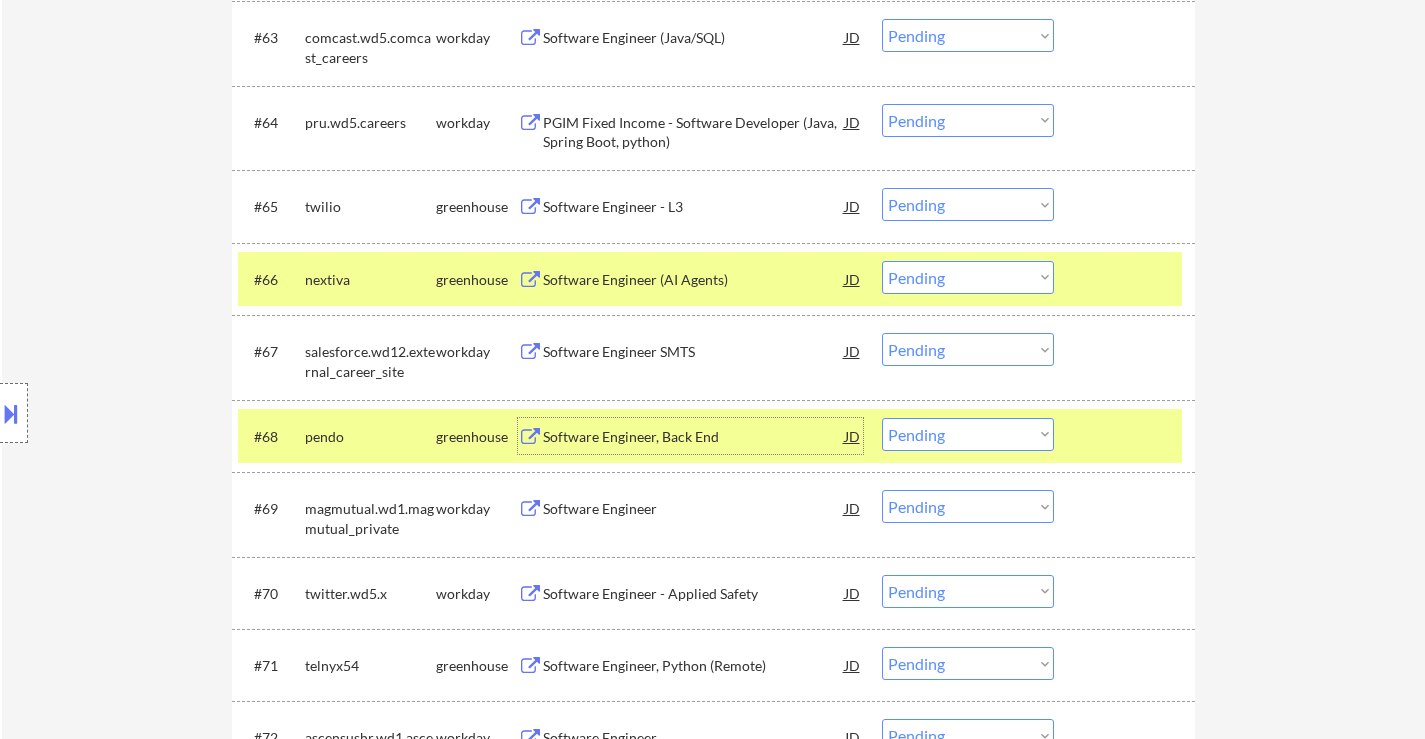 click on "Choose an option... Pending Applied Excluded (Questions) Excluded (Expired) Excluded (Location) Excluded (Bad Match) Excluded (Blocklist) Excluded (Salary) Excluded (Other)" at bounding box center (968, 277) 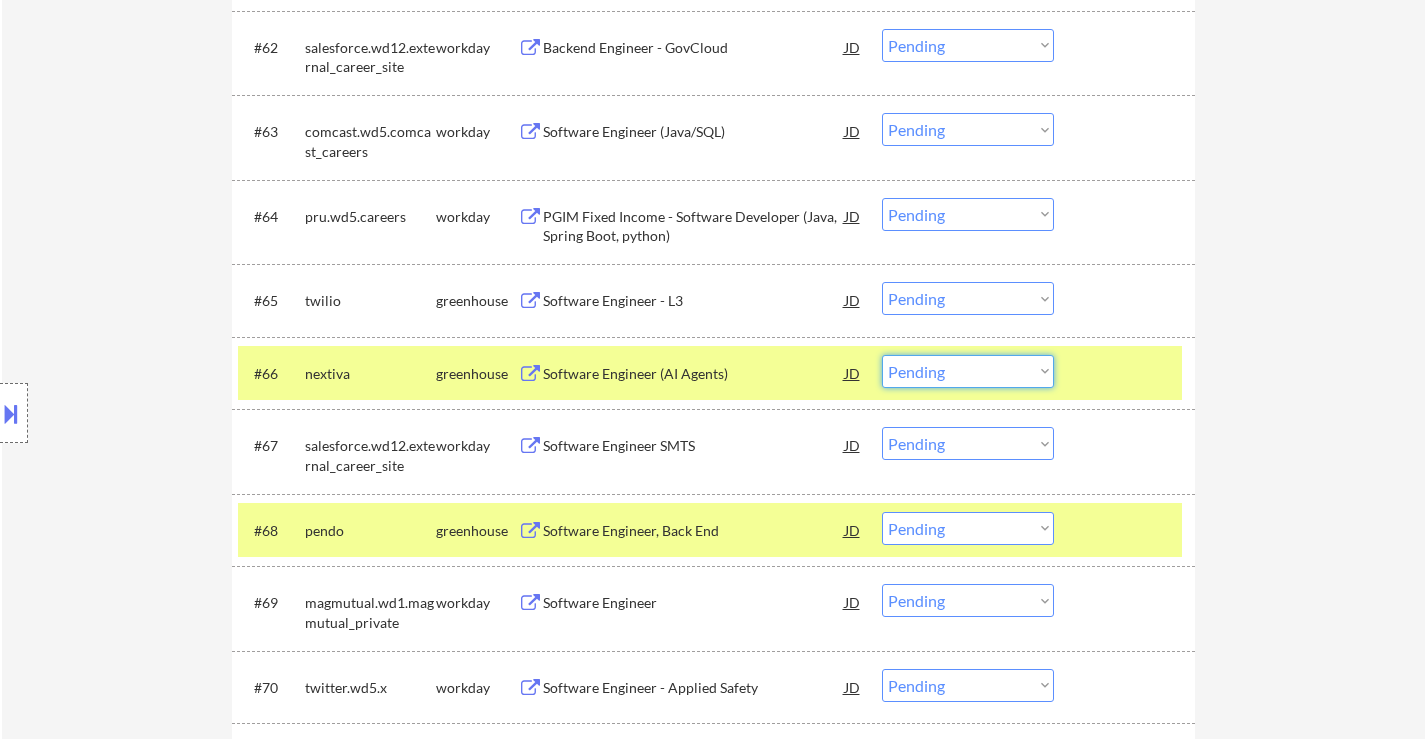 scroll, scrollTop: 5600, scrollLeft: 0, axis: vertical 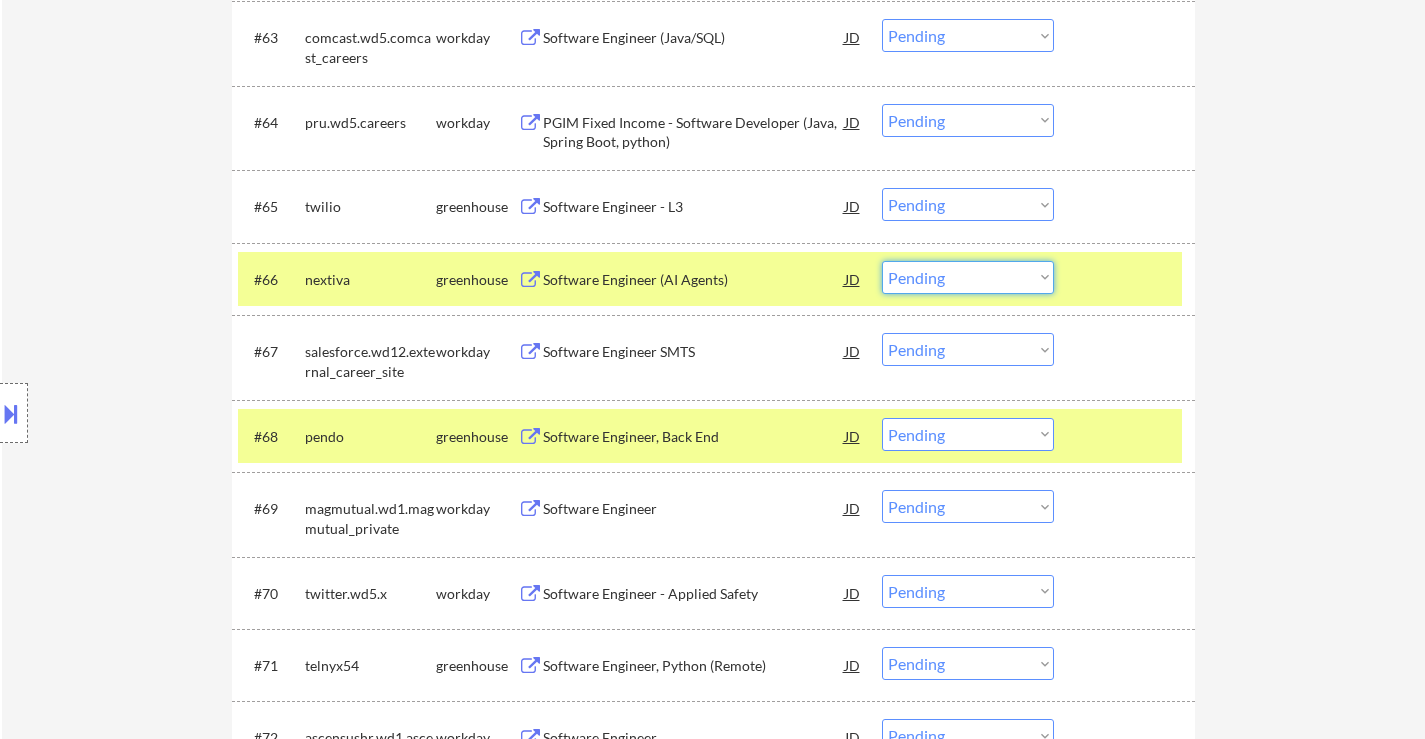 click on "Choose an option... Pending Applied Excluded (Questions) Excluded (Expired) Excluded (Location) Excluded (Bad Match) Excluded (Blocklist) Excluded (Salary) Excluded (Other)" at bounding box center (968, 277) 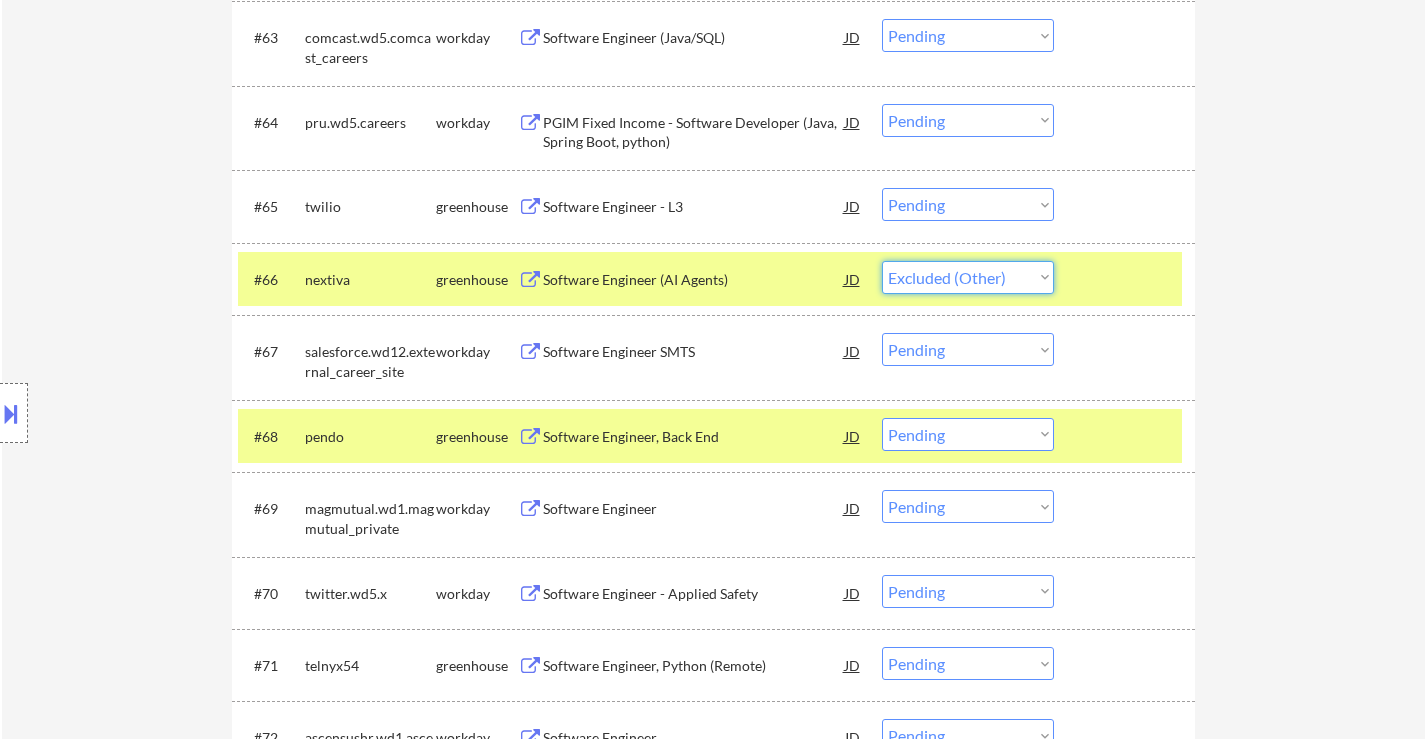 click on "Choose an option... Pending Applied Excluded (Questions) Excluded (Expired) Excluded (Location) Excluded (Bad Match) Excluded (Blocklist) Excluded (Salary) Excluded (Other)" at bounding box center (968, 277) 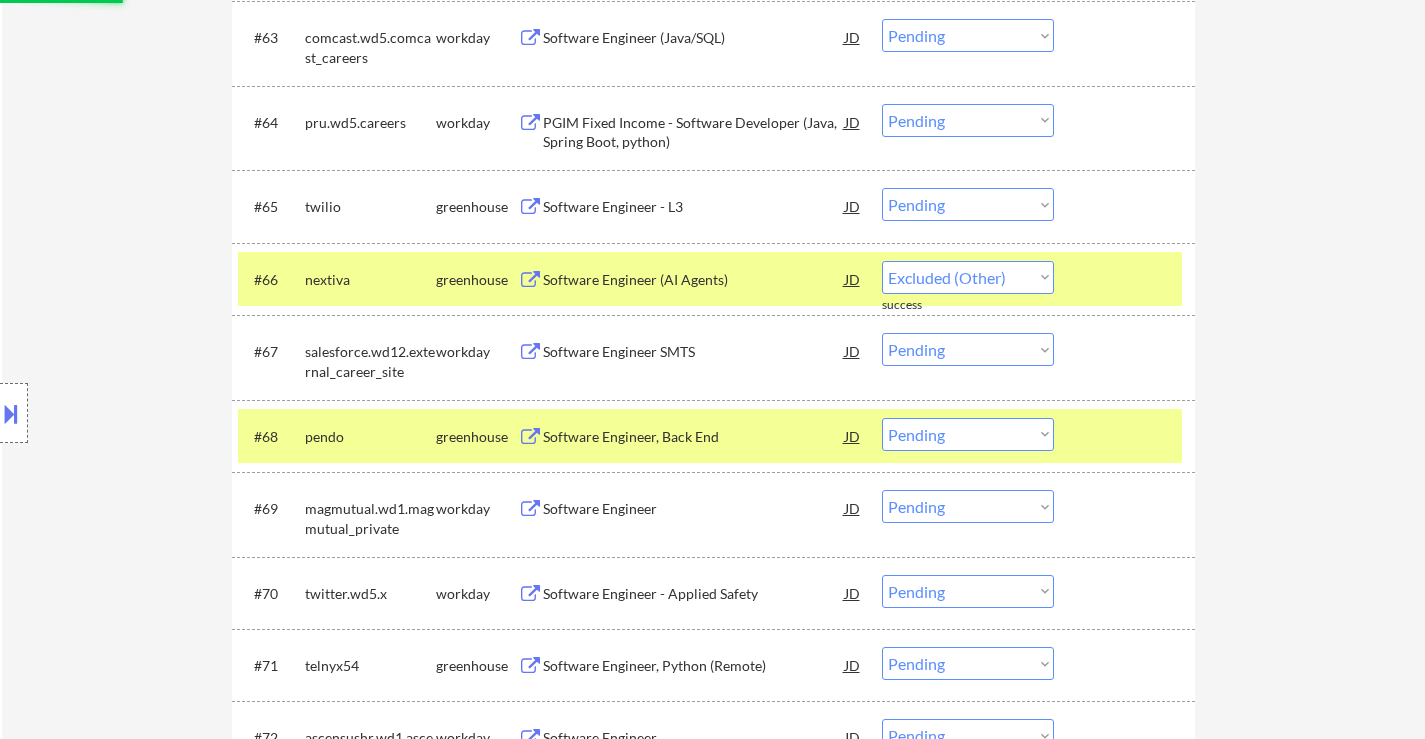 select on ""pending"" 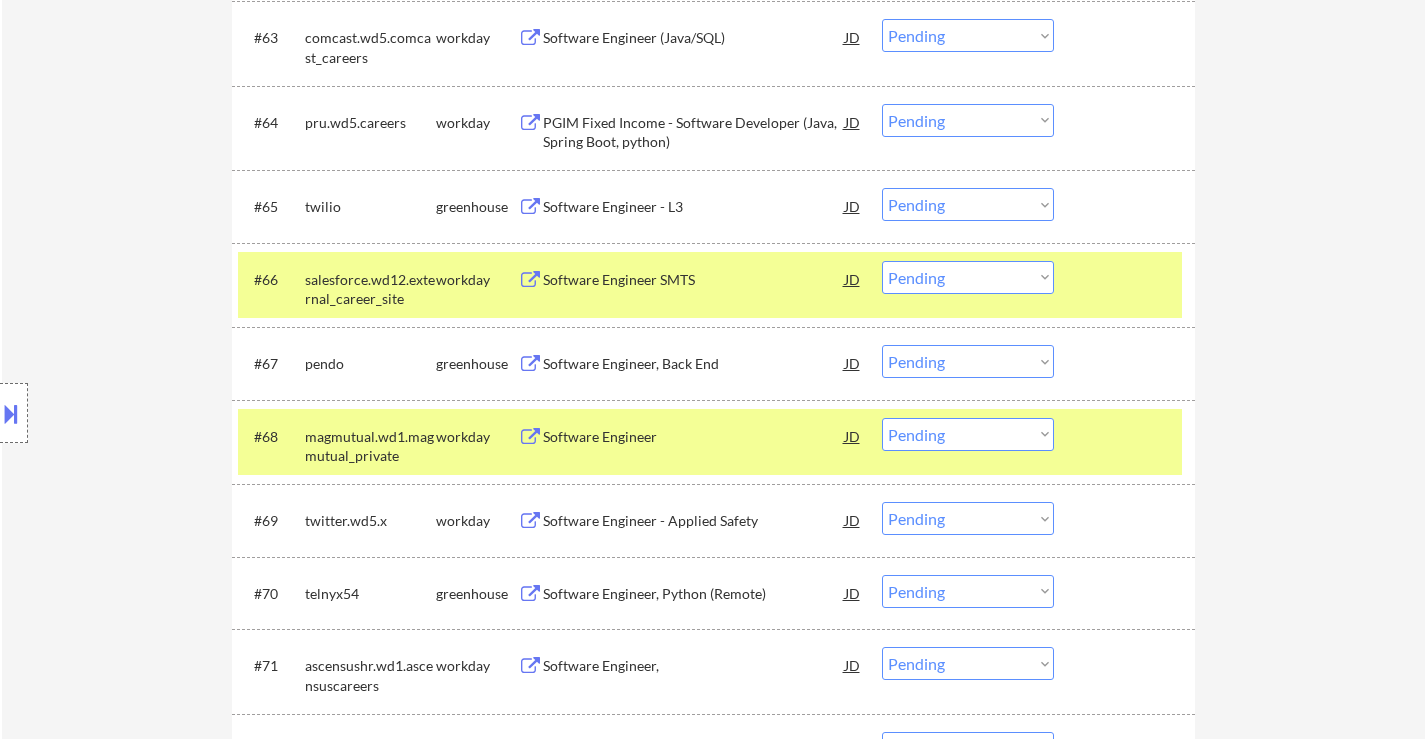 drag, startPoint x: 1122, startPoint y: 304, endPoint x: 1117, endPoint y: 291, distance: 13.928389 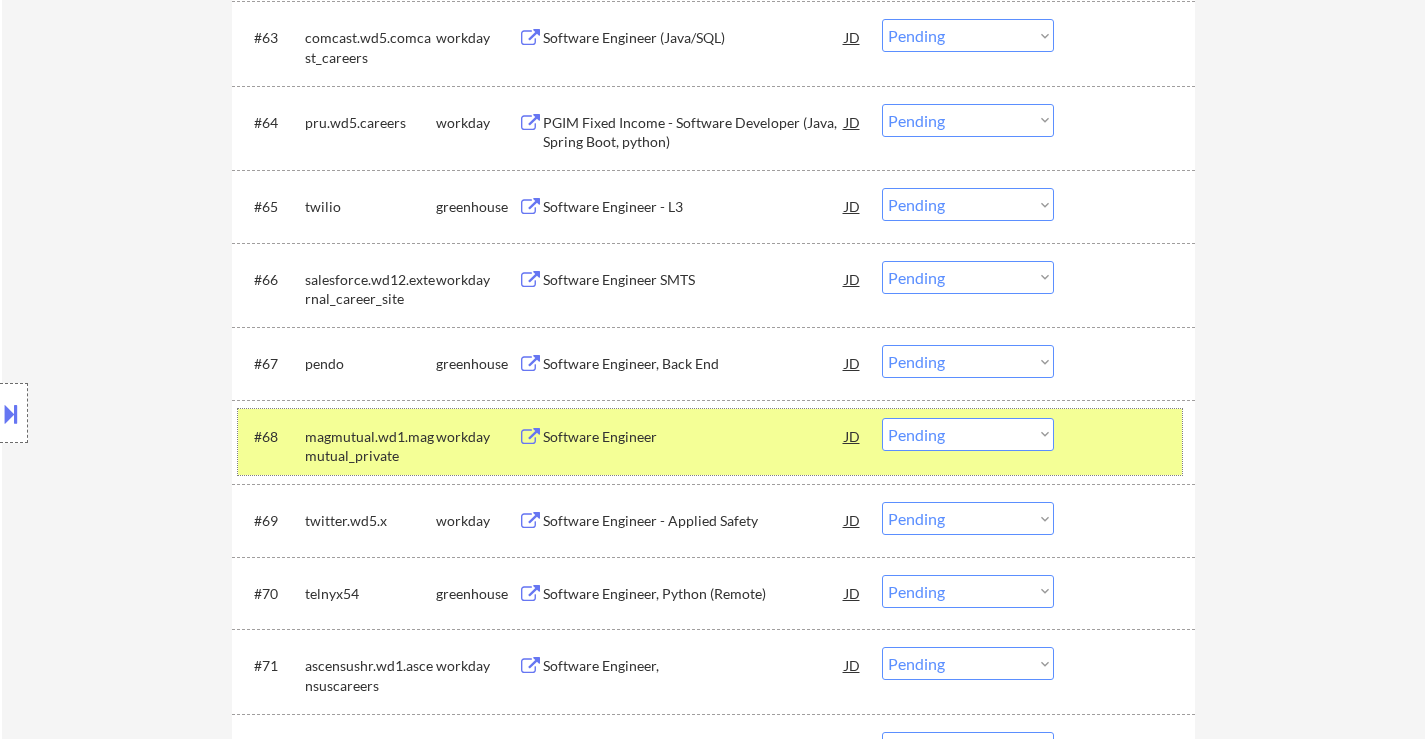 drag, startPoint x: 1173, startPoint y: 449, endPoint x: 1164, endPoint y: 437, distance: 15 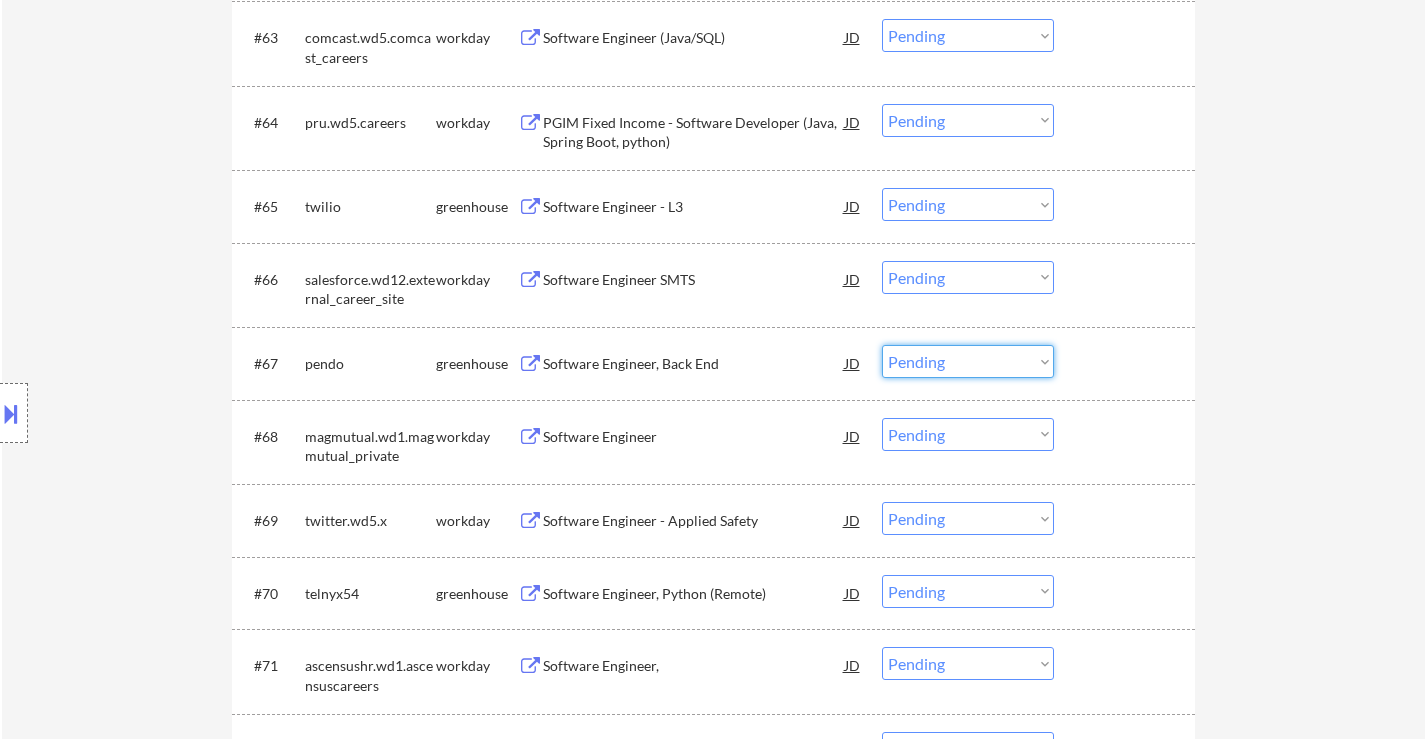 click on "Choose an option... Pending Applied Excluded (Questions) Excluded (Expired) Excluded (Location) Excluded (Bad Match) Excluded (Blocklist) Excluded (Salary) Excluded (Other)" at bounding box center [968, 361] 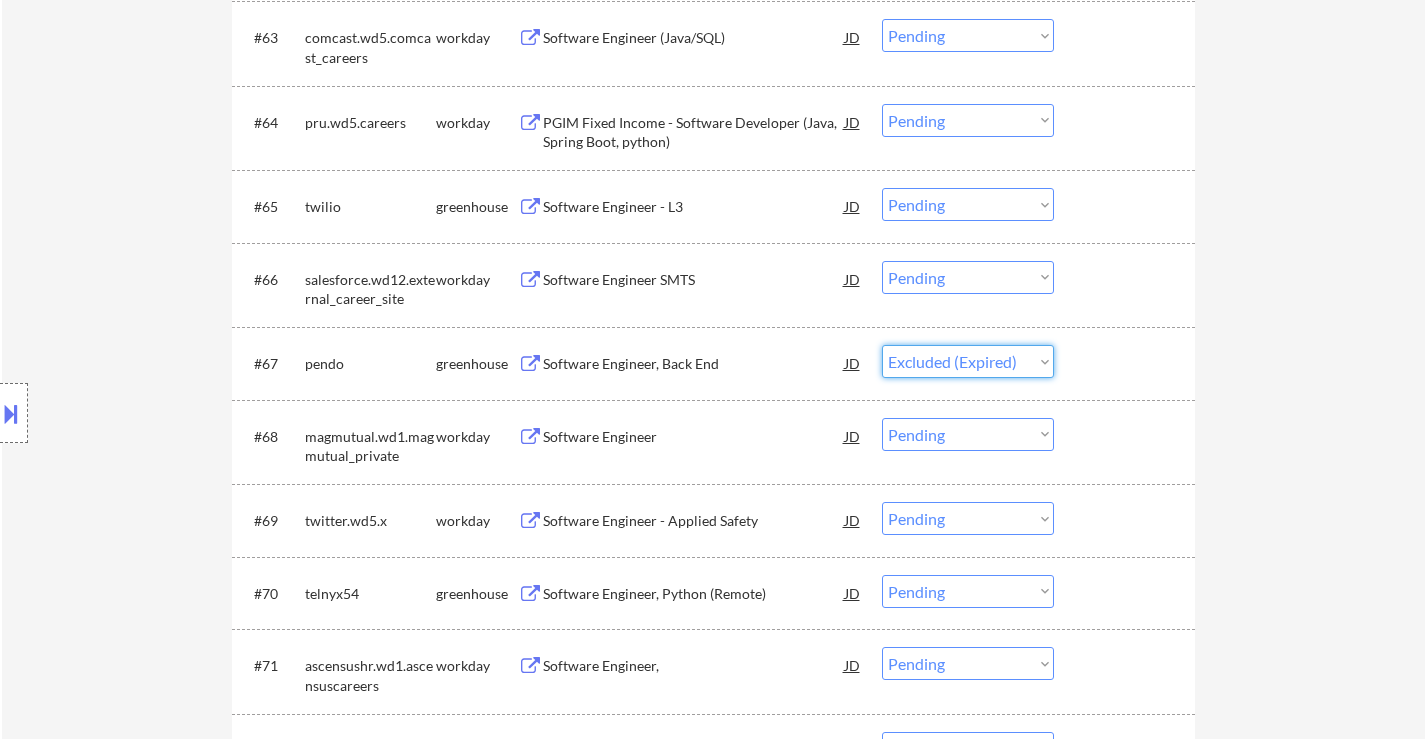 click on "Choose an option... Pending Applied Excluded (Questions) Excluded (Expired) Excluded (Location) Excluded (Bad Match) Excluded (Blocklist) Excluded (Salary) Excluded (Other)" at bounding box center [968, 361] 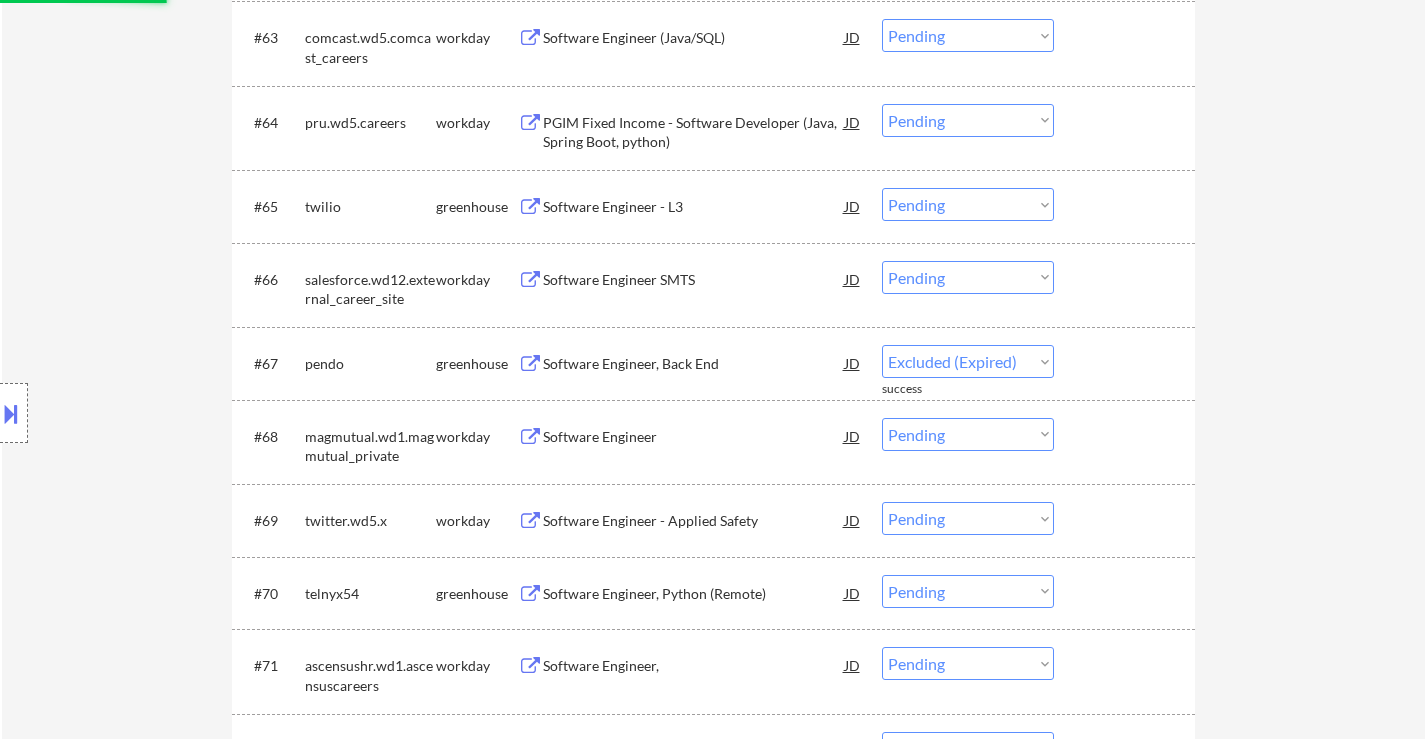 select on ""pending"" 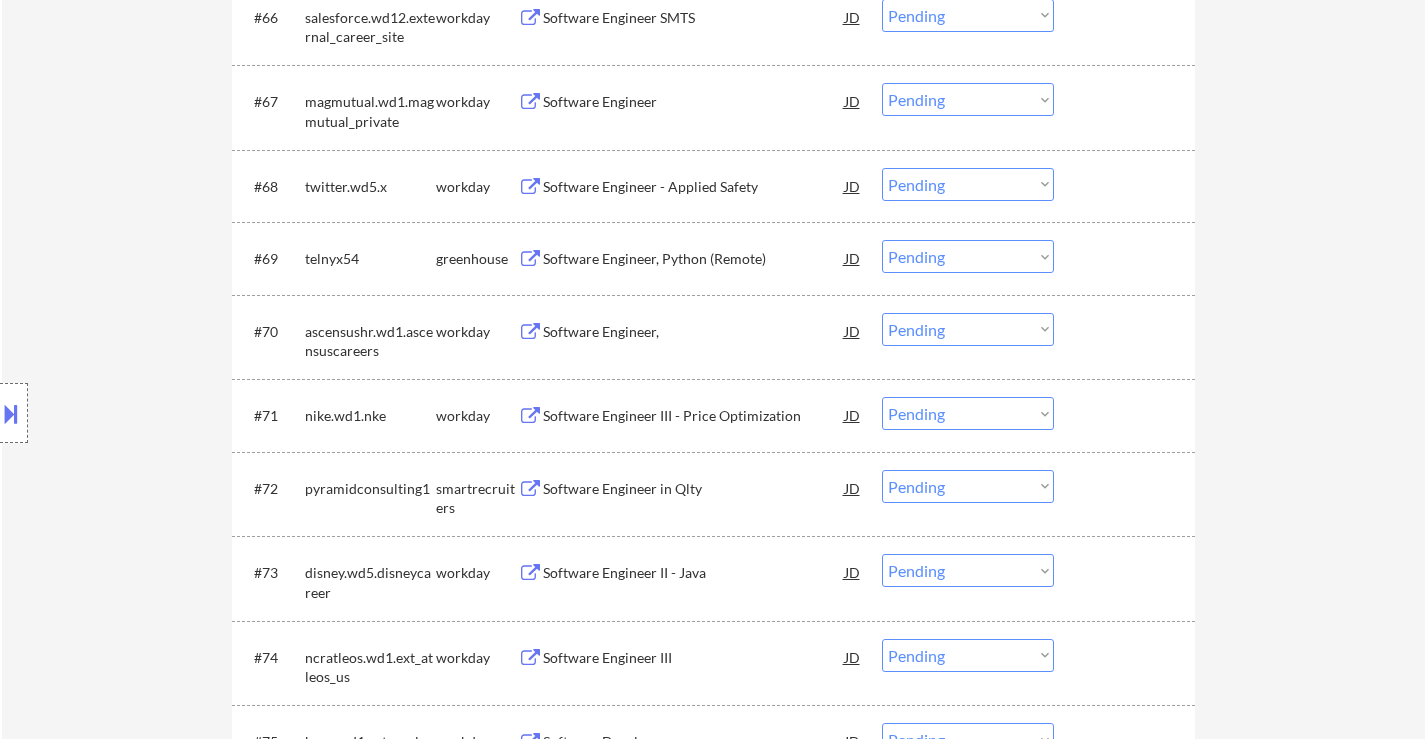 scroll, scrollTop: 5800, scrollLeft: 0, axis: vertical 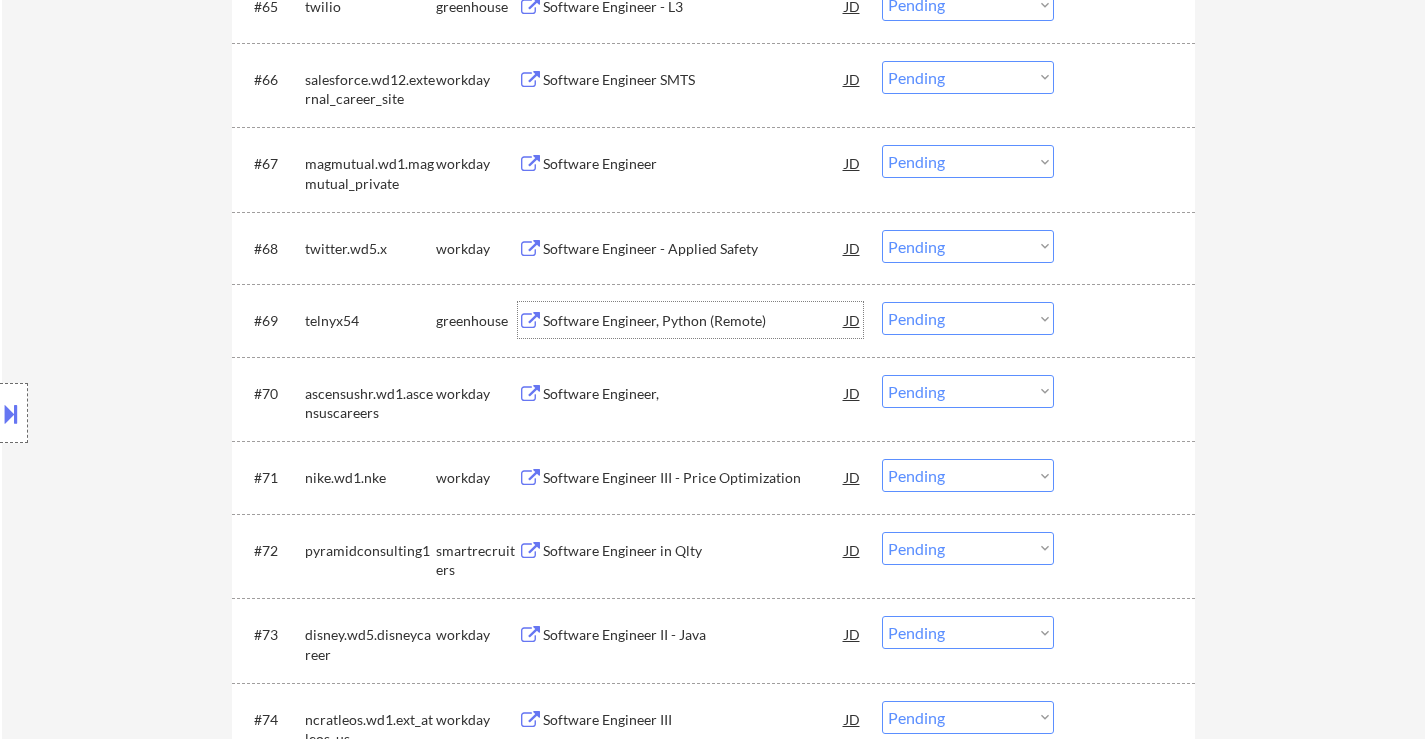 click on "Software Engineer, Python (Remote)" at bounding box center [694, 321] 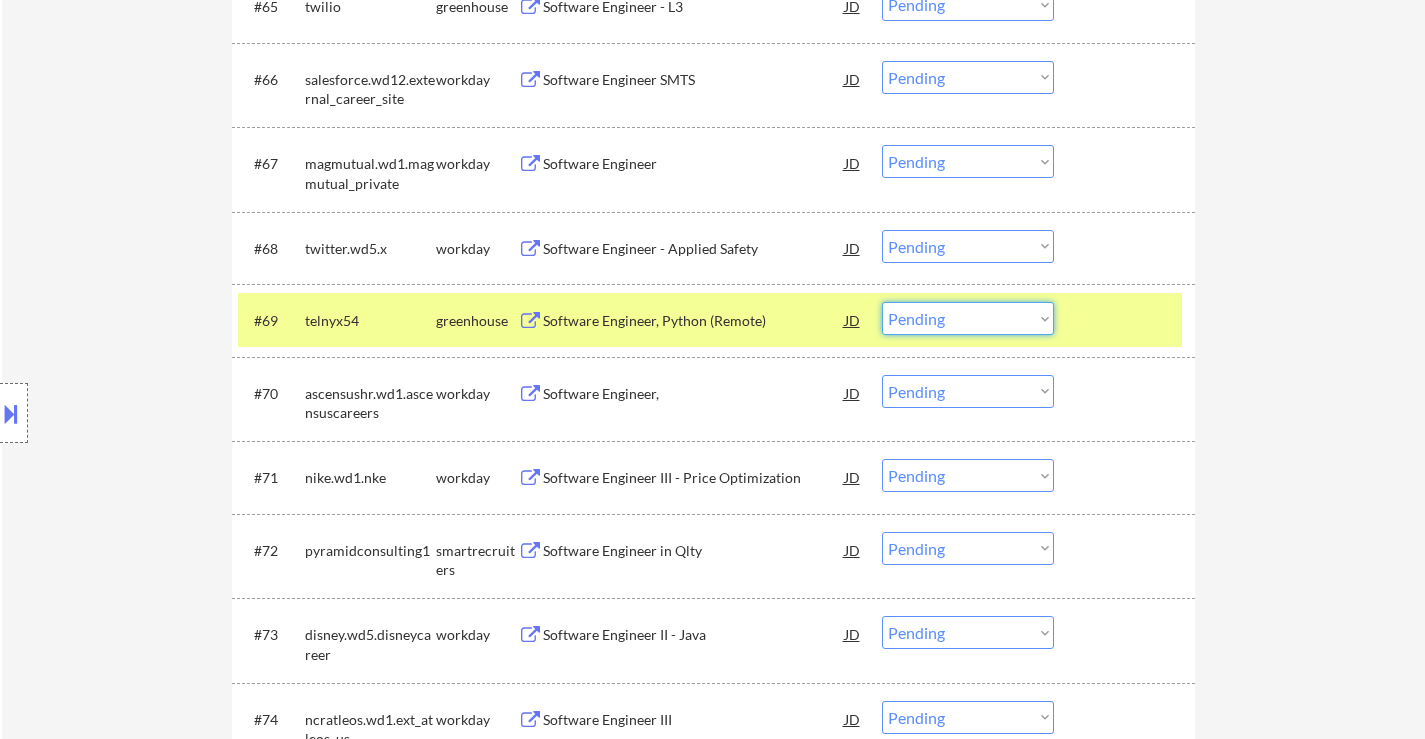click on "Choose an option... Pending Applied Excluded (Questions) Excluded (Expired) Excluded (Location) Excluded (Bad Match) Excluded (Blocklist) Excluded (Salary) Excluded (Other)" at bounding box center [968, 318] 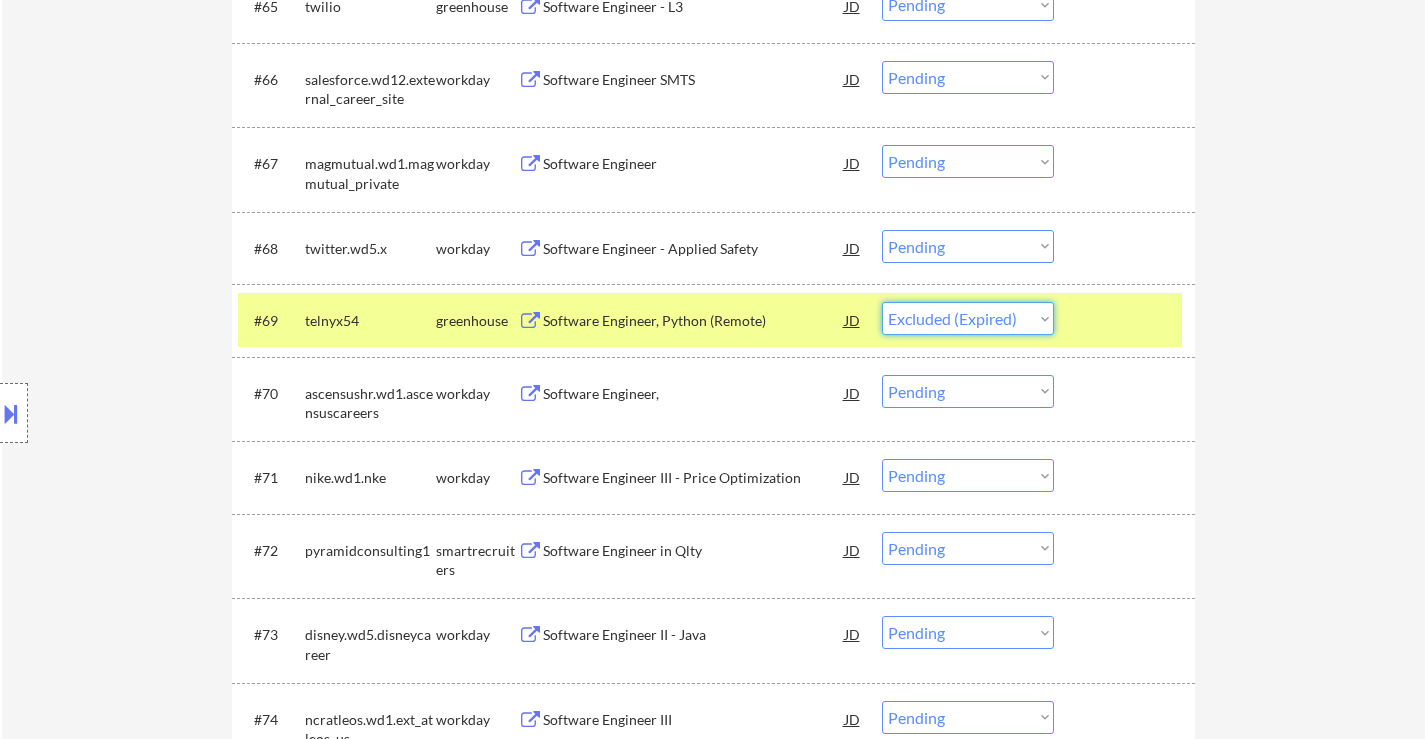 click on "Choose an option... Pending Applied Excluded (Questions) Excluded (Expired) Excluded (Location) Excluded (Bad Match) Excluded (Blocklist) Excluded (Salary) Excluded (Other)" at bounding box center (968, 318) 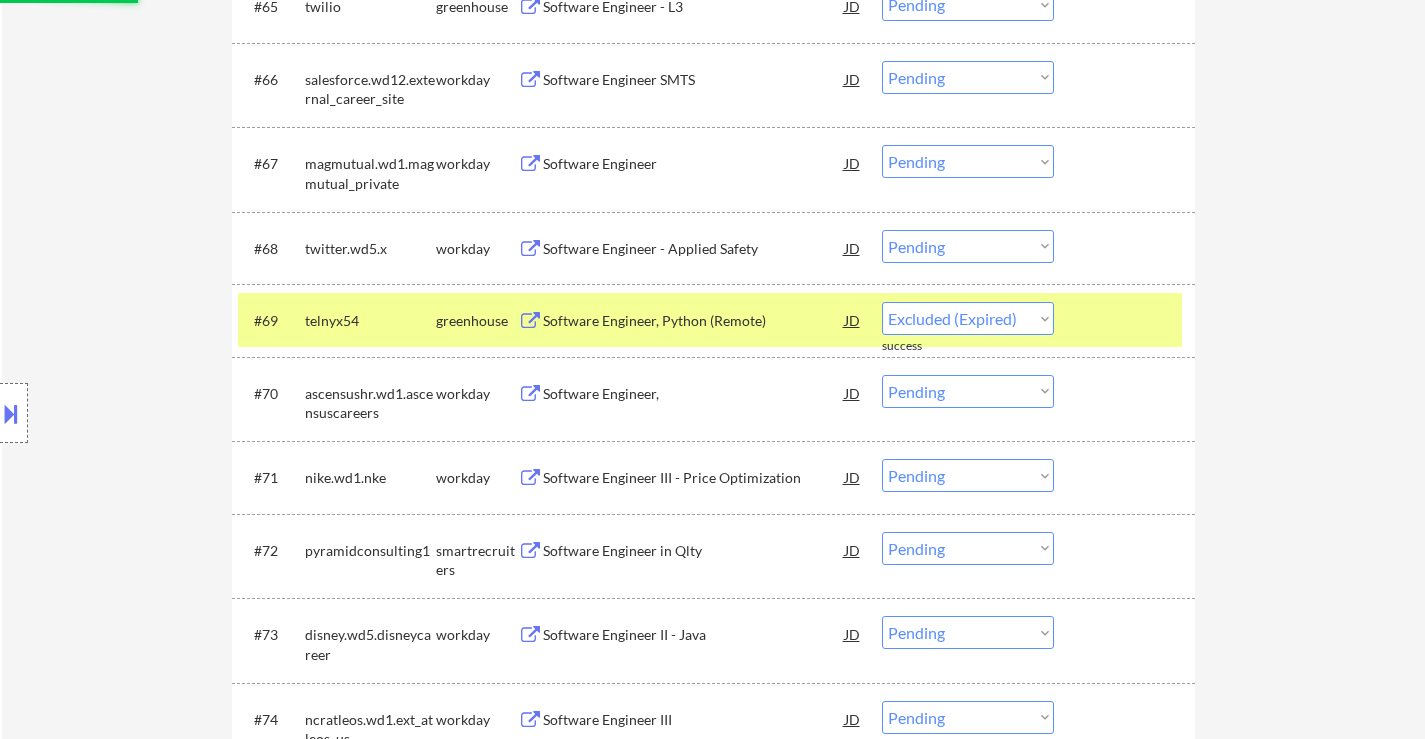 select on ""pending"" 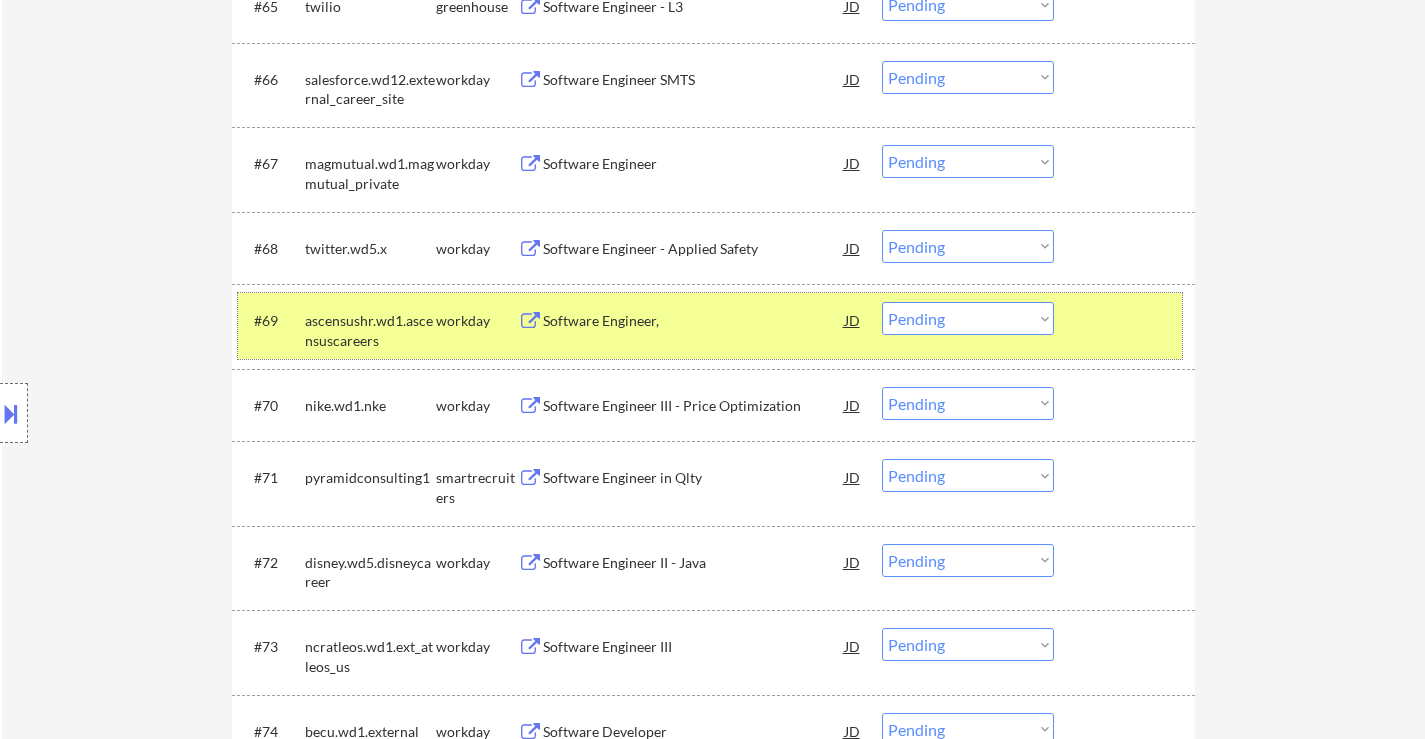 click on "#69 ascensushr.wd1.ascensuscareers workday Software Engineer, JD Choose an option... Pending Applied Excluded (Questions) Excluded (Expired) Excluded (Location) Excluded (Bad Match) Excluded (Blocklist) Excluded (Salary) Excluded (Other)" at bounding box center (710, 326) 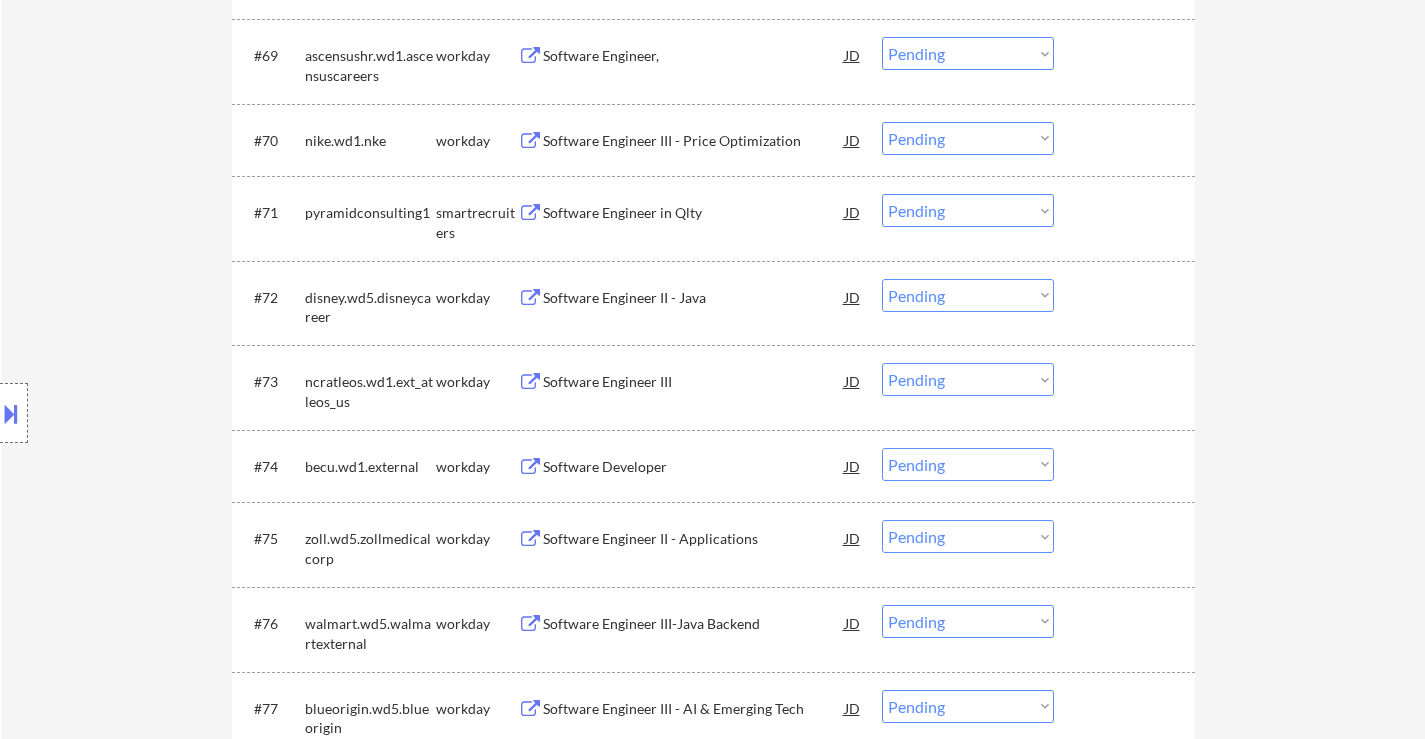 scroll, scrollTop: 6100, scrollLeft: 0, axis: vertical 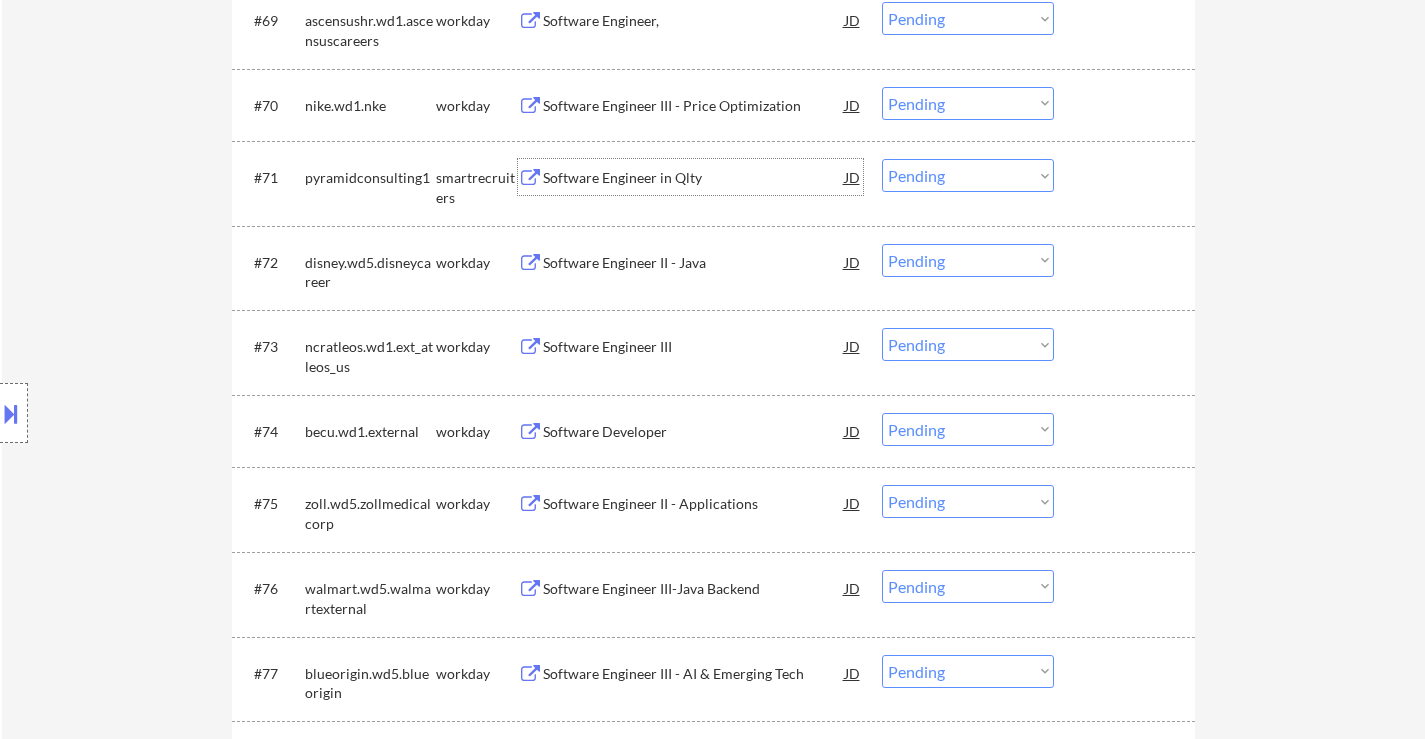 click on "Software Engineer in Qlty" at bounding box center [694, 178] 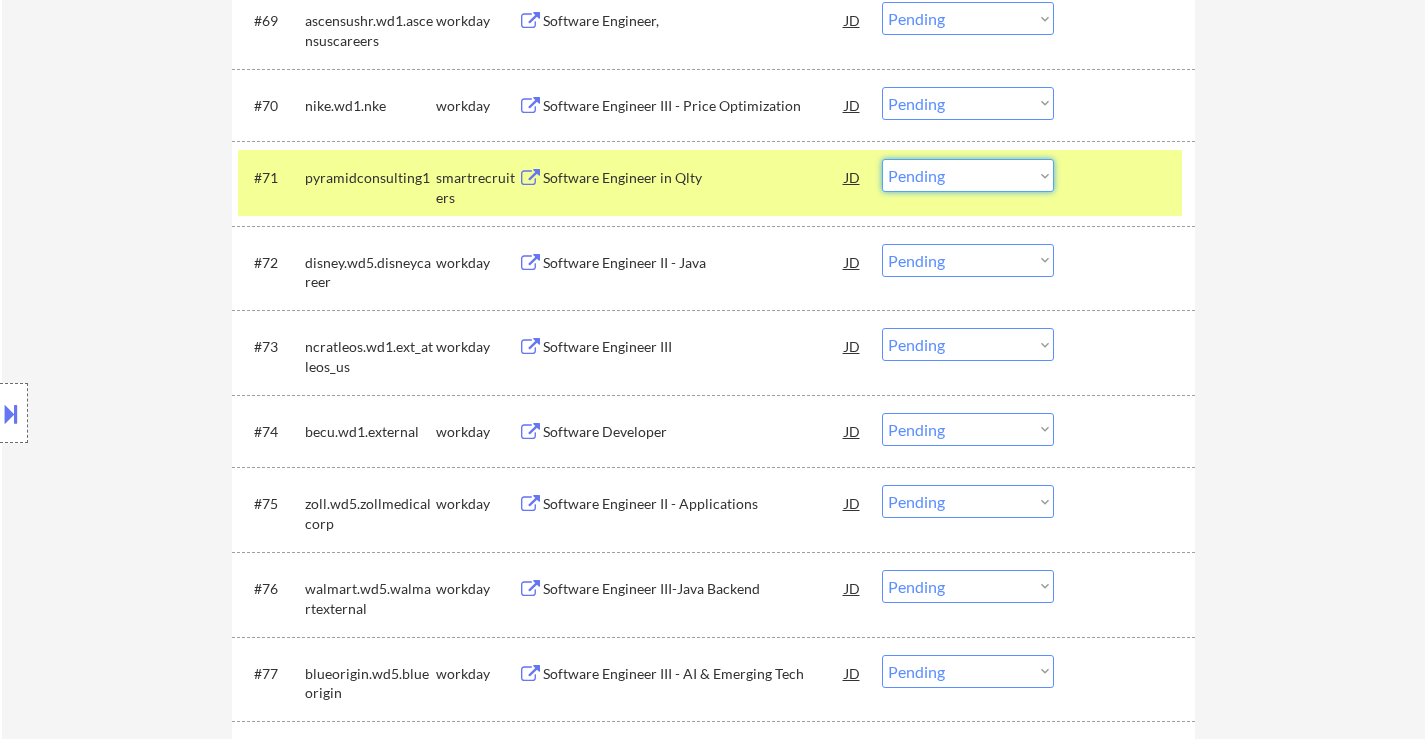 click on "Choose an option... Pending Applied Excluded (Questions) Excluded (Expired) Excluded (Location) Excluded (Bad Match) Excluded (Blocklist) Excluded (Salary) Excluded (Other)" at bounding box center [968, 175] 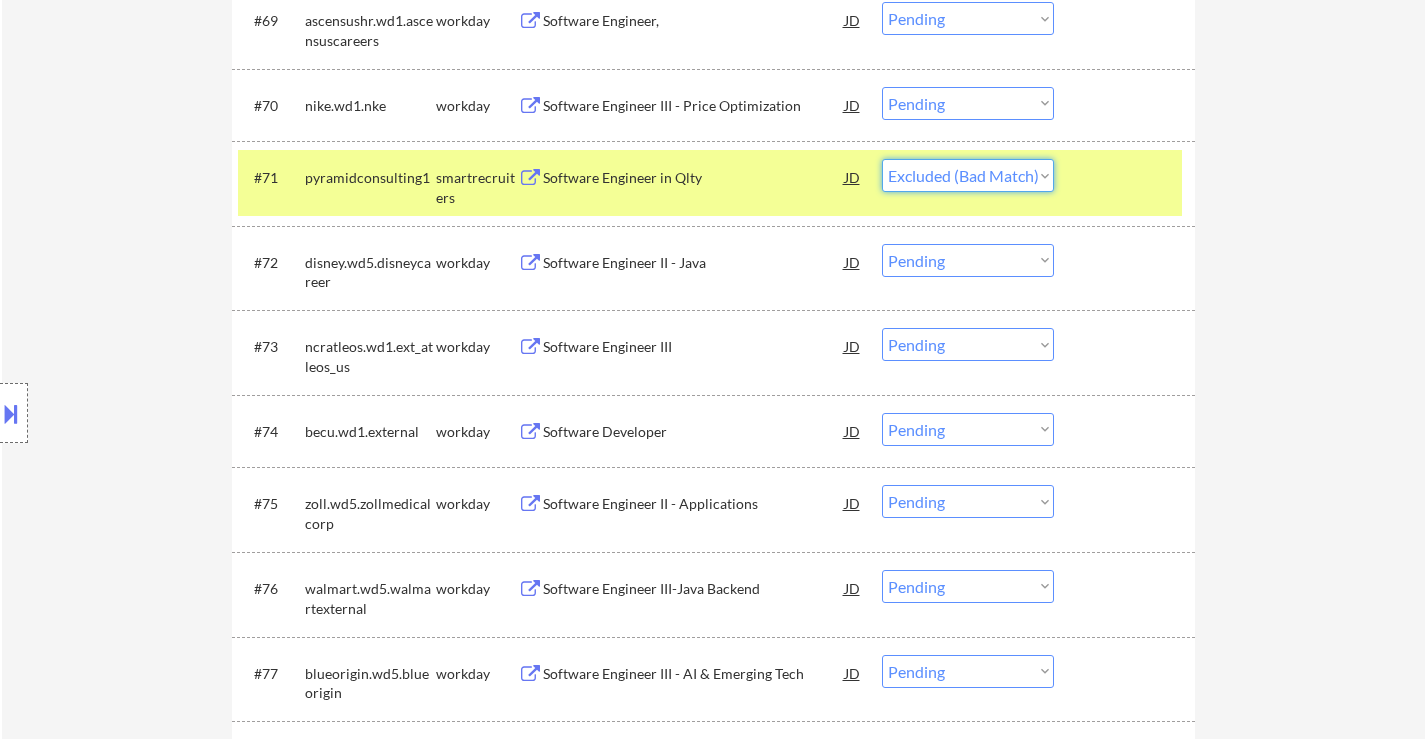 click on "Choose an option... Pending Applied Excluded (Questions) Excluded (Expired) Excluded (Location) Excluded (Bad Match) Excluded (Blocklist) Excluded (Salary) Excluded (Other)" at bounding box center [968, 175] 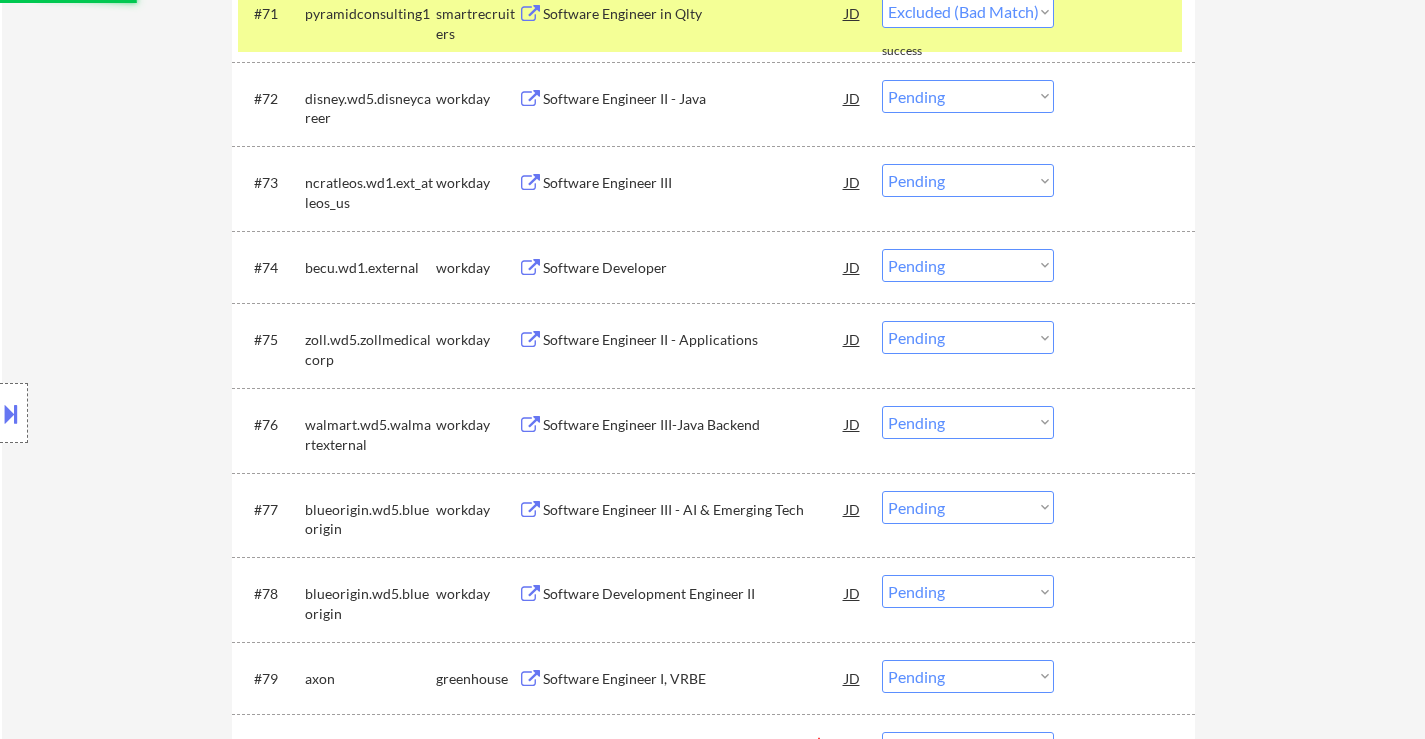 scroll, scrollTop: 6300, scrollLeft: 0, axis: vertical 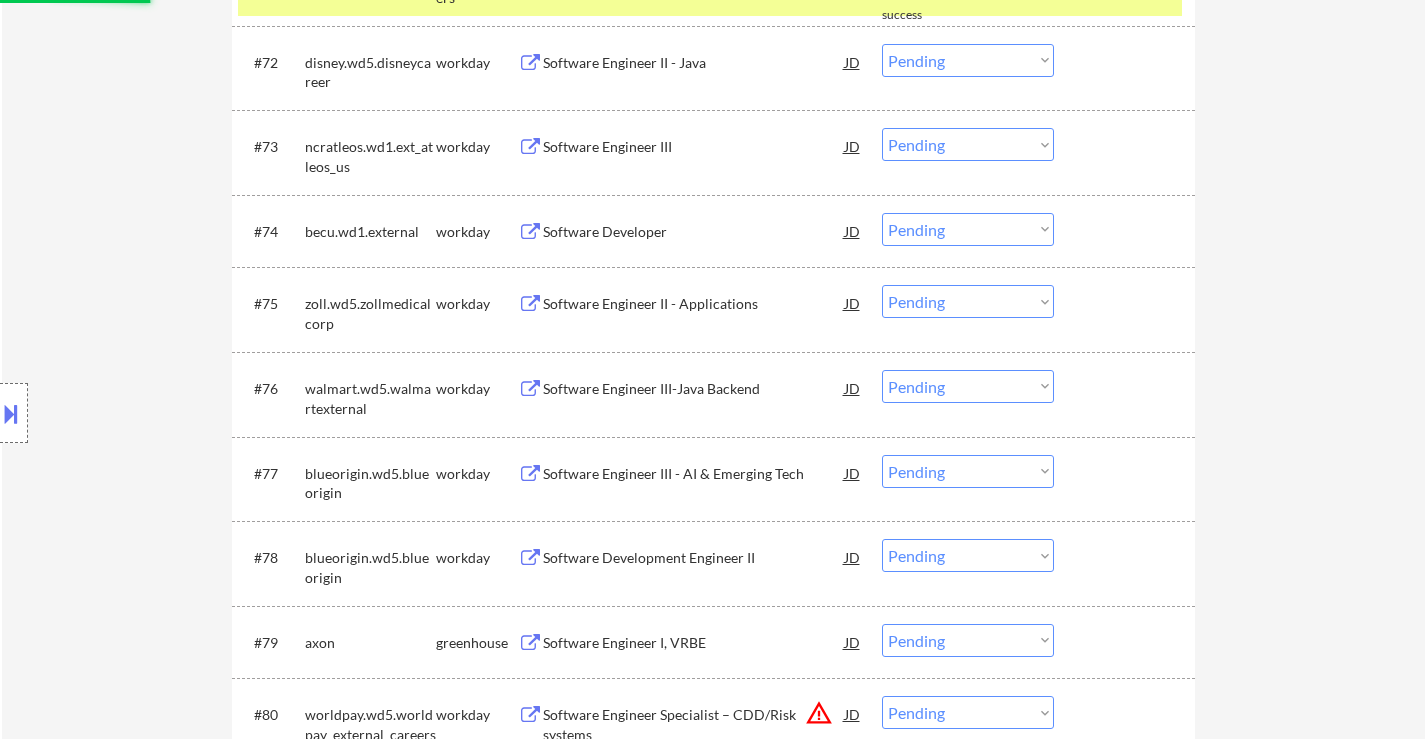 select on ""pending"" 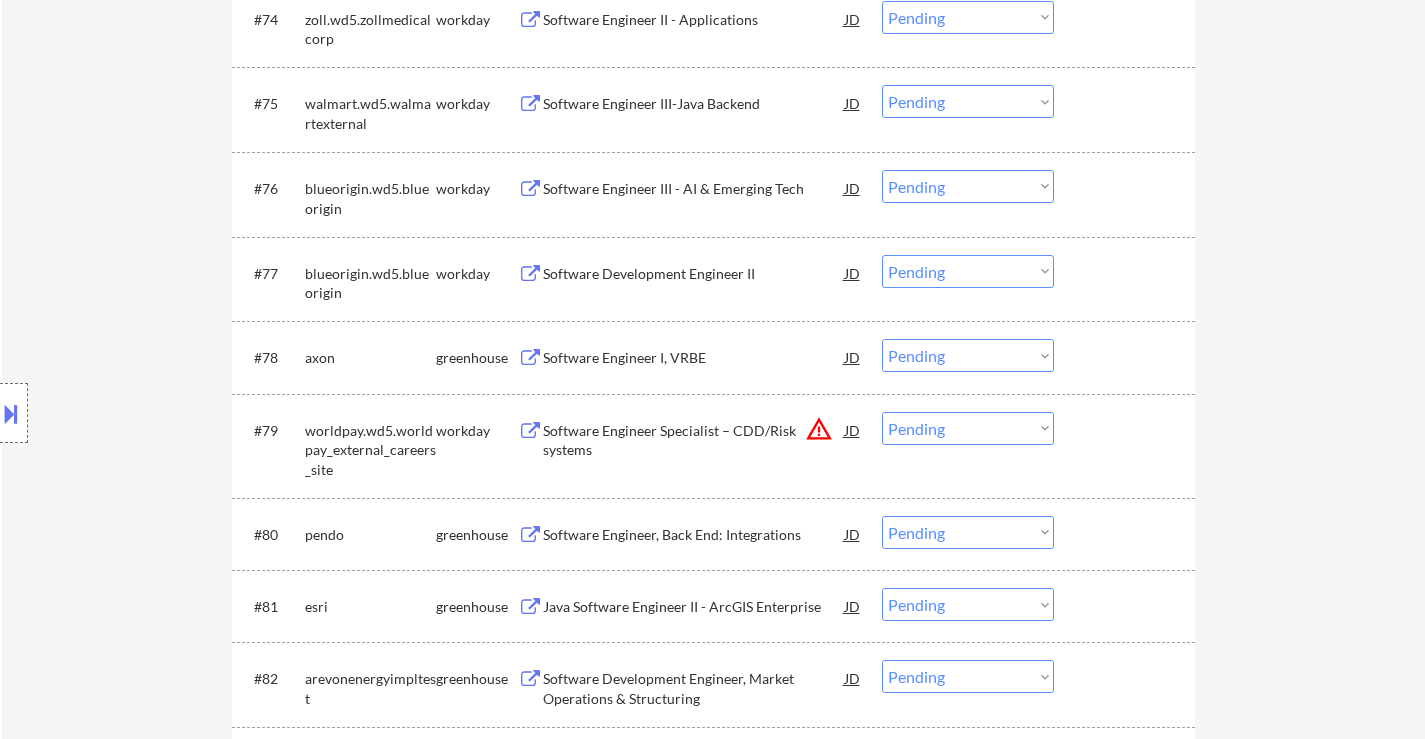 scroll, scrollTop: 6600, scrollLeft: 0, axis: vertical 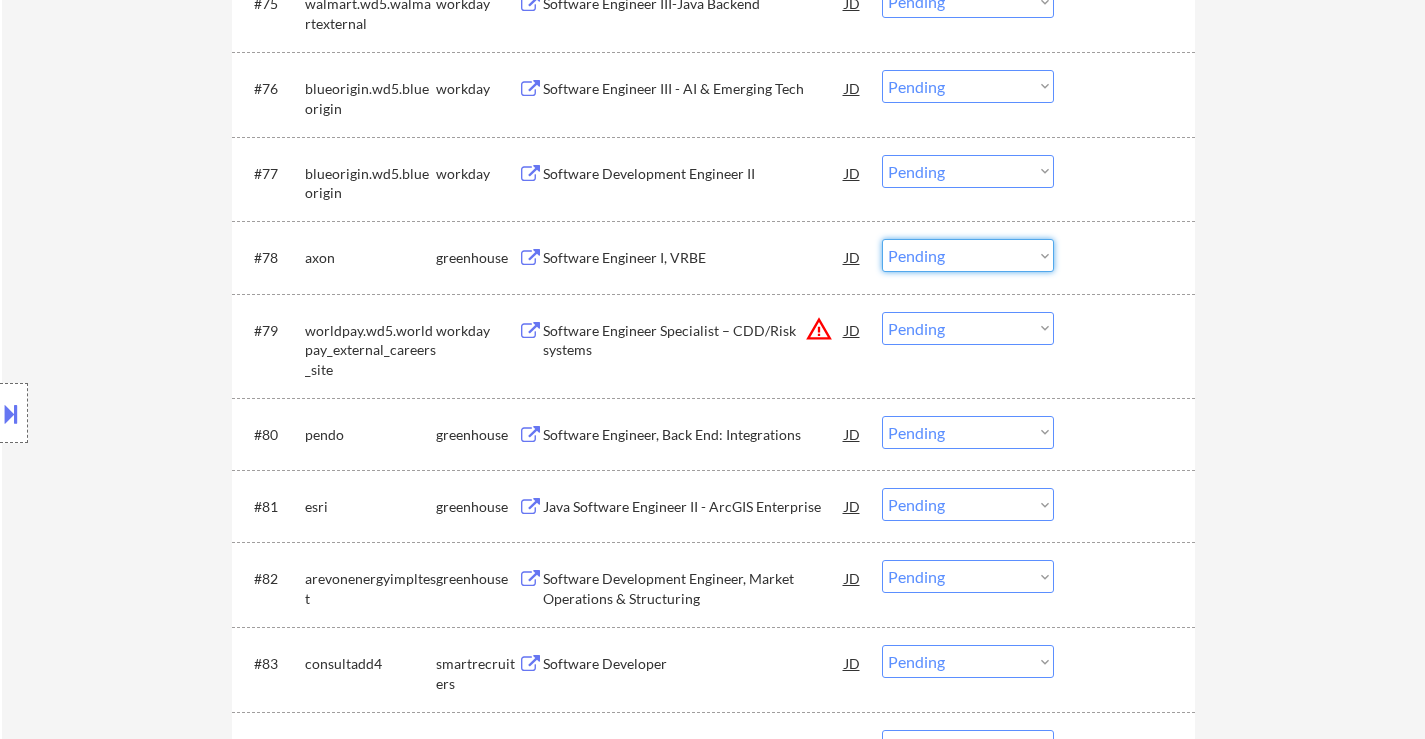 click on "Choose an option... Pending Applied Excluded (Questions) Excluded (Expired) Excluded (Location) Excluded (Bad Match) Excluded (Blocklist) Excluded (Salary) Excluded (Other)" at bounding box center [968, 255] 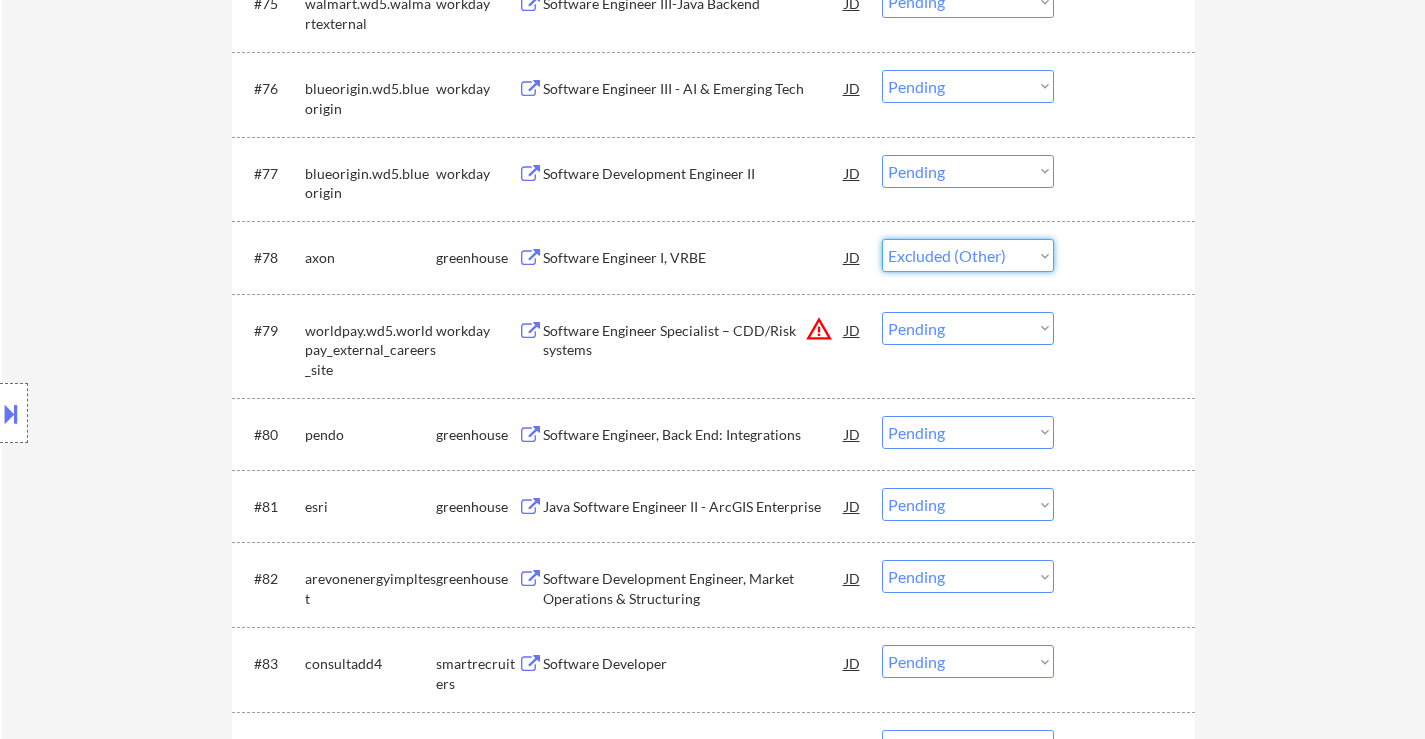 click on "Choose an option... Pending Applied Excluded (Questions) Excluded (Expired) Excluded (Location) Excluded (Bad Match) Excluded (Blocklist) Excluded (Salary) Excluded (Other)" at bounding box center (968, 255) 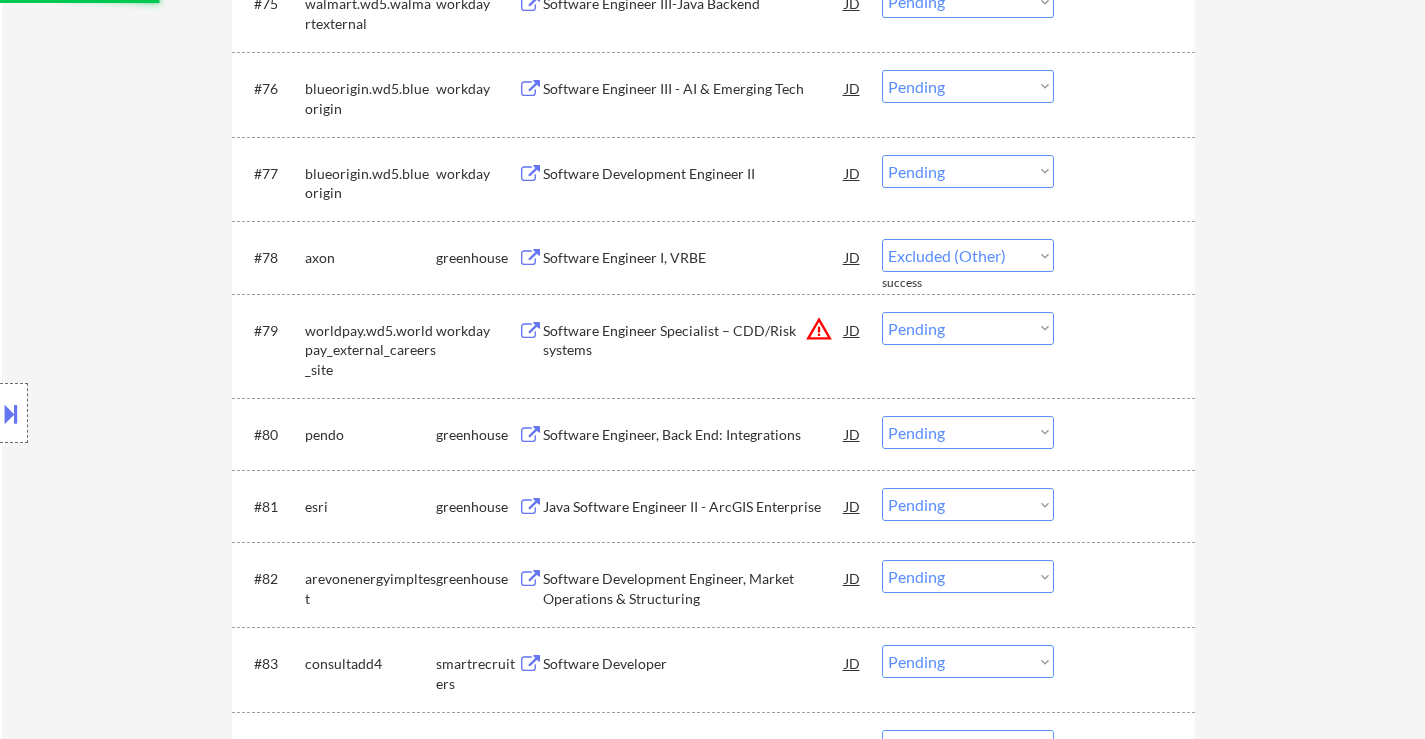 select on ""pending"" 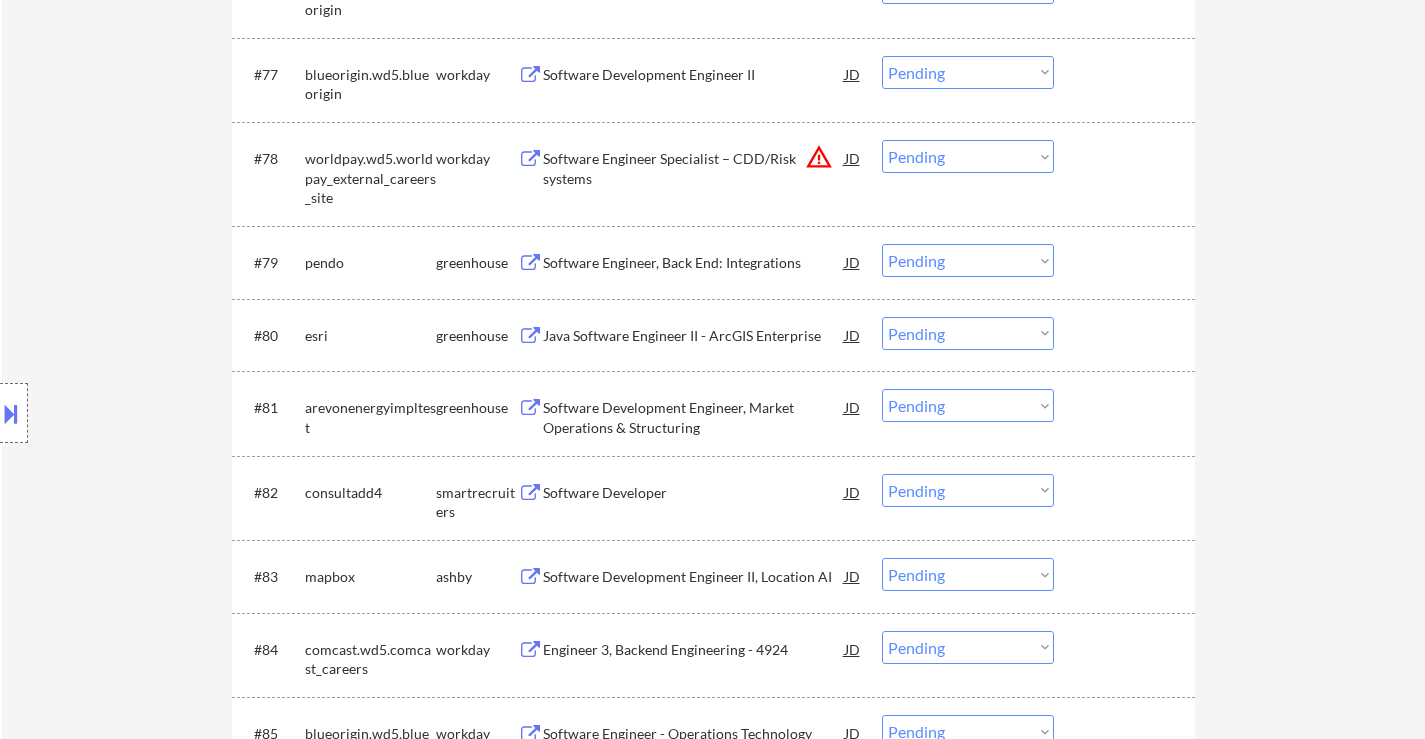 scroll, scrollTop: 6700, scrollLeft: 0, axis: vertical 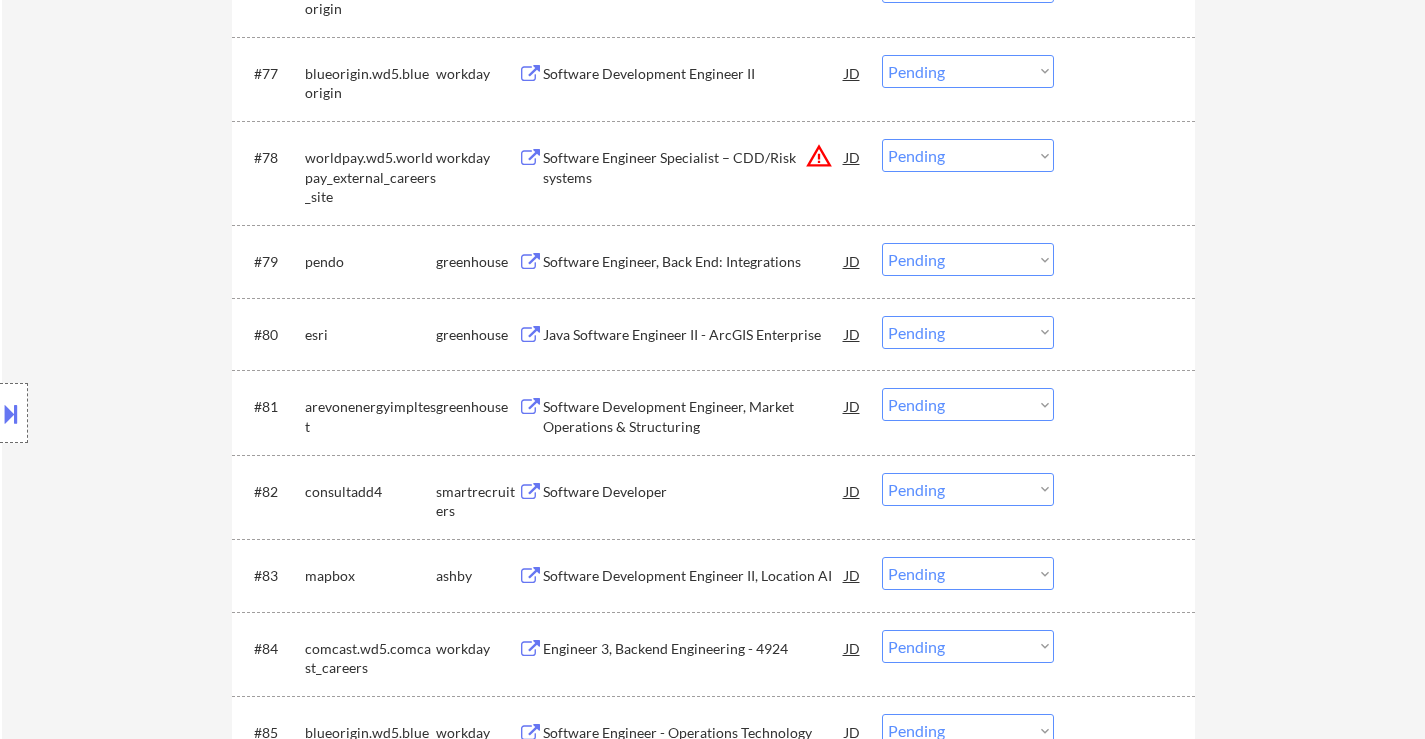 click on "Software Engineer, Back End: Integrations" at bounding box center [694, 262] 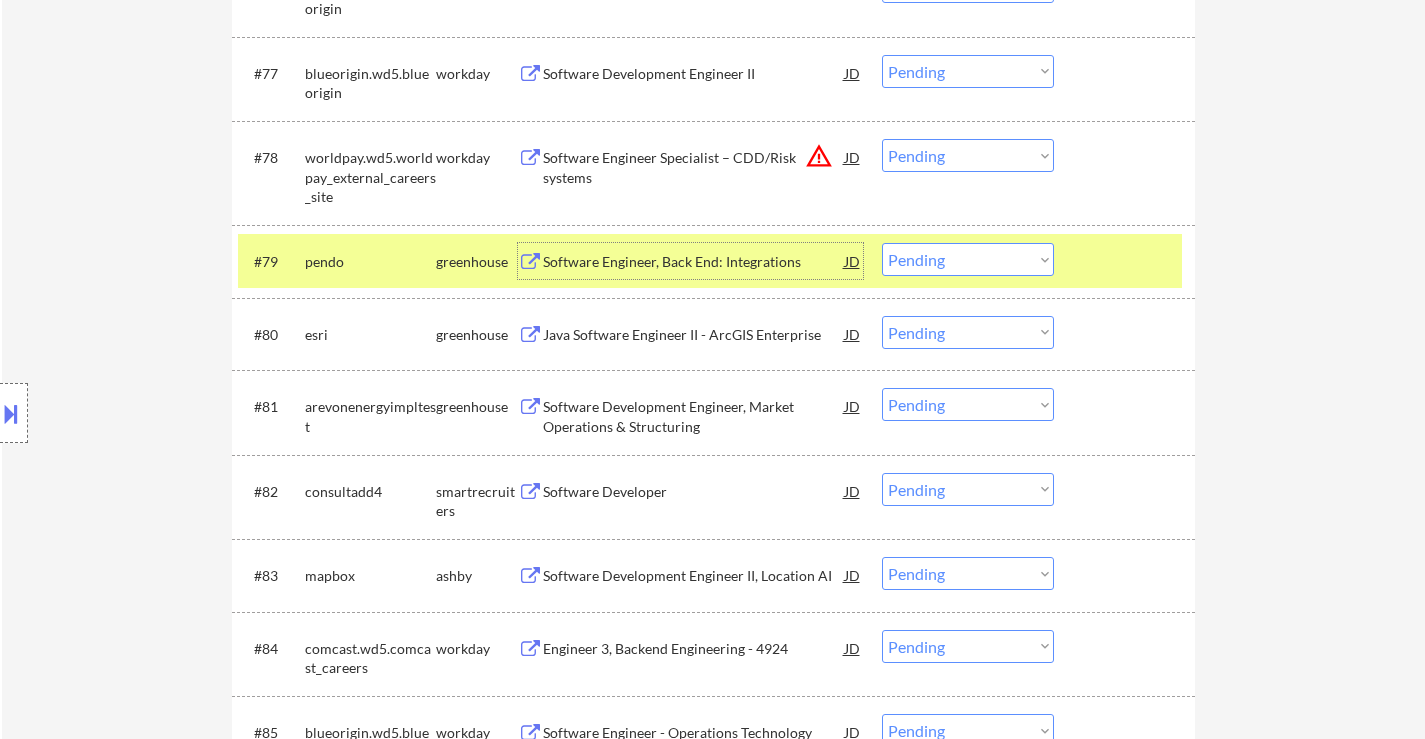 click on "Choose an option... Pending Applied Excluded (Questions) Excluded (Expired) Excluded (Location) Excluded (Bad Match) Excluded (Blocklist) Excluded (Salary) Excluded (Other)" at bounding box center [968, 259] 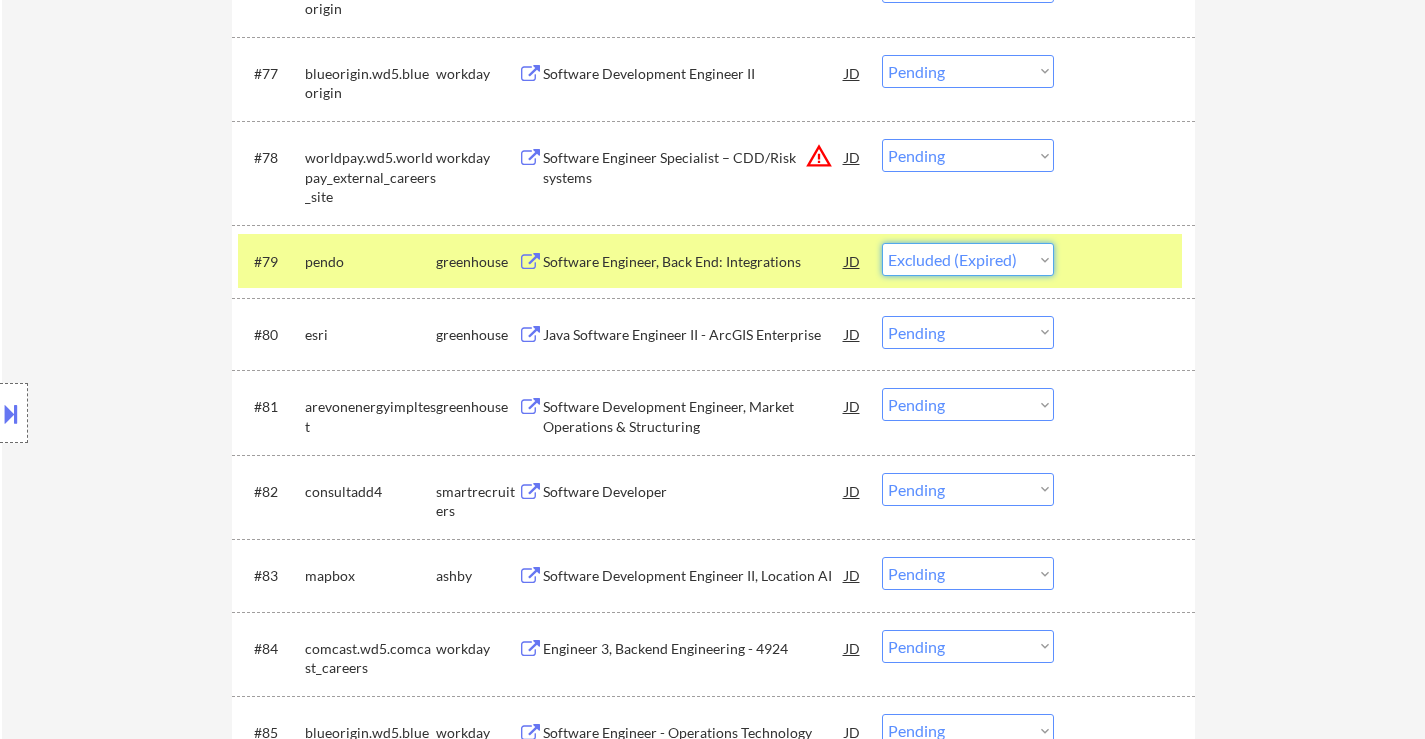 click on "Choose an option... Pending Applied Excluded (Questions) Excluded (Expired) Excluded (Location) Excluded (Bad Match) Excluded (Blocklist) Excluded (Salary) Excluded (Other)" at bounding box center [968, 259] 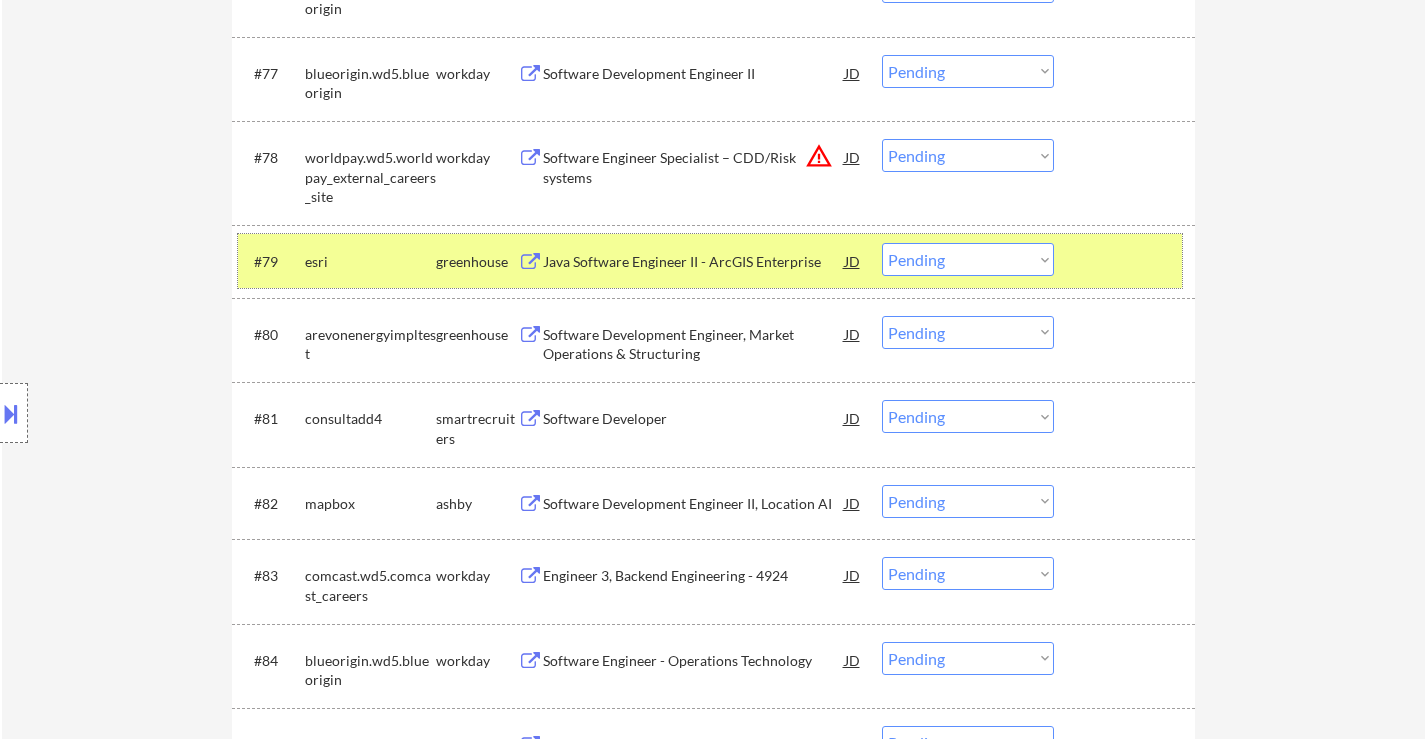 click at bounding box center (1127, 261) 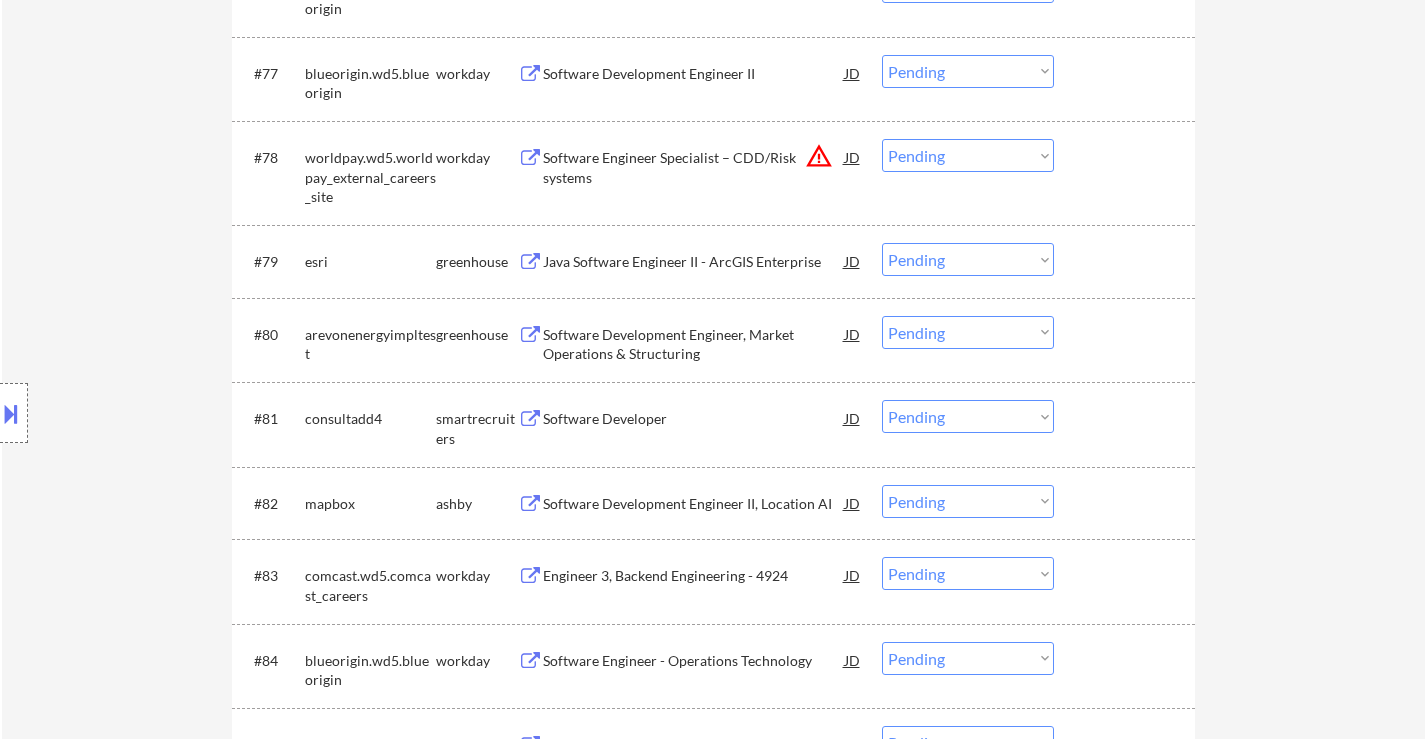click on "Java Software Engineer II - ArcGIS Enterprise" at bounding box center (694, 262) 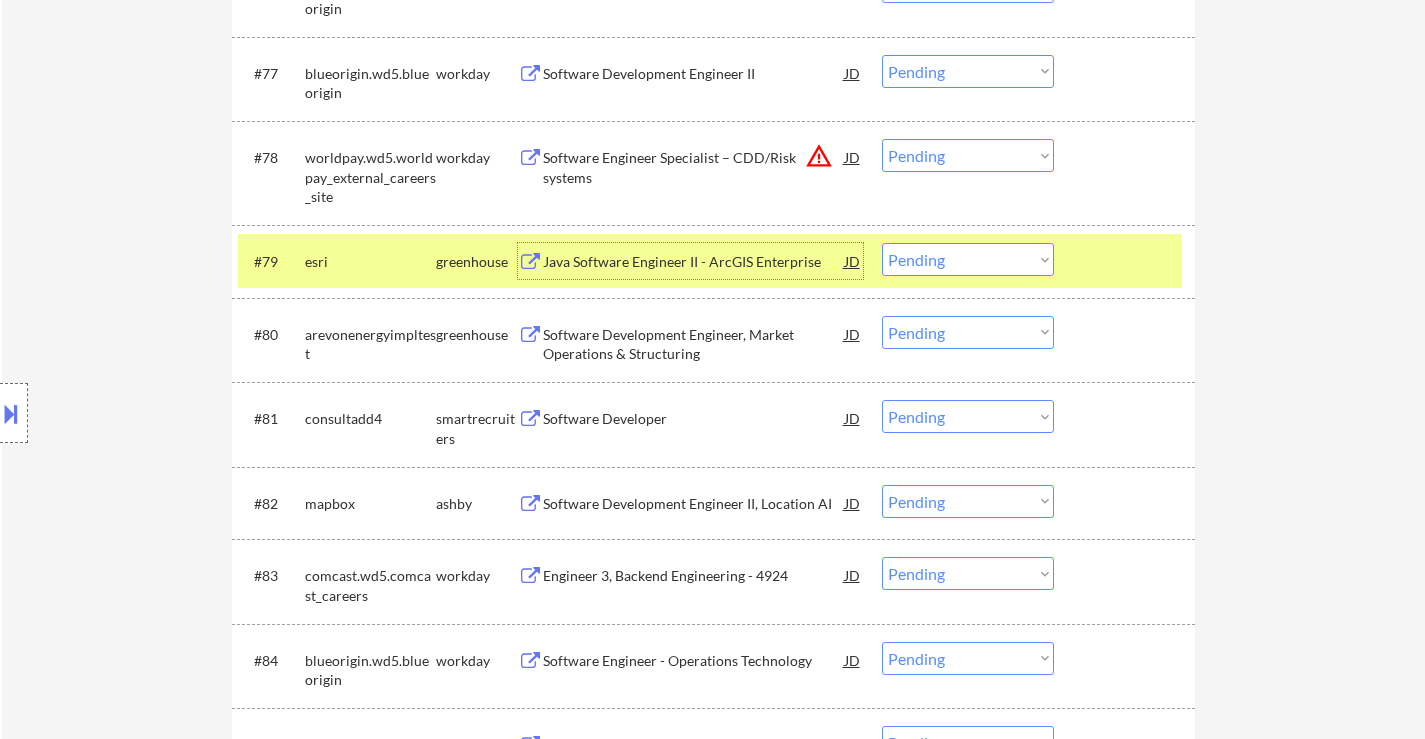 click on "Choose an option... Pending Applied Excluded (Questions) Excluded (Expired) Excluded (Location) Excluded (Bad Match) Excluded (Blocklist) Excluded (Salary) Excluded (Other)" at bounding box center [968, 259] 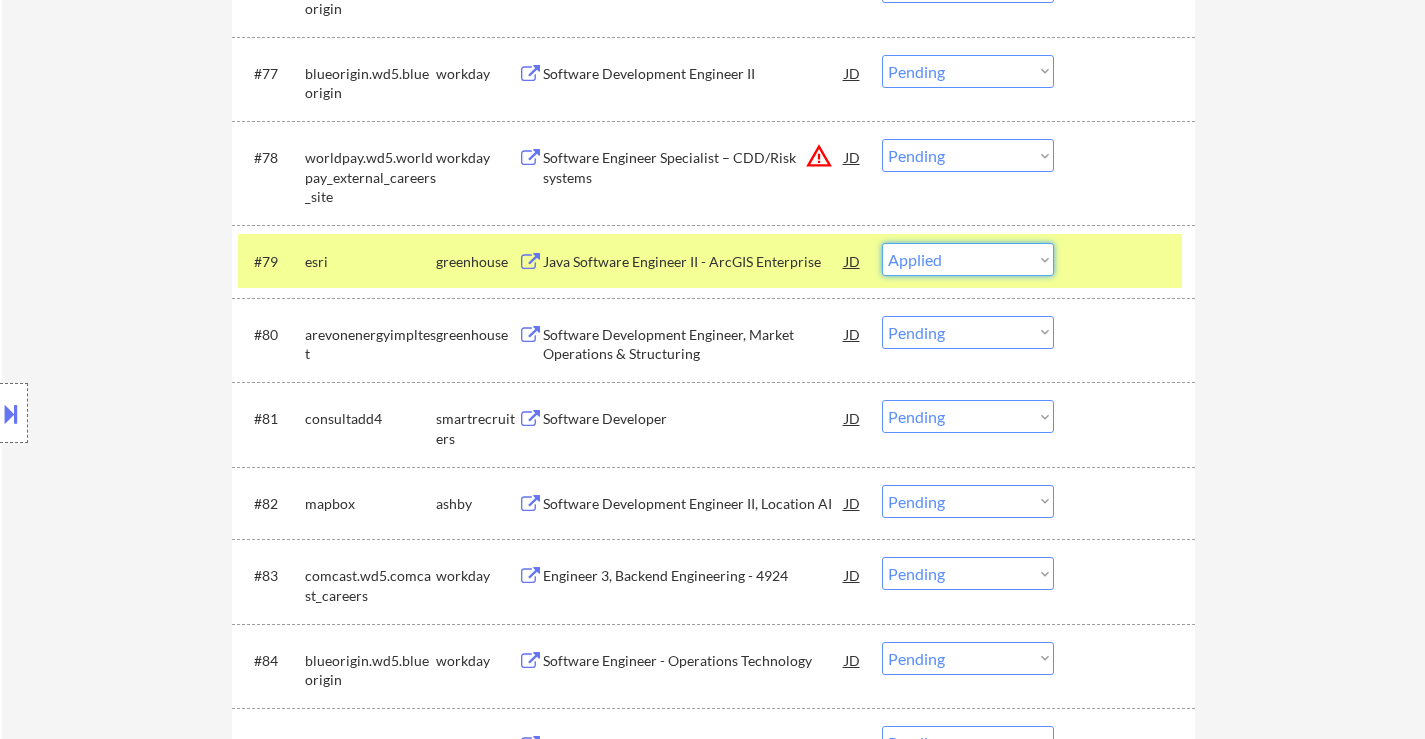 click on "Choose an option... Pending Applied Excluded (Questions) Excluded (Expired) Excluded (Location) Excluded (Bad Match) Excluded (Blocklist) Excluded (Salary) Excluded (Other)" at bounding box center (968, 259) 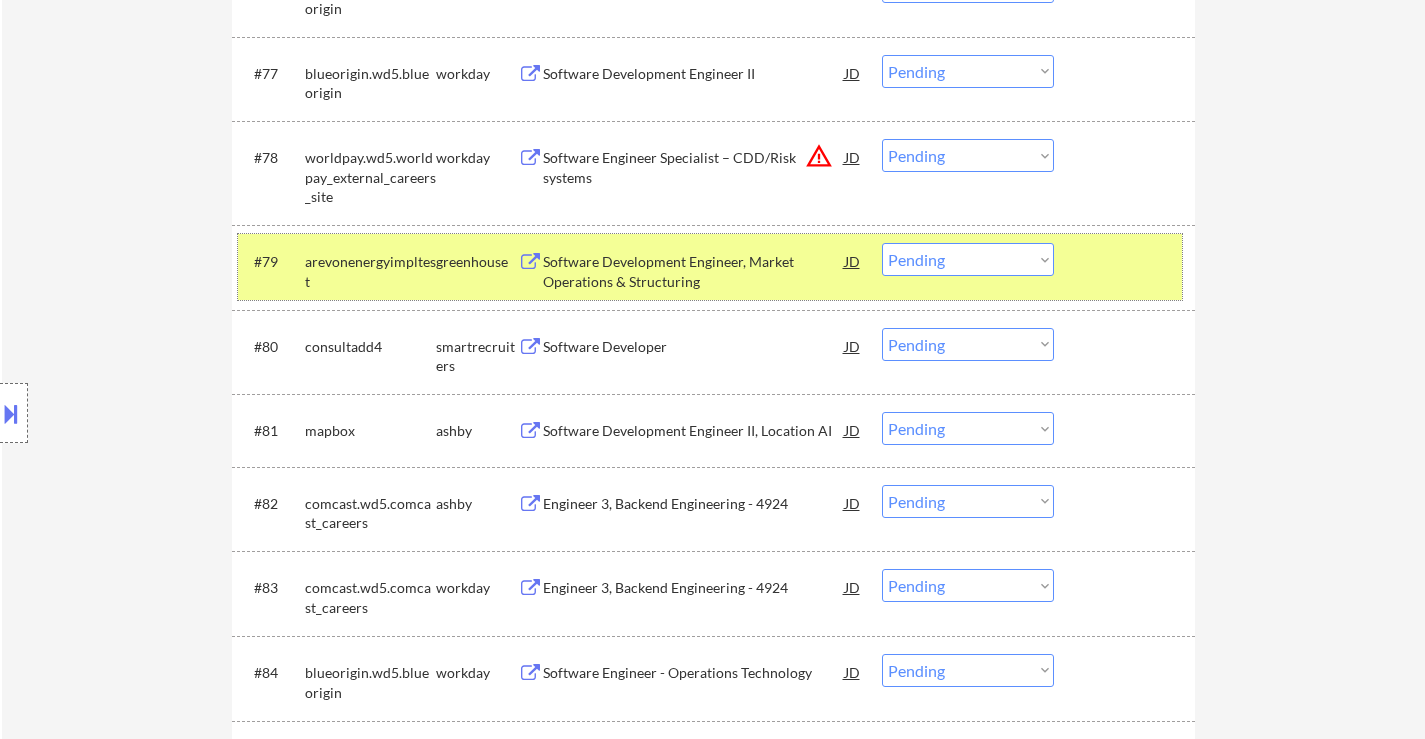 click at bounding box center (1127, 261) 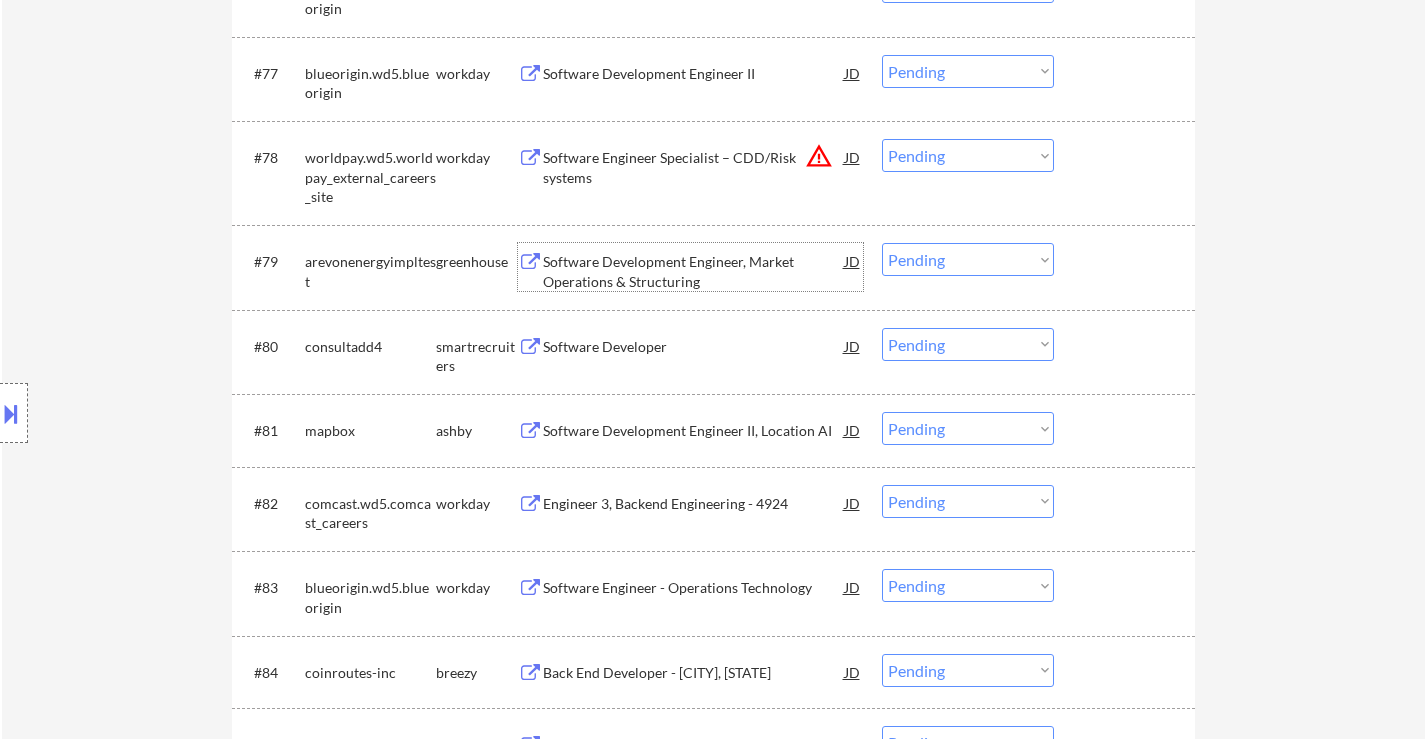click on "Software Development Engineer, Market Operations & Structuring" at bounding box center (694, 271) 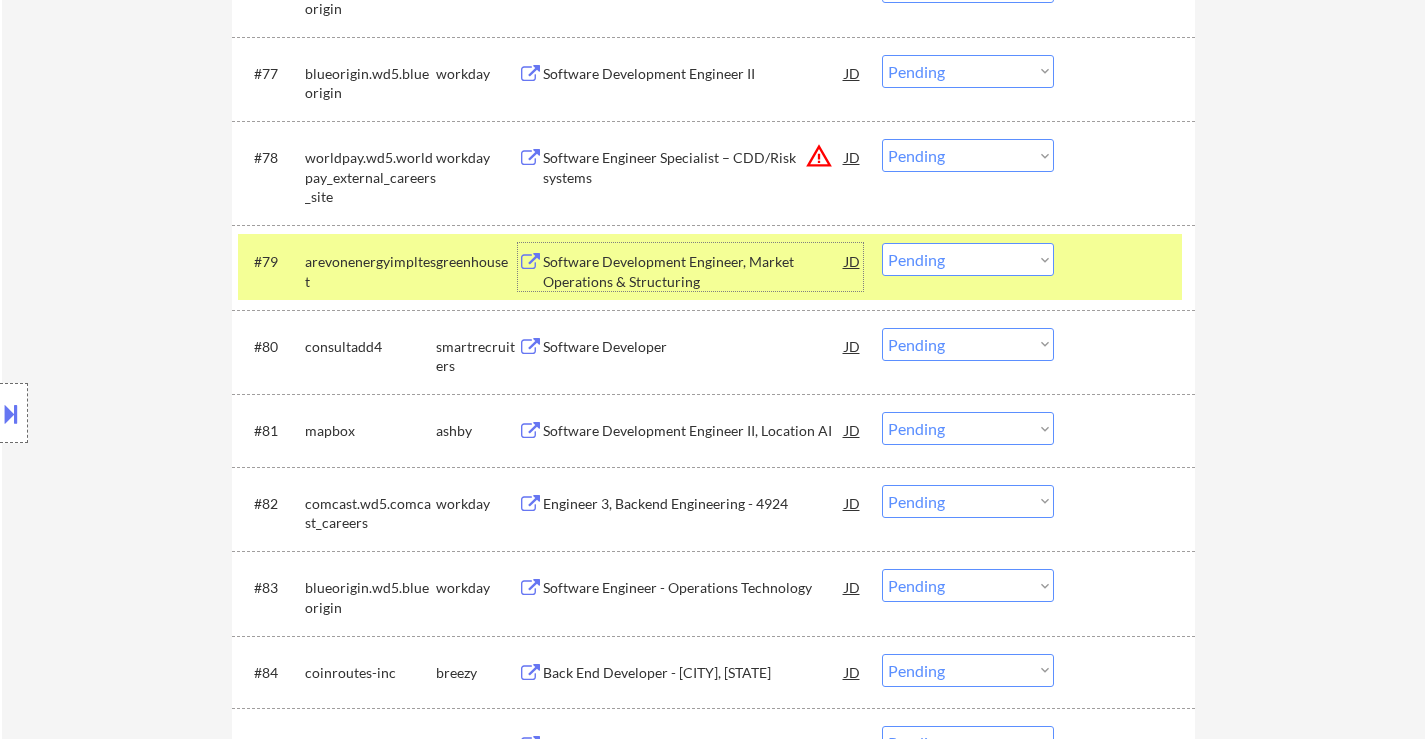 click on "Choose an option... Pending Applied Excluded (Questions) Excluded (Expired) Excluded (Location) Excluded (Bad Match) Excluded (Blocklist) Excluded (Salary) Excluded (Other)" at bounding box center (968, 259) 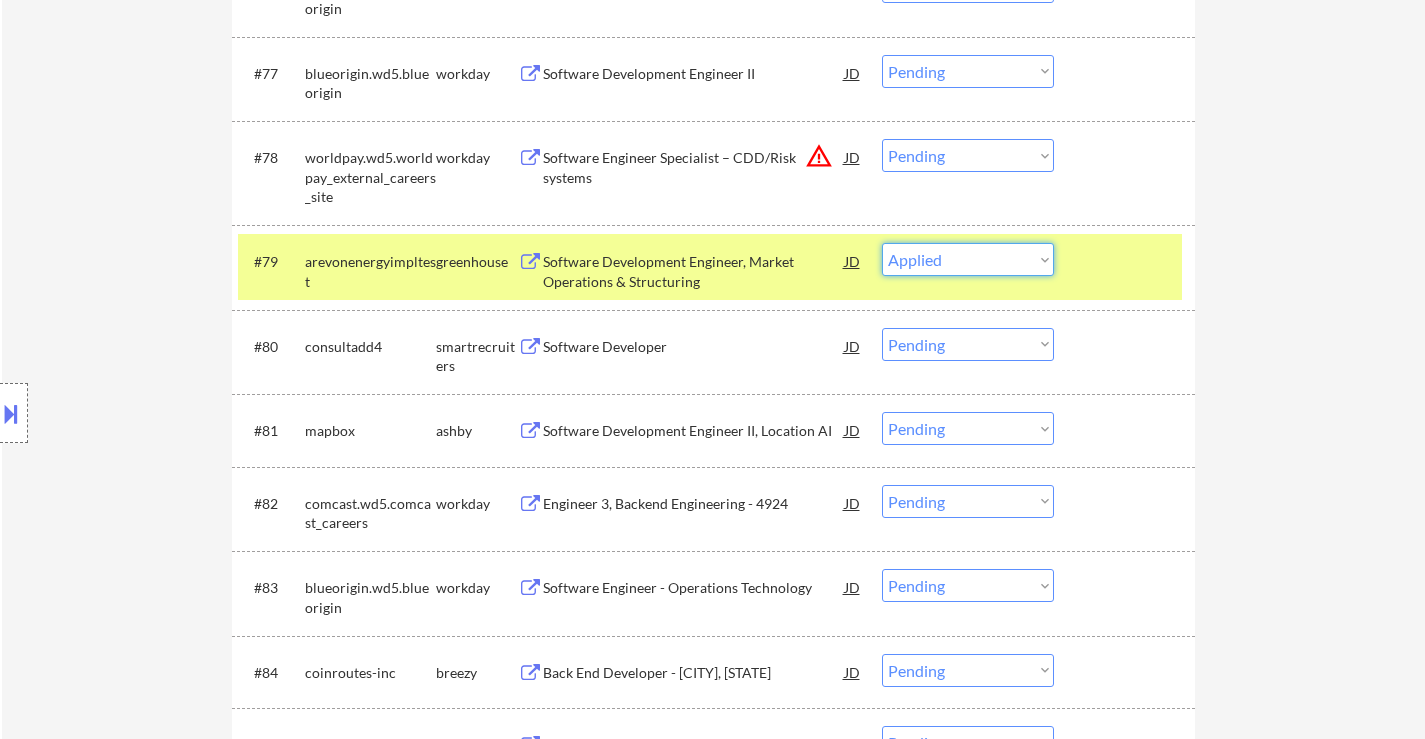 click on "Choose an option... Pending Applied Excluded (Questions) Excluded (Expired) Excluded (Location) Excluded (Bad Match) Excluded (Blocklist) Excluded (Salary) Excluded (Other)" at bounding box center (968, 259) 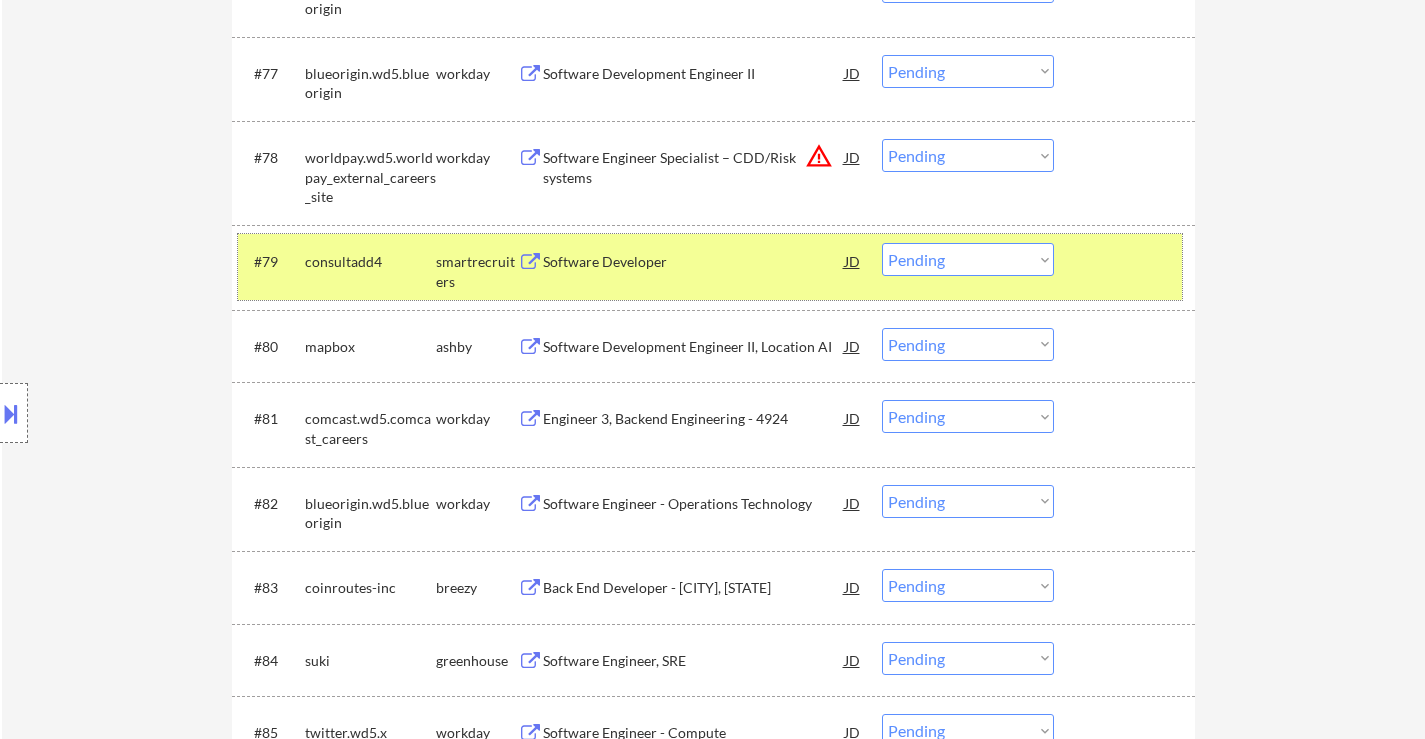 click at bounding box center [1127, 261] 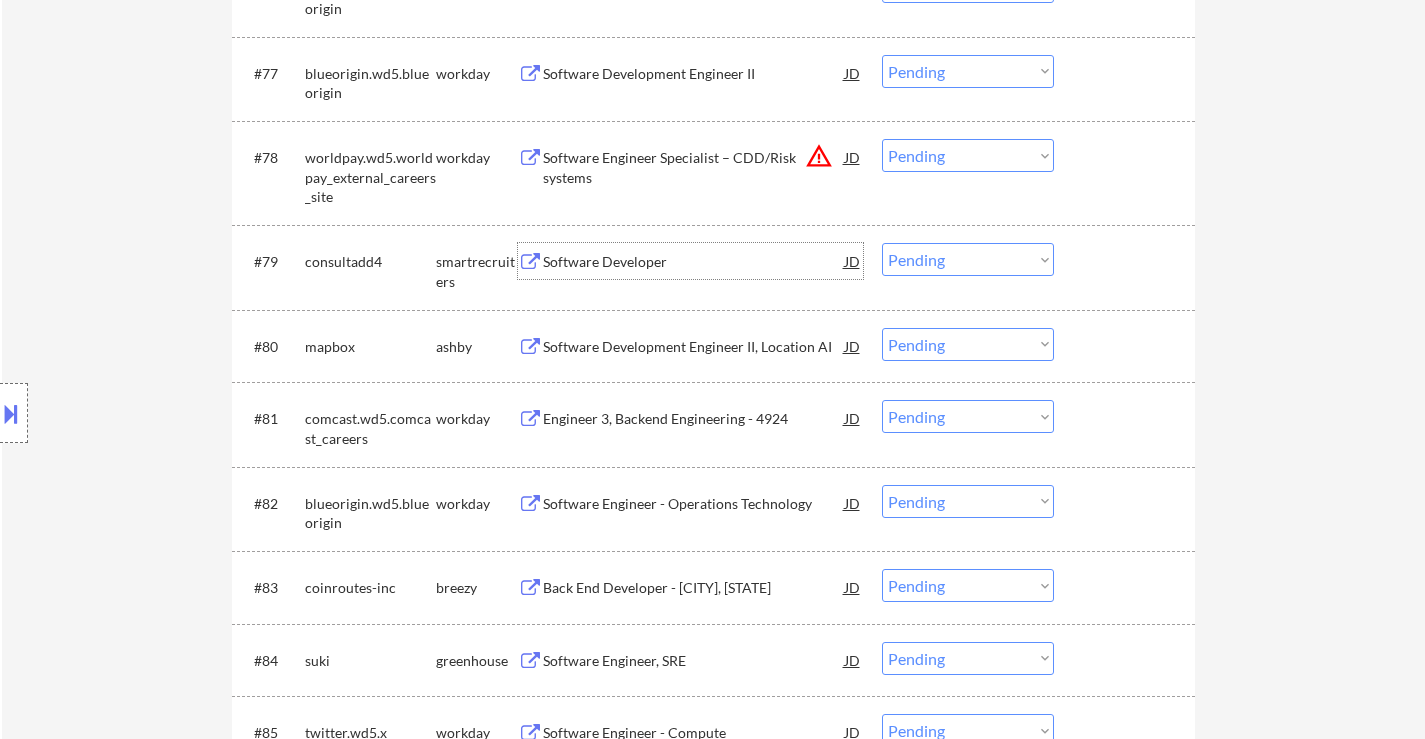 click on "Software Developer" at bounding box center (694, 261) 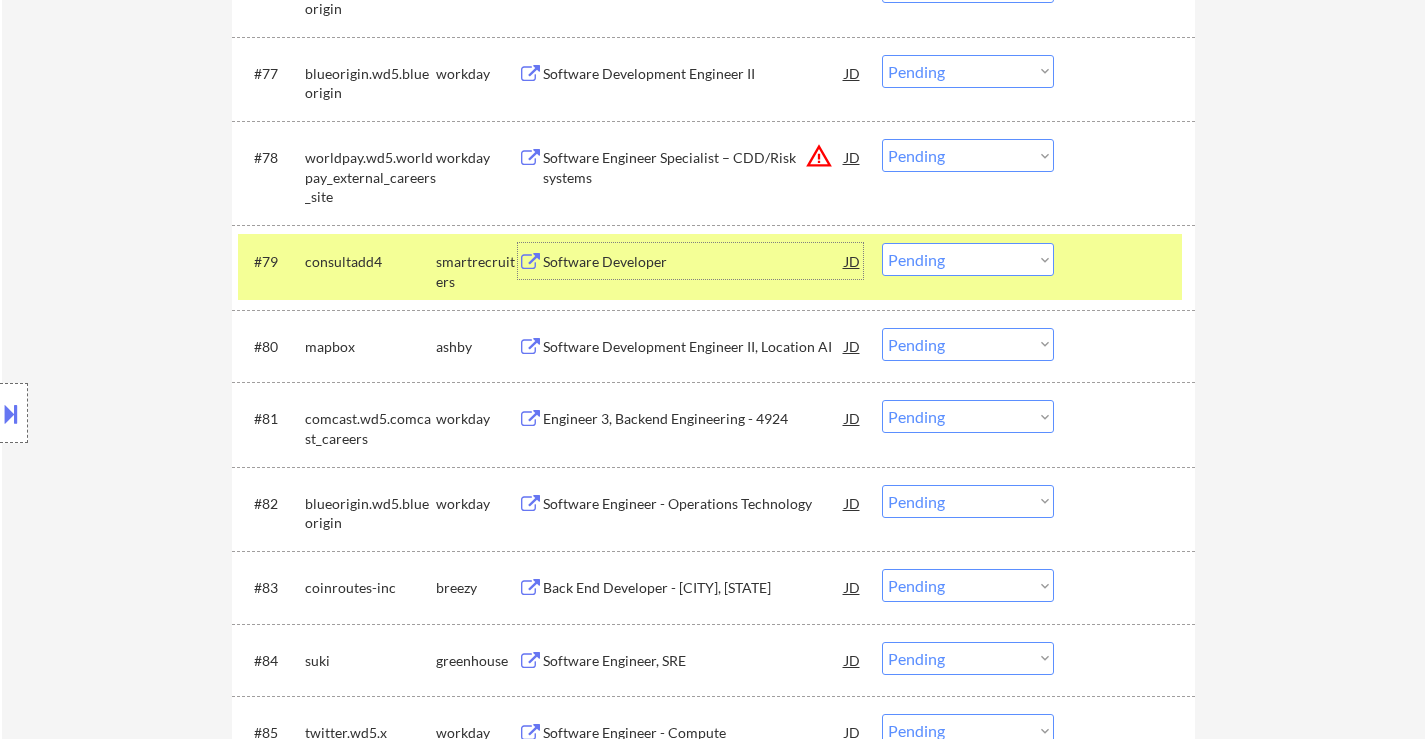 click at bounding box center (1127, 261) 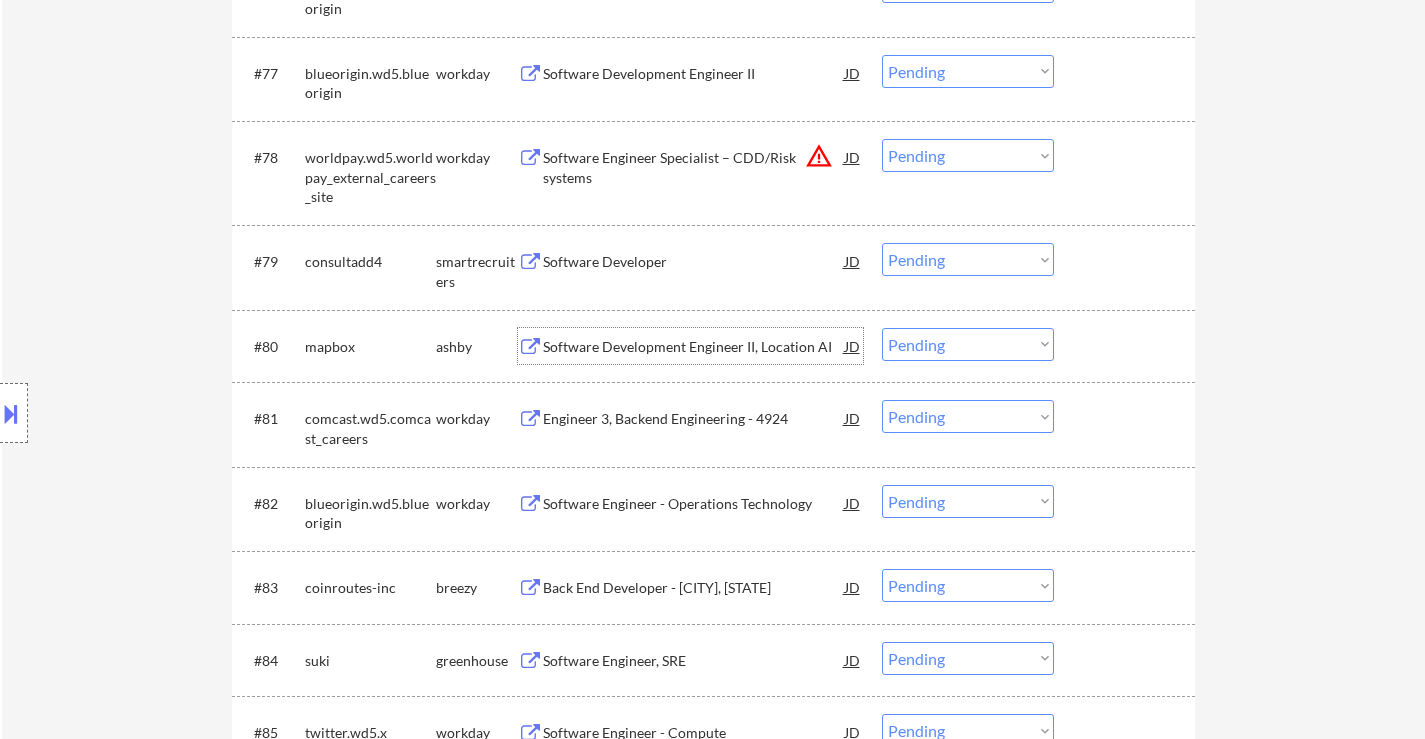 click on "Software Development Engineer II, Location AI" at bounding box center (694, 347) 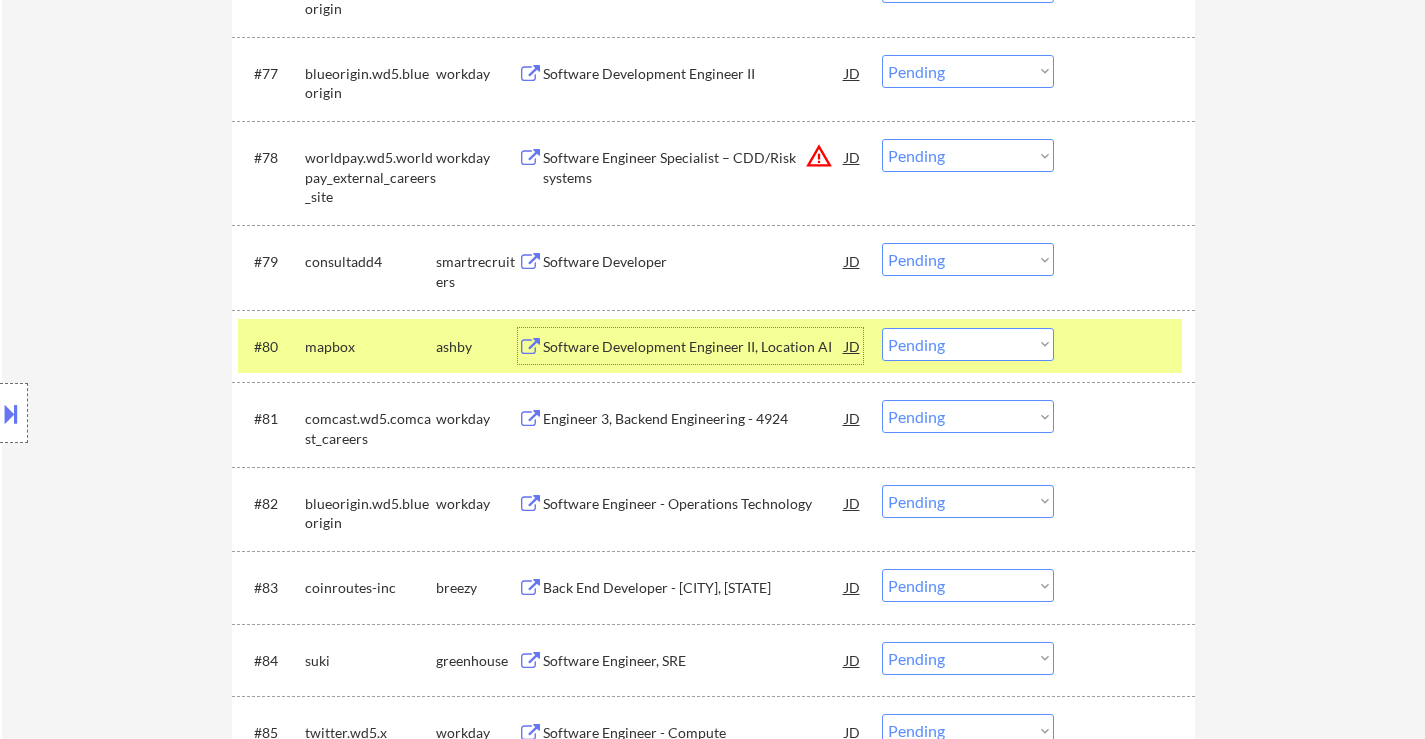 click at bounding box center (1127, 261) 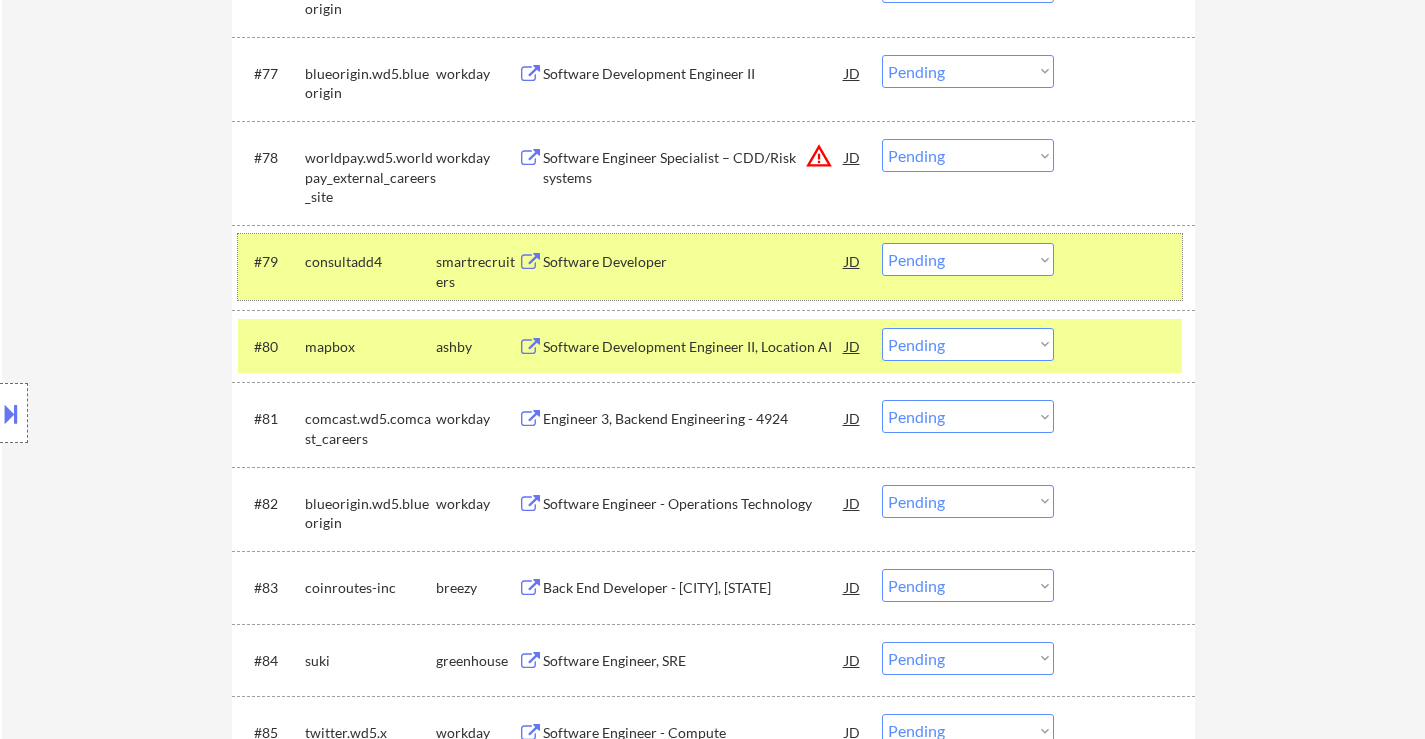 click on "#79 consultadd4 smartrecruiters Software Developer JD warning_amber Choose an option... Pending Applied Excluded (Questions) Excluded (Expired) Excluded (Location) Excluded (Bad Match) Excluded (Blocklist) Excluded (Salary) Excluded (Other)" at bounding box center [710, 267] 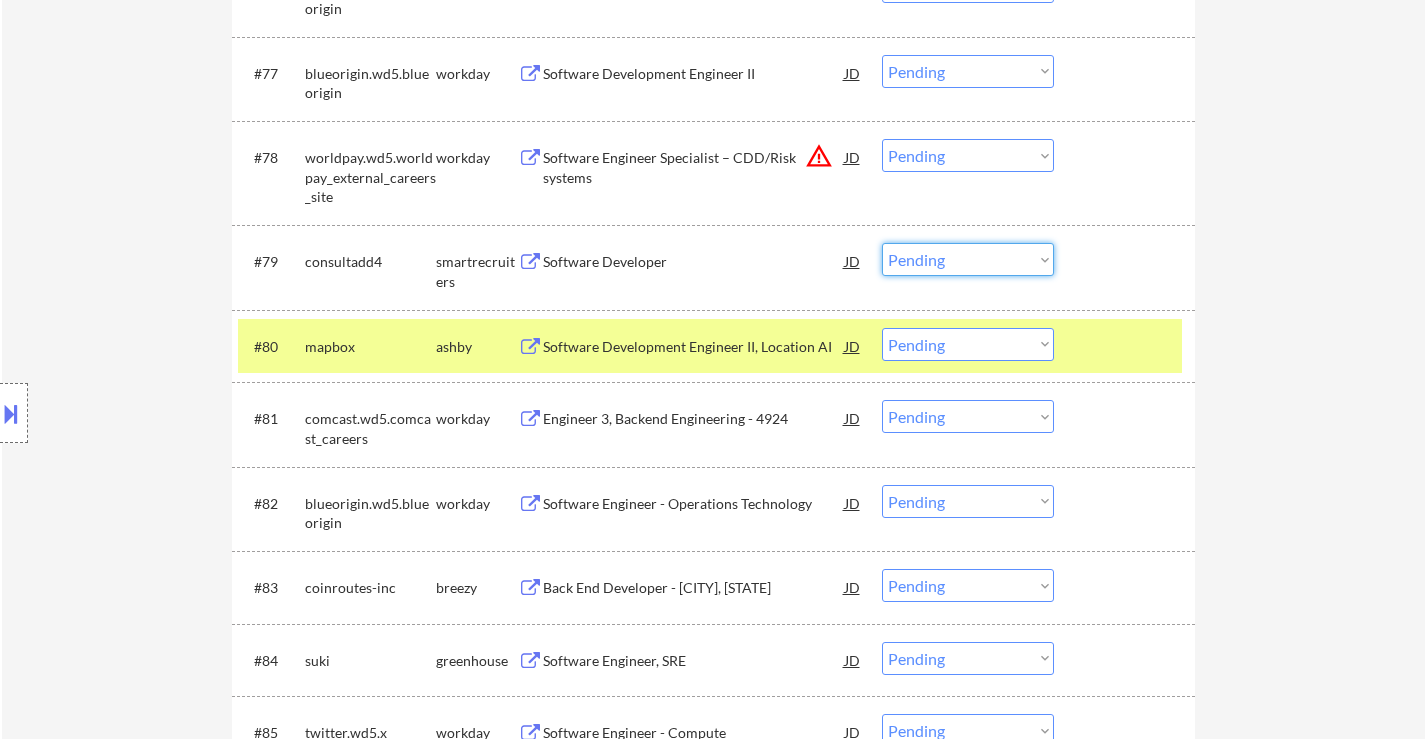 drag, startPoint x: 975, startPoint y: 258, endPoint x: 975, endPoint y: 269, distance: 11 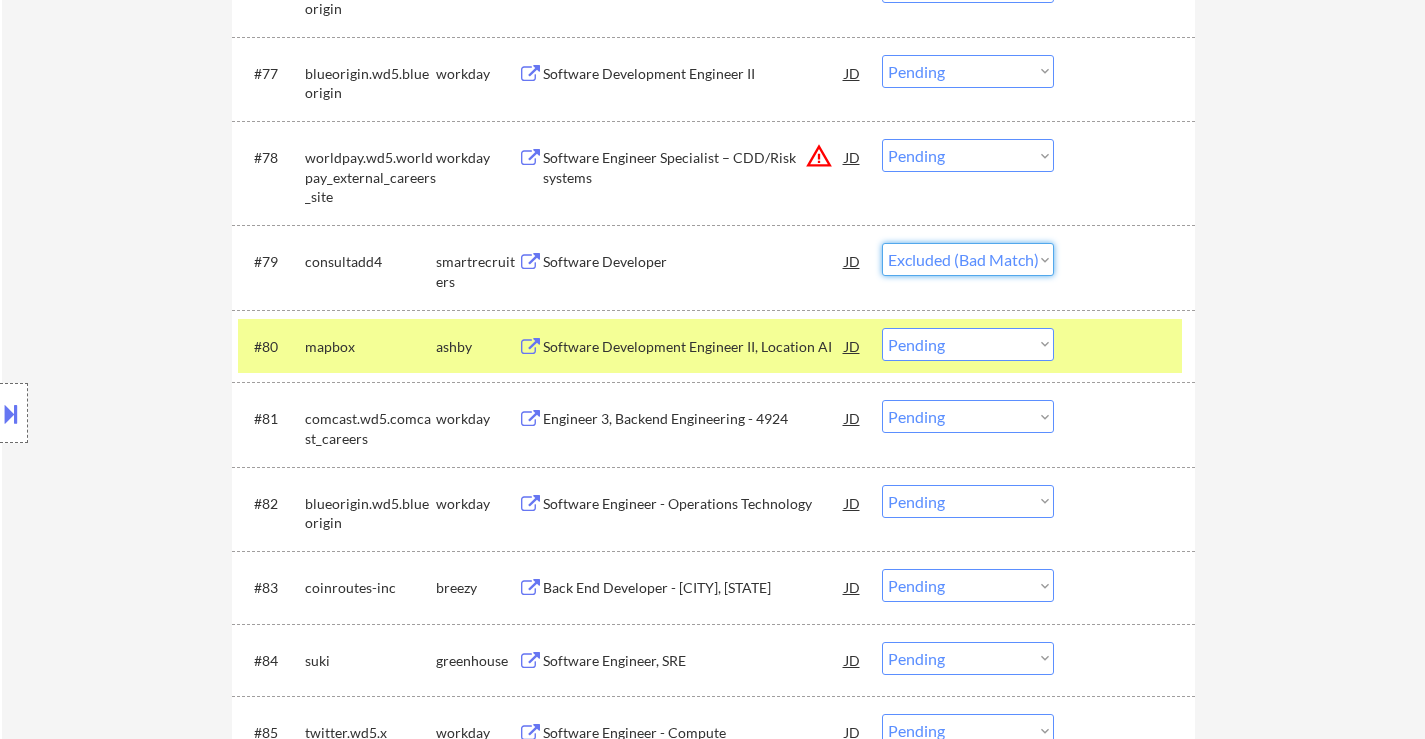 click on "Choose an option... Pending Applied Excluded (Questions) Excluded (Expired) Excluded (Location) Excluded (Bad Match) Excluded (Blocklist) Excluded (Salary) Excluded (Other)" at bounding box center (968, 259) 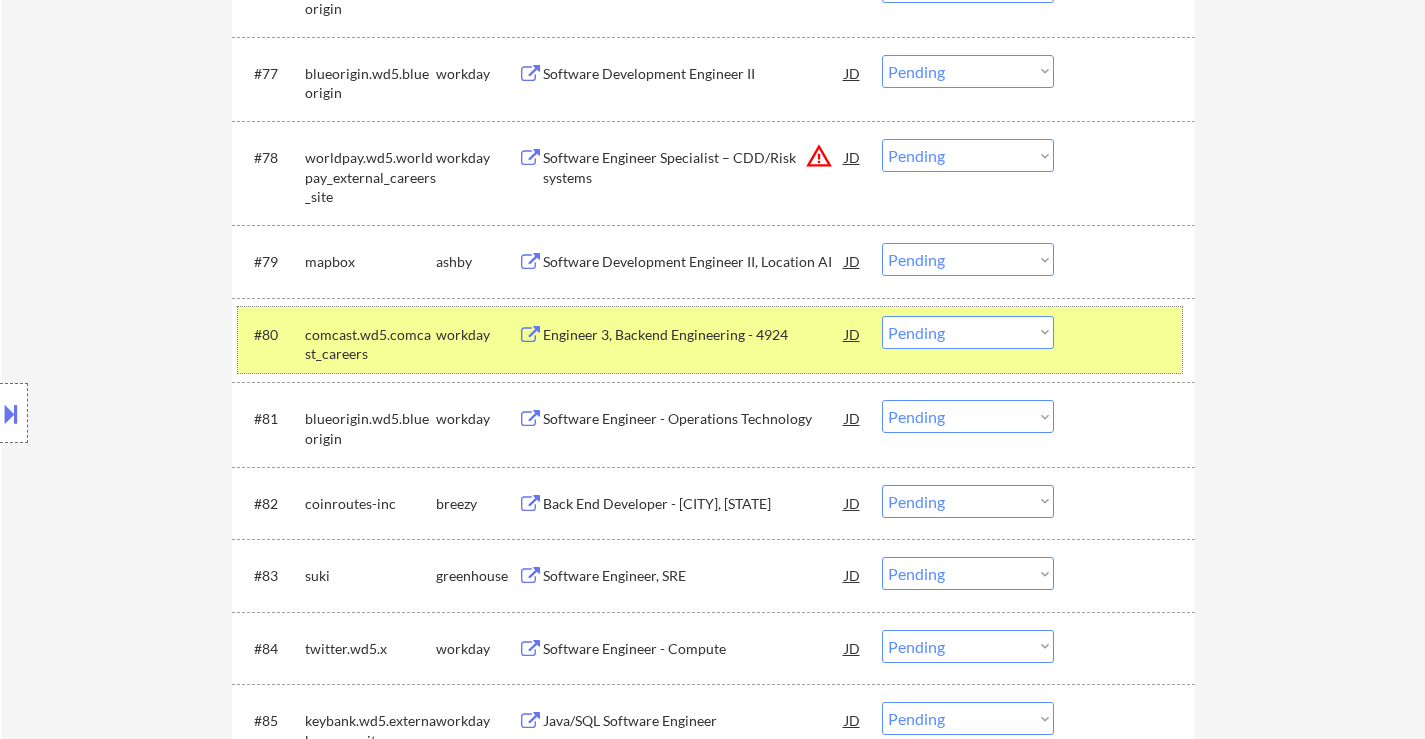 drag, startPoint x: 1117, startPoint y: 335, endPoint x: 1093, endPoint y: 310, distance: 34.655445 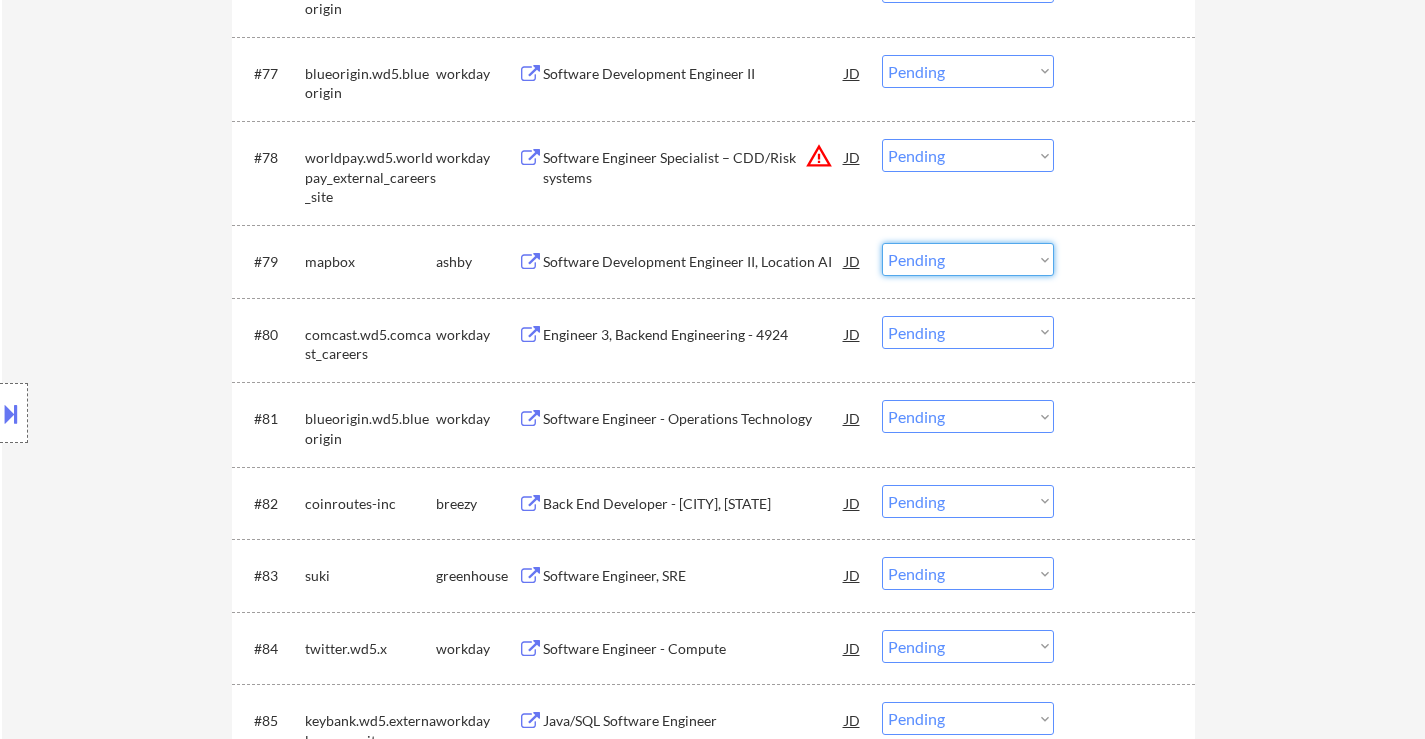click on "Choose an option... Pending Applied Excluded (Questions) Excluded (Expired) Excluded (Location) Excluded (Bad Match) Excluded (Blocklist) Excluded (Salary) Excluded (Other)" at bounding box center (968, 259) 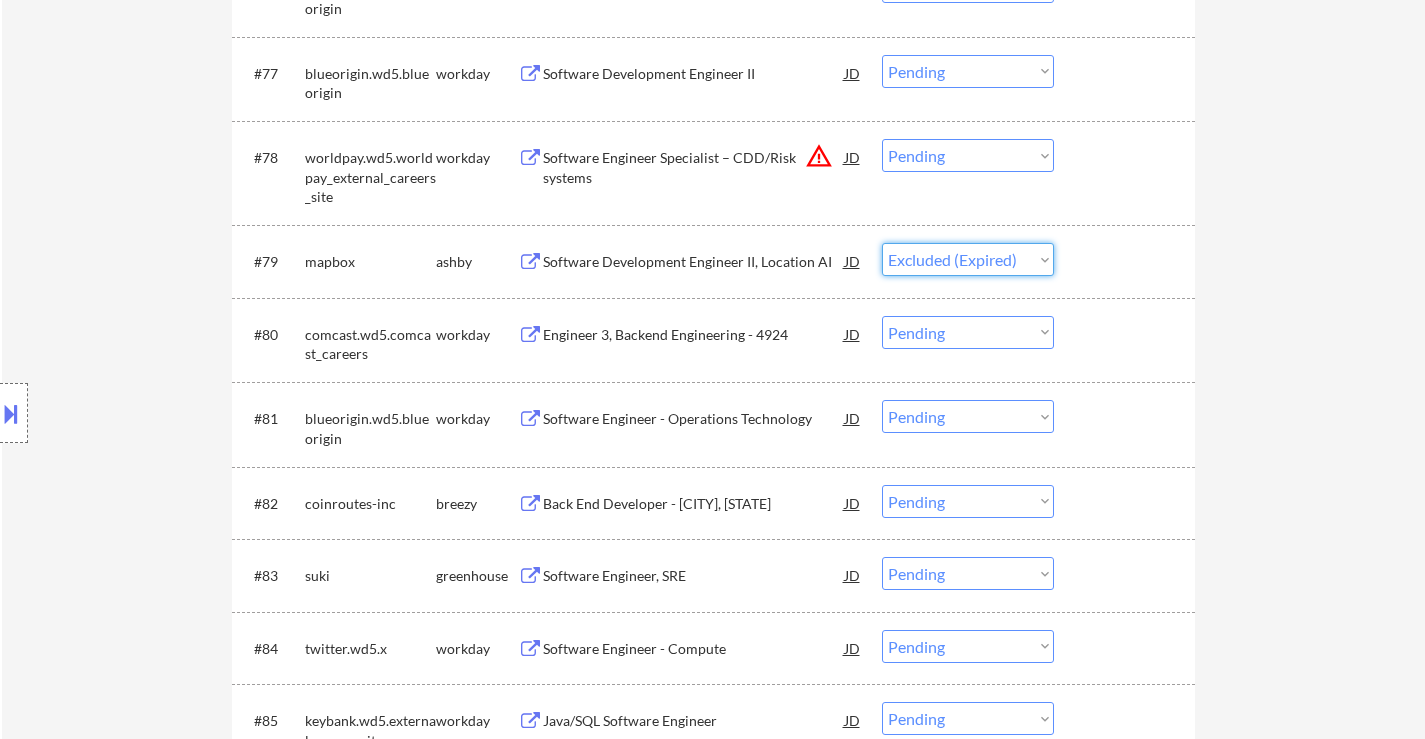 click on "Choose an option... Pending Applied Excluded (Questions) Excluded (Expired) Excluded (Location) Excluded (Bad Match) Excluded (Blocklist) Excluded (Salary) Excluded (Other)" at bounding box center (968, 259) 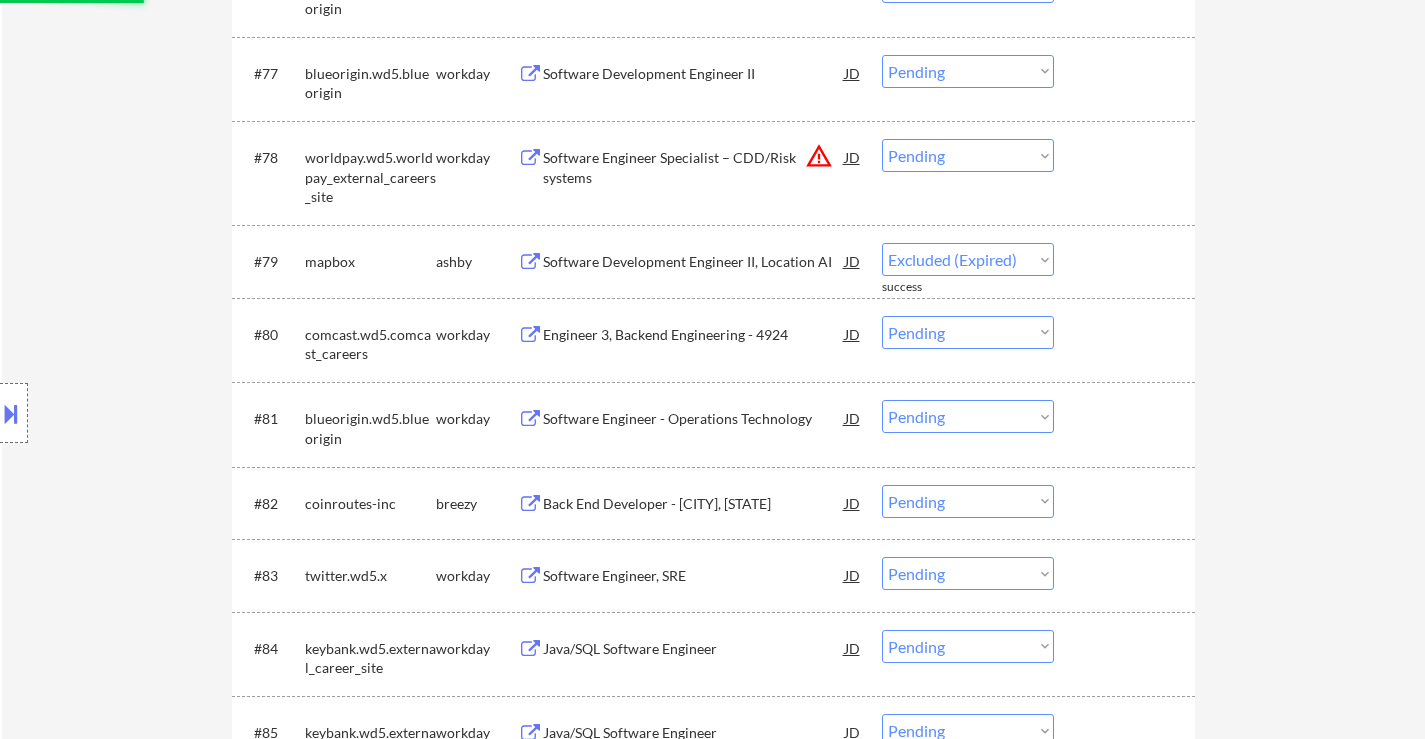 select on ""pending"" 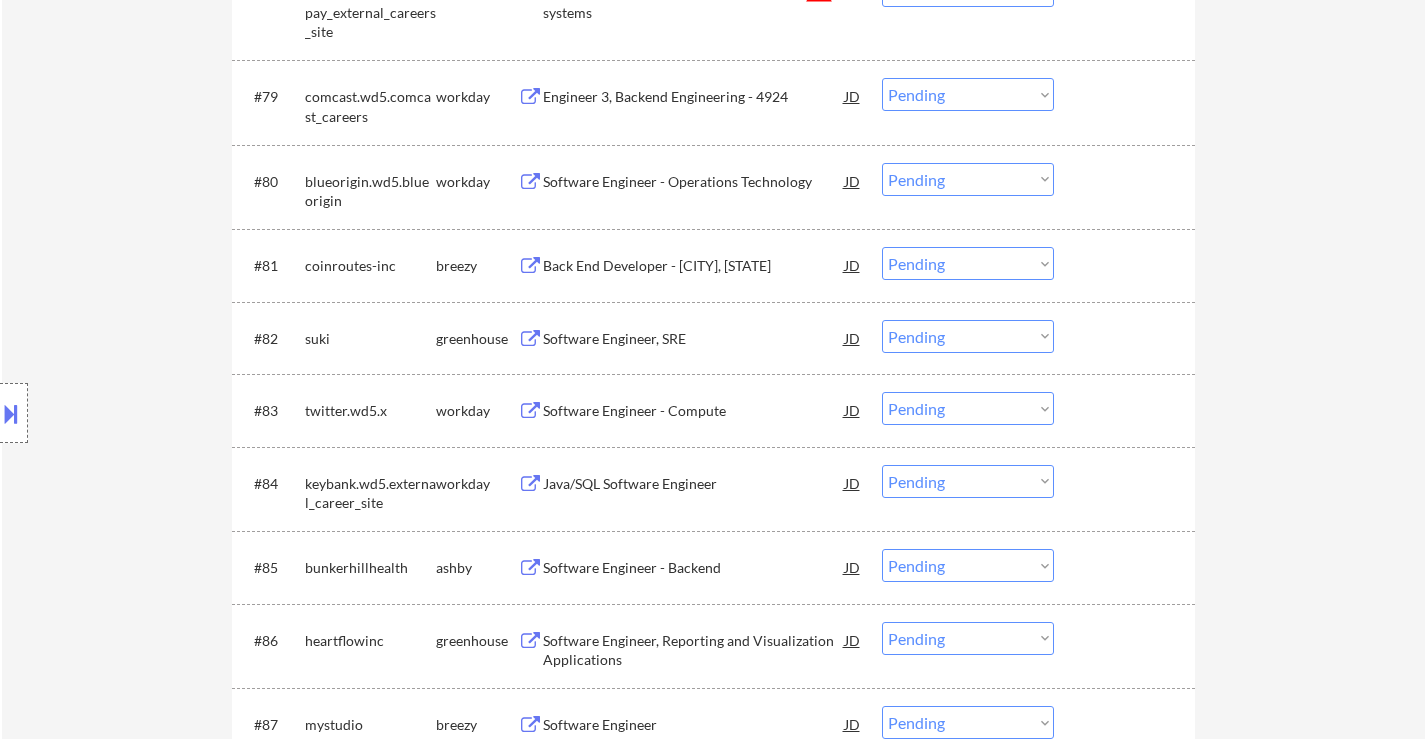 scroll, scrollTop: 6900, scrollLeft: 0, axis: vertical 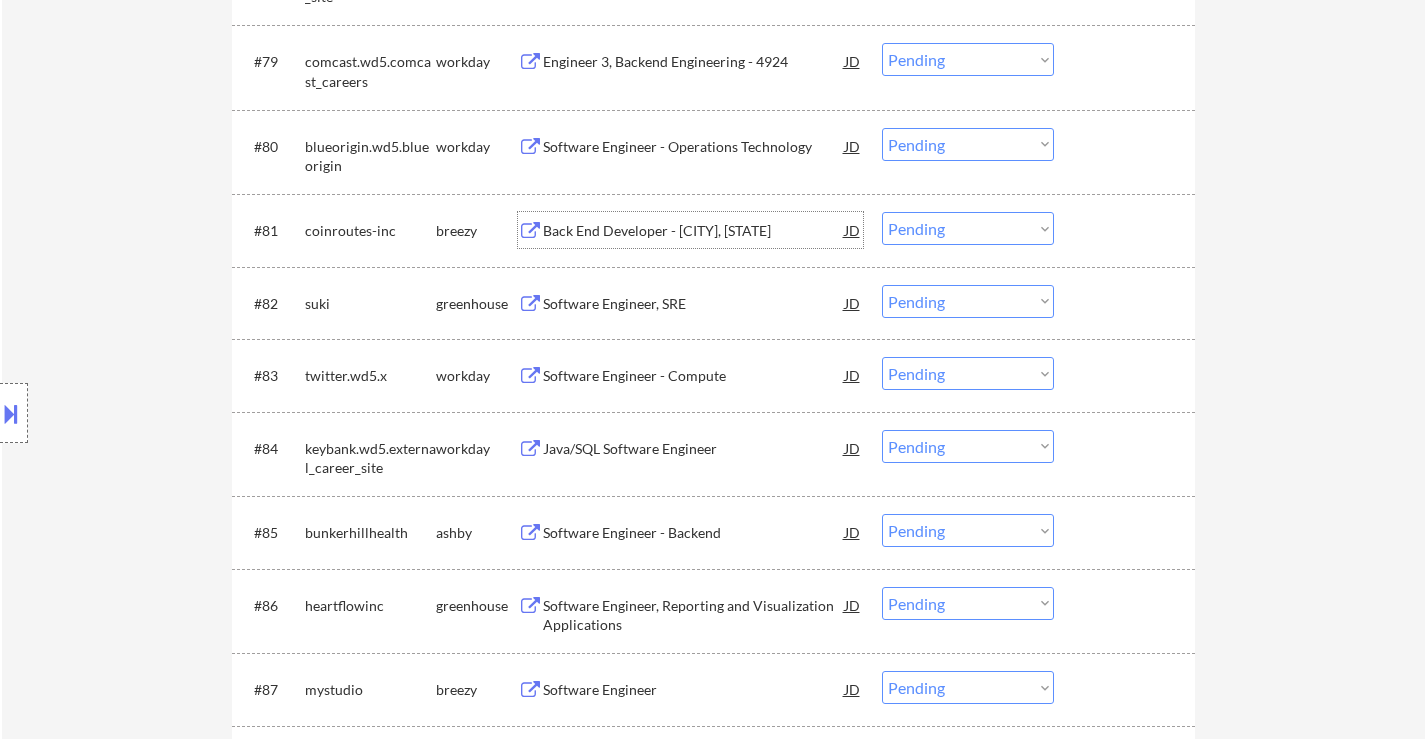click on "Back End Developer - [CITY], [STATE]" at bounding box center (694, 231) 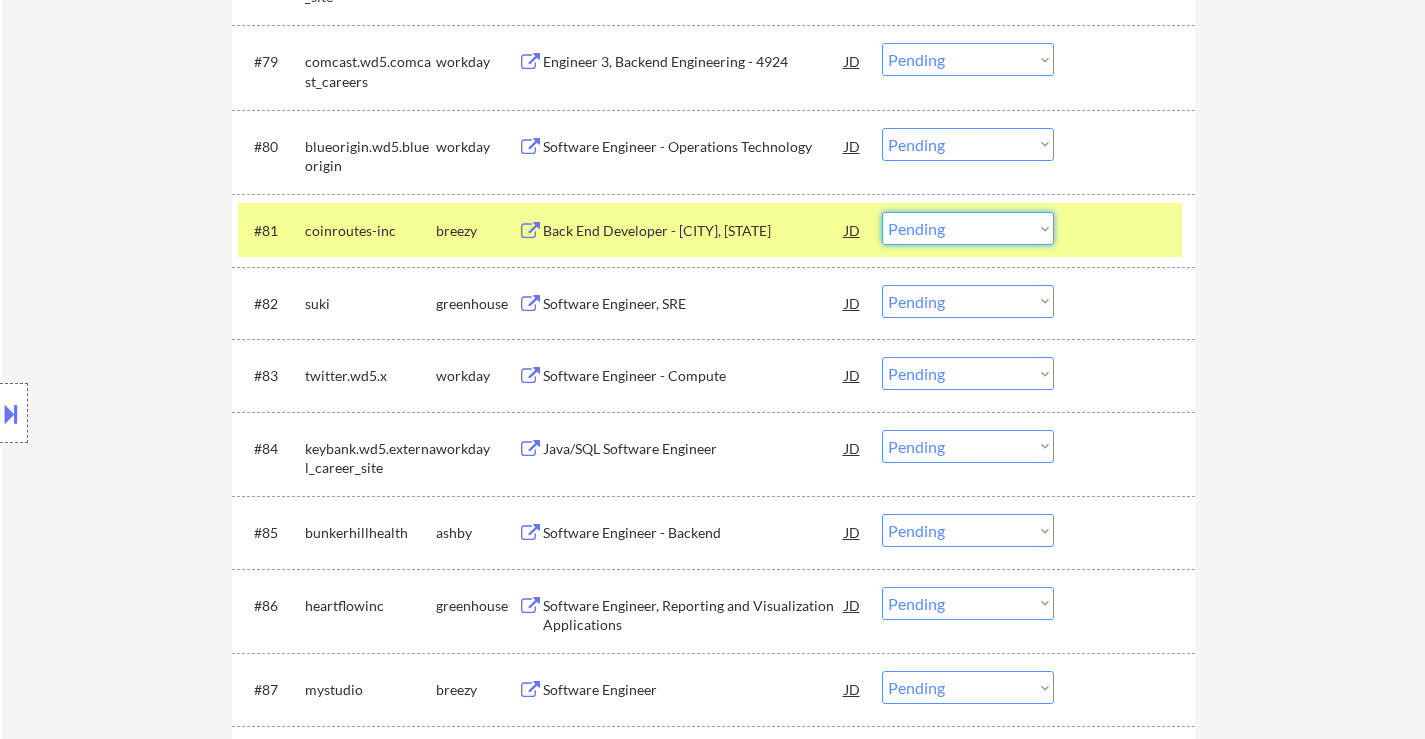 click on "Choose an option... Pending Applied Excluded (Questions) Excluded (Expired) Excluded (Location) Excluded (Bad Match) Excluded (Blocklist) Excluded (Salary) Excluded (Other)" at bounding box center [968, 228] 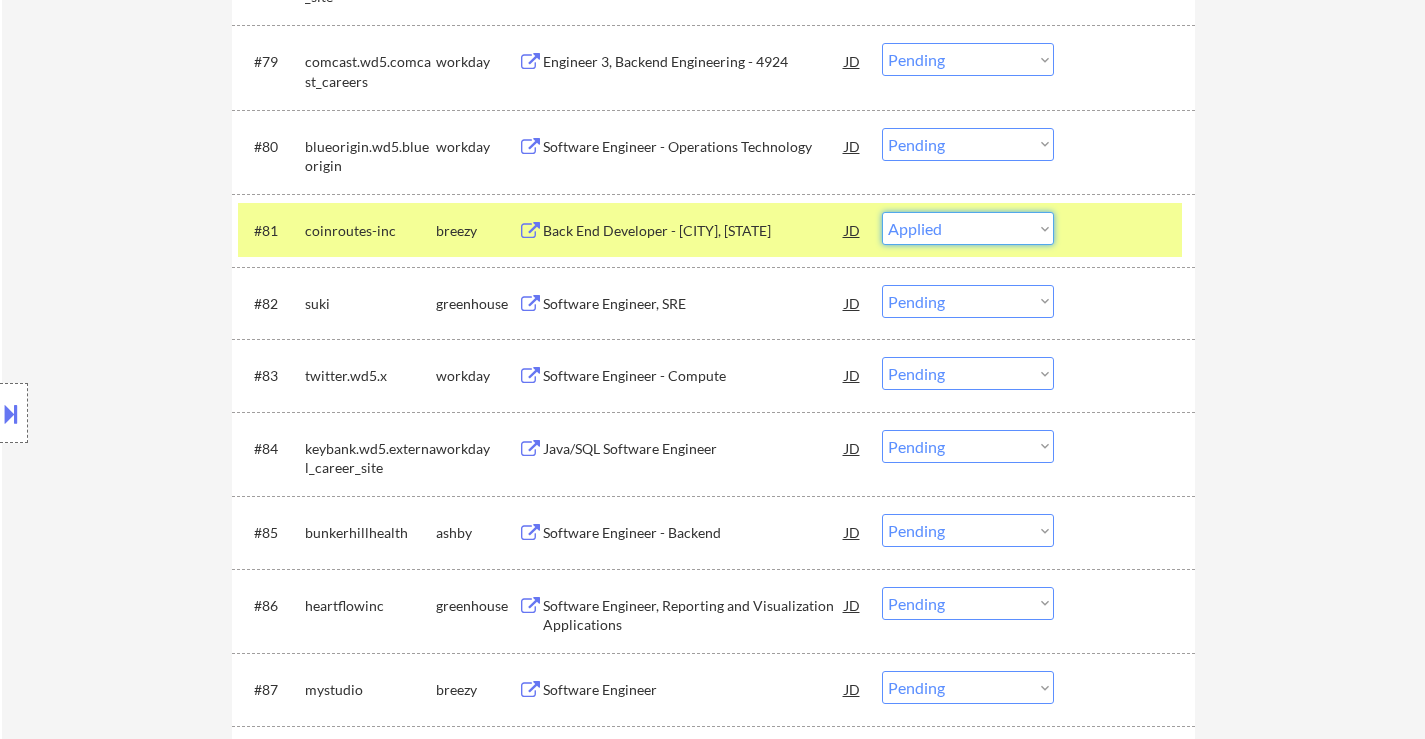 click on "Choose an option... Pending Applied Excluded (Questions) Excluded (Expired) Excluded (Location) Excluded (Bad Match) Excluded (Blocklist) Excluded (Salary) Excluded (Other)" at bounding box center [968, 228] 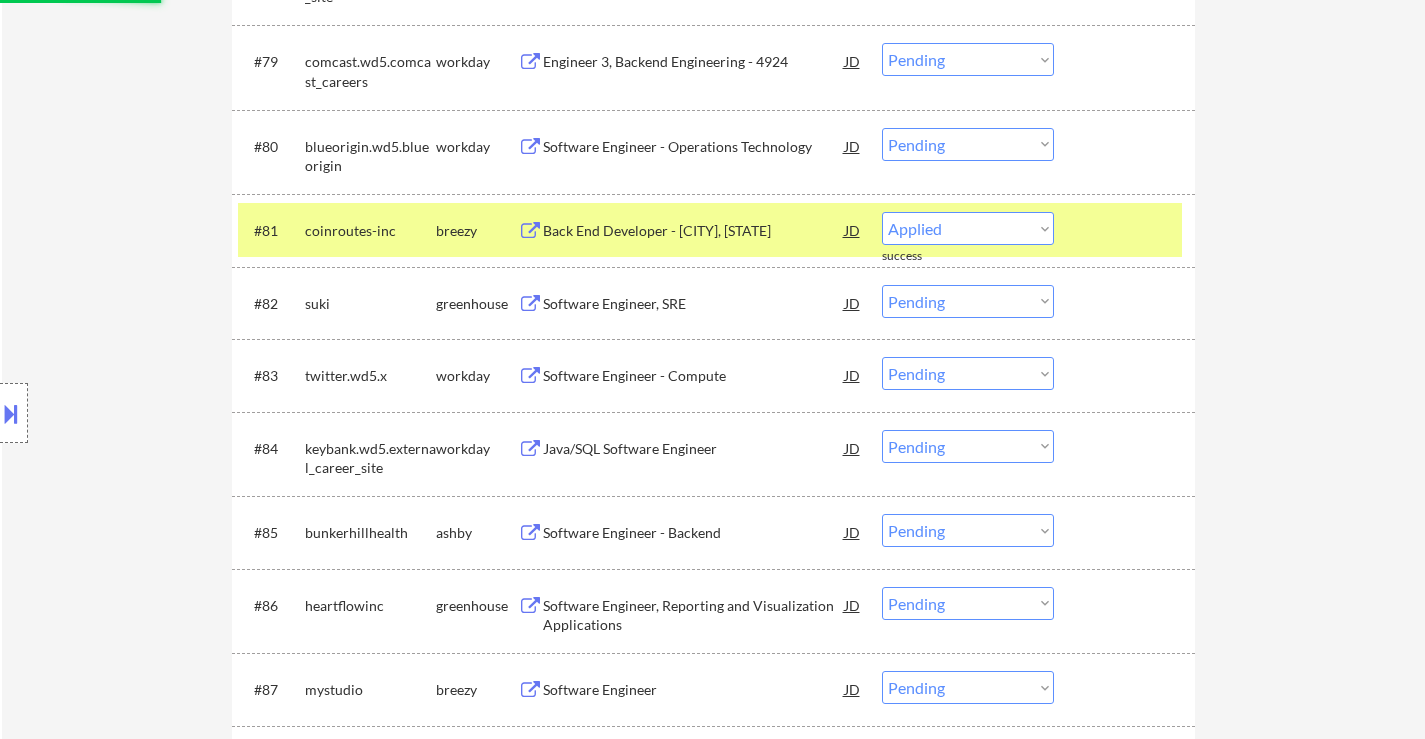 select on ""pending"" 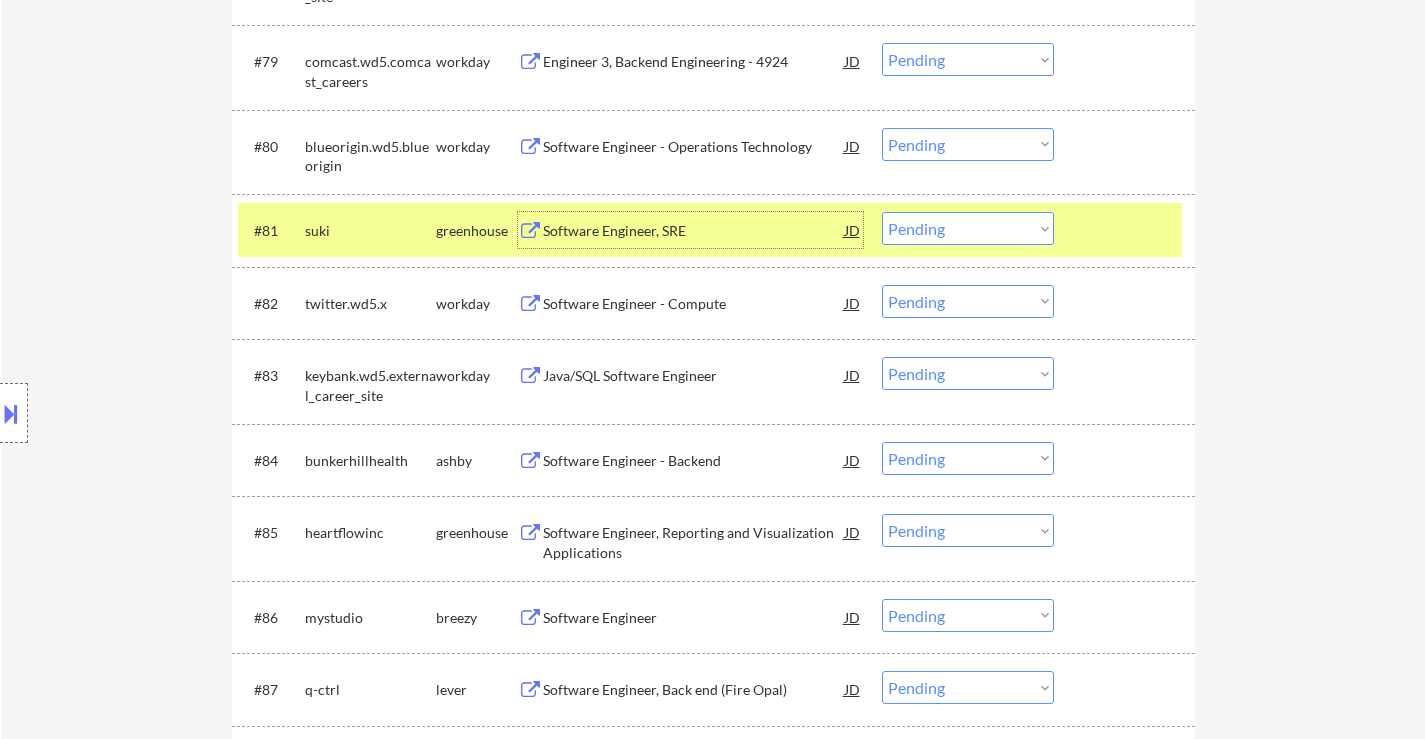 click on "Software Engineer, SRE" at bounding box center [694, 230] 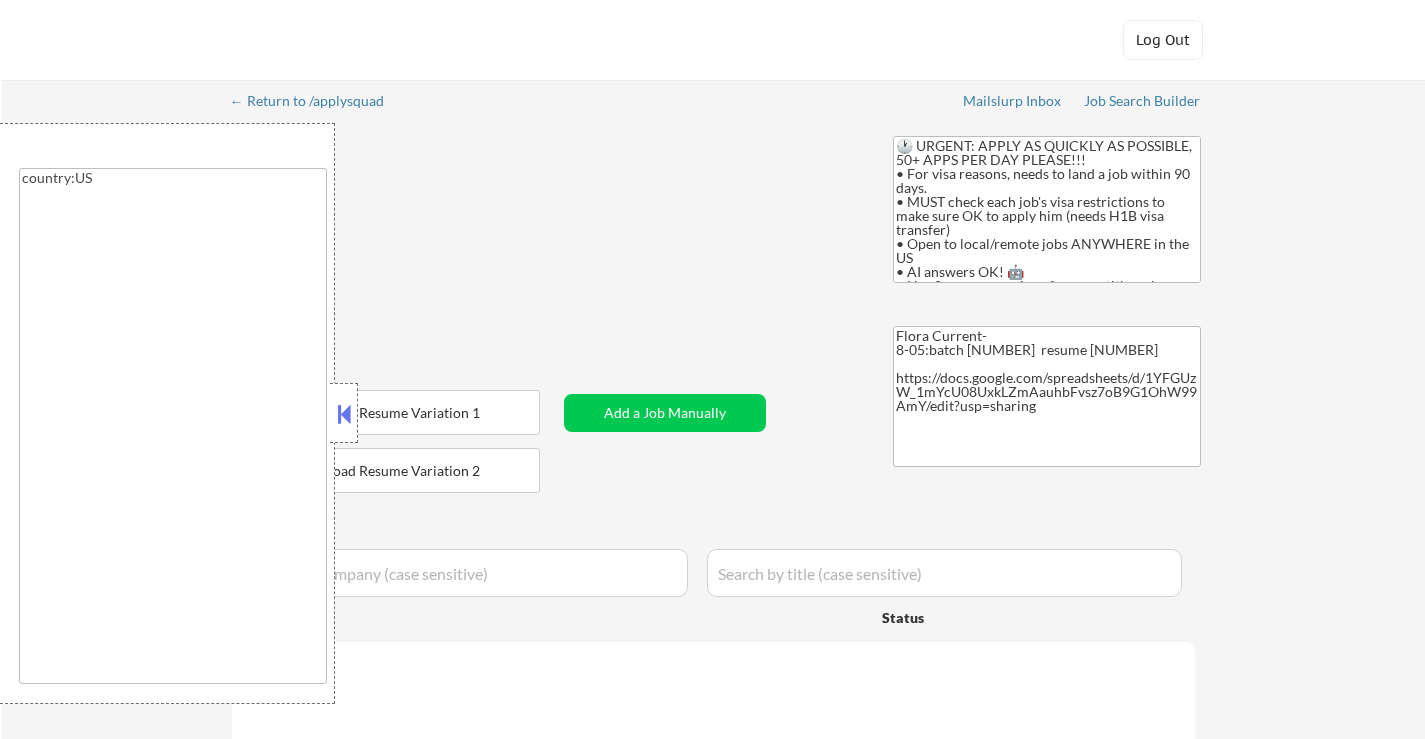 type on "country:US" 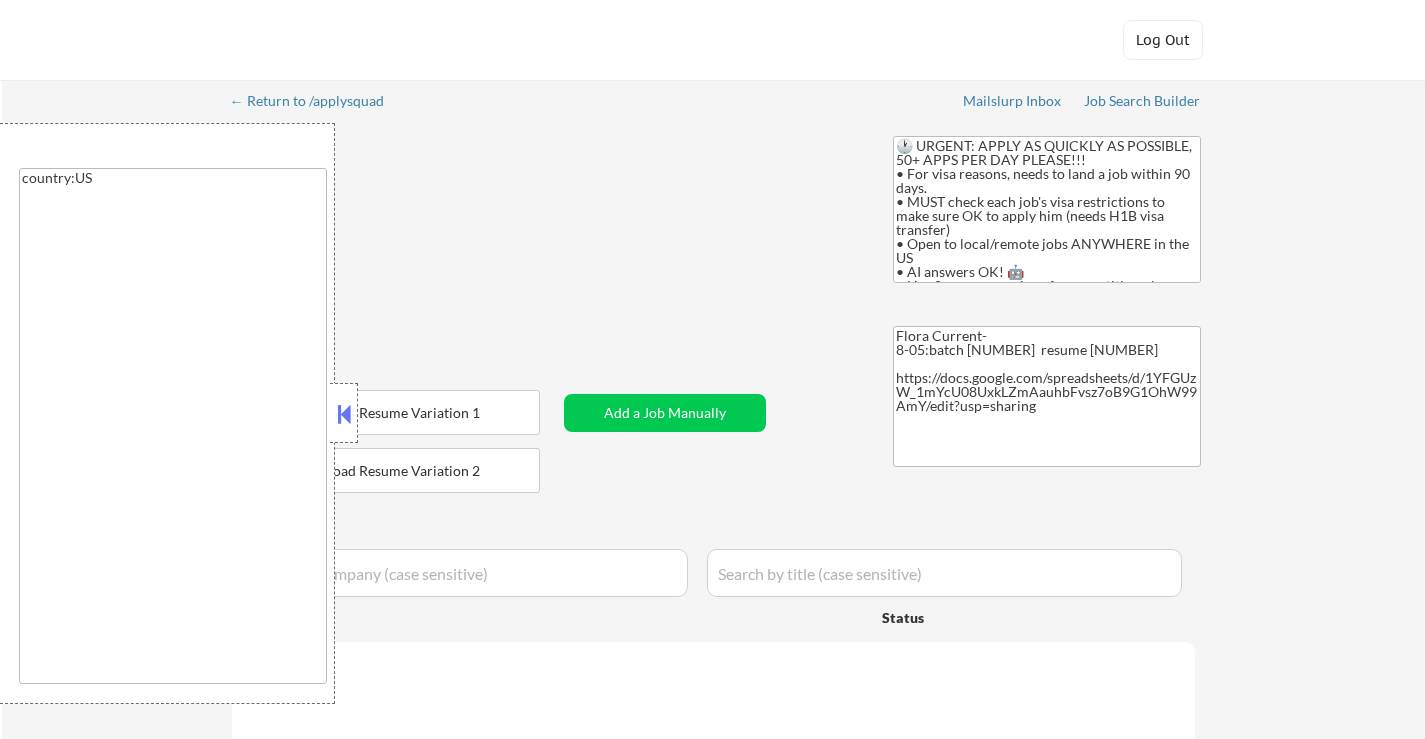 select on ""applied"" 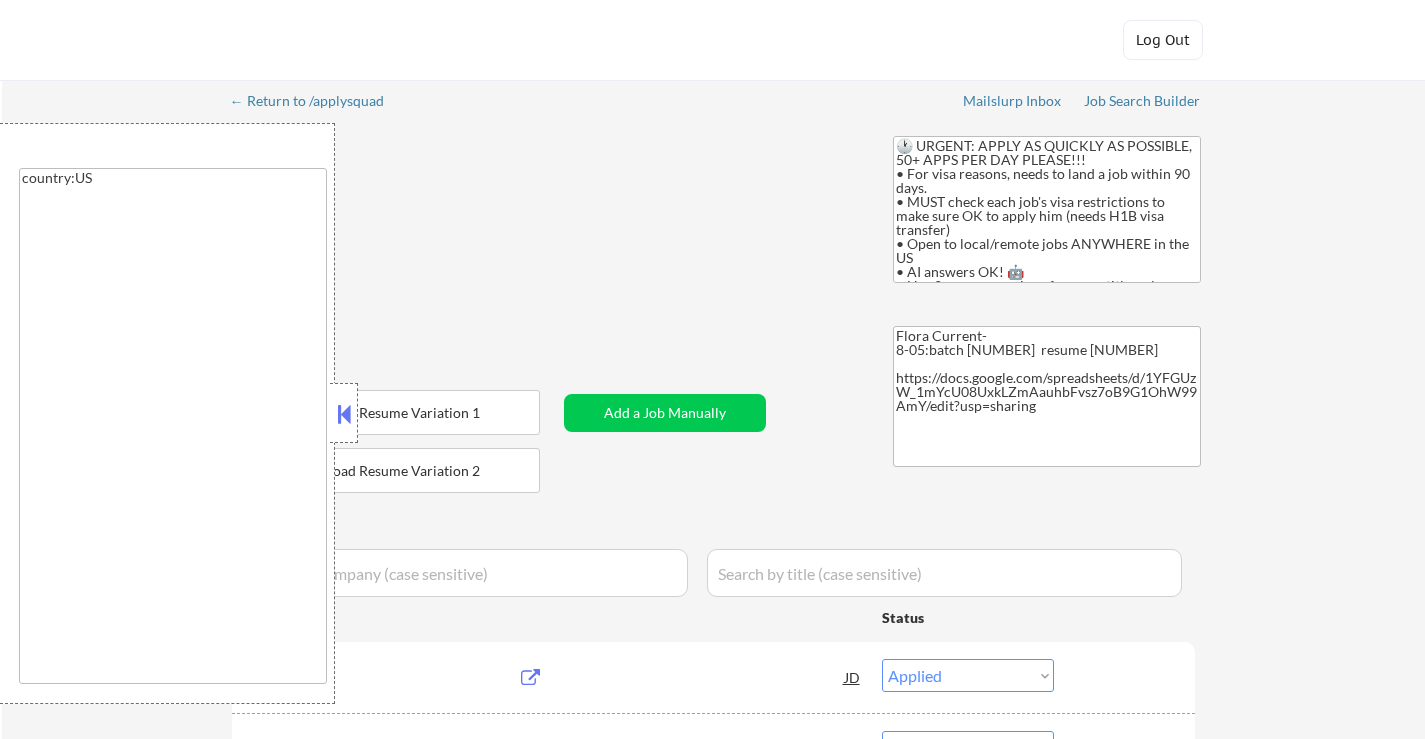scroll, scrollTop: 0, scrollLeft: 0, axis: both 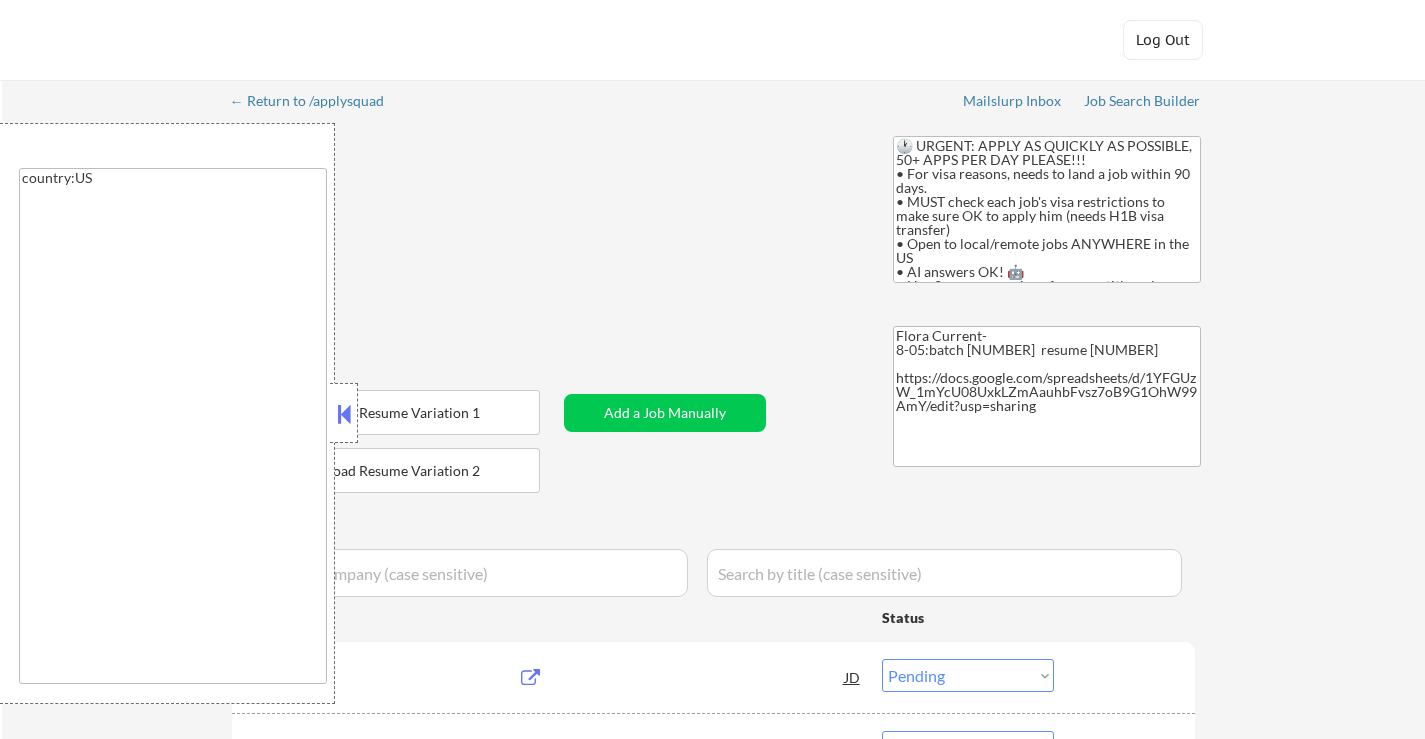 select on ""pending"" 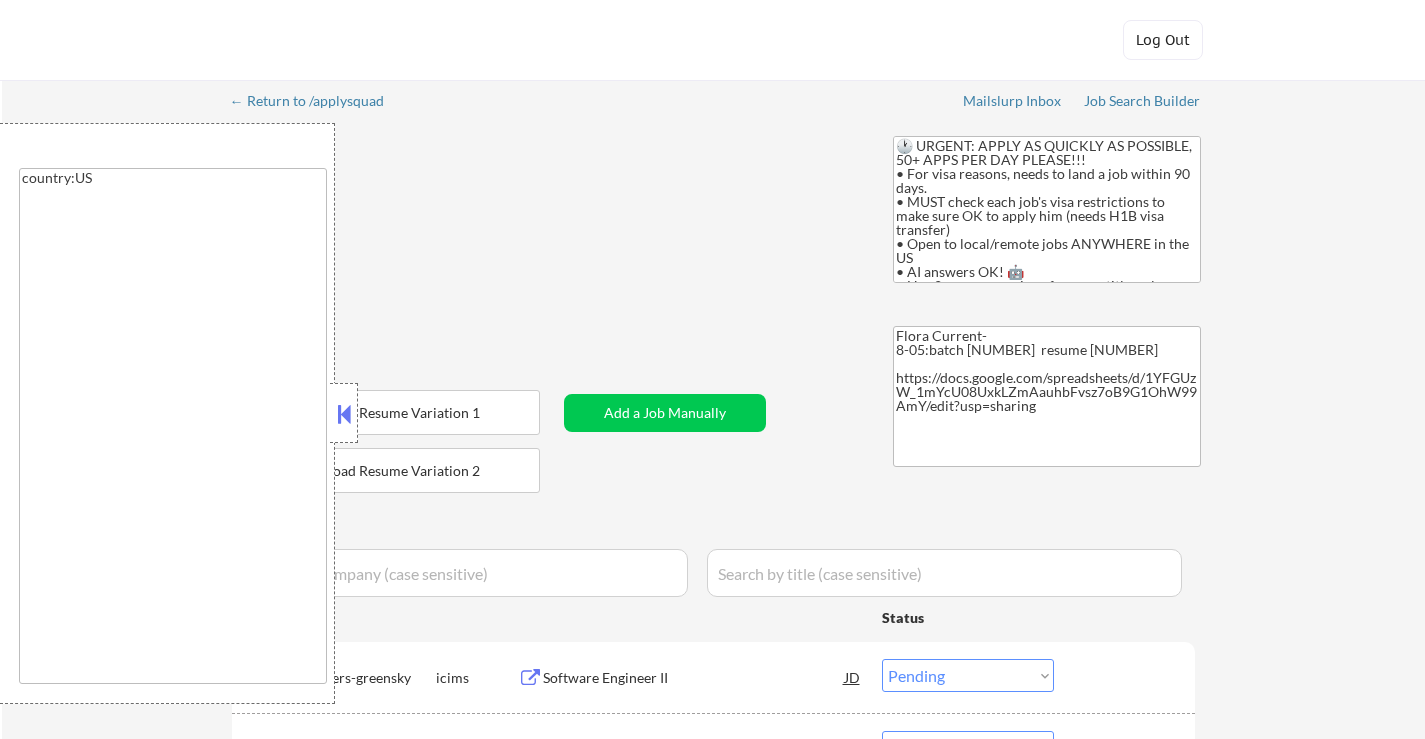 select on ""pending"" 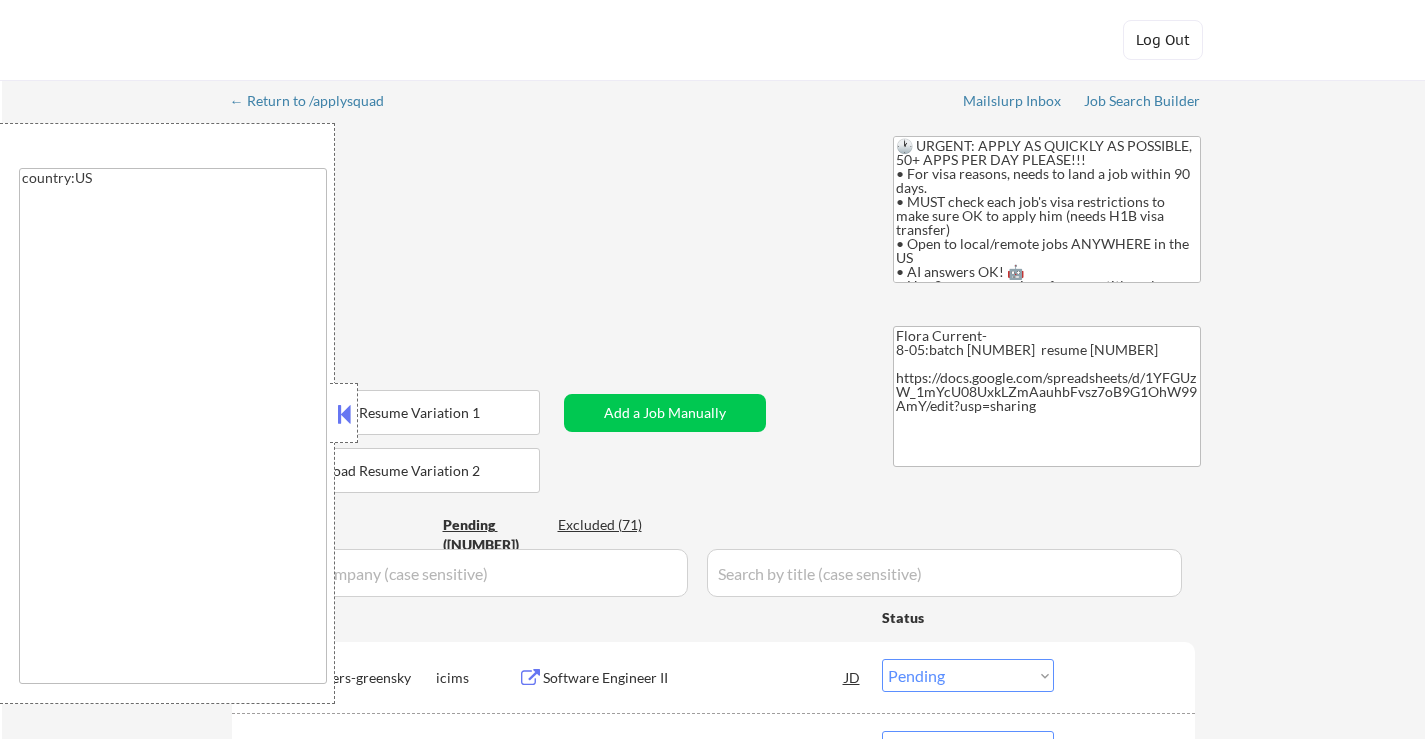 select on ""applied"" 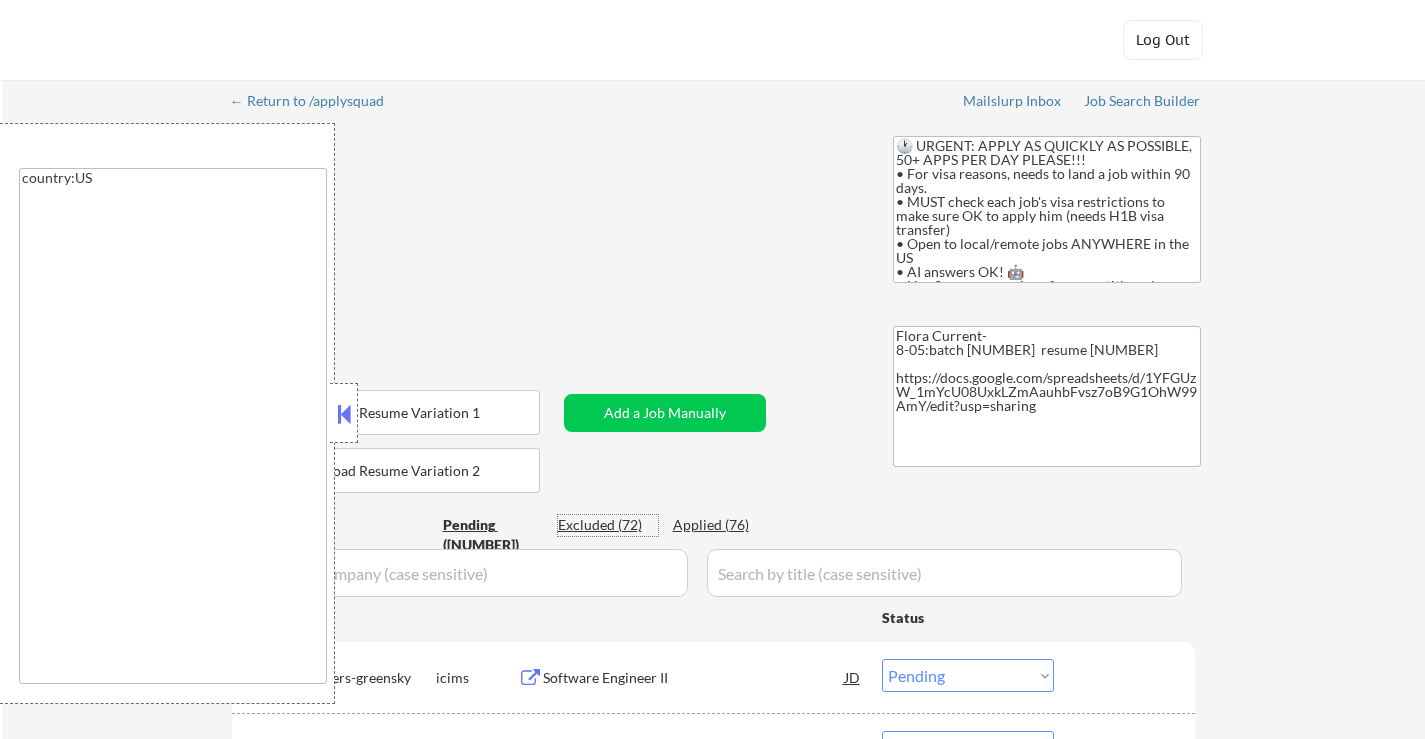 click on "Excluded (72)" at bounding box center [608, 525] 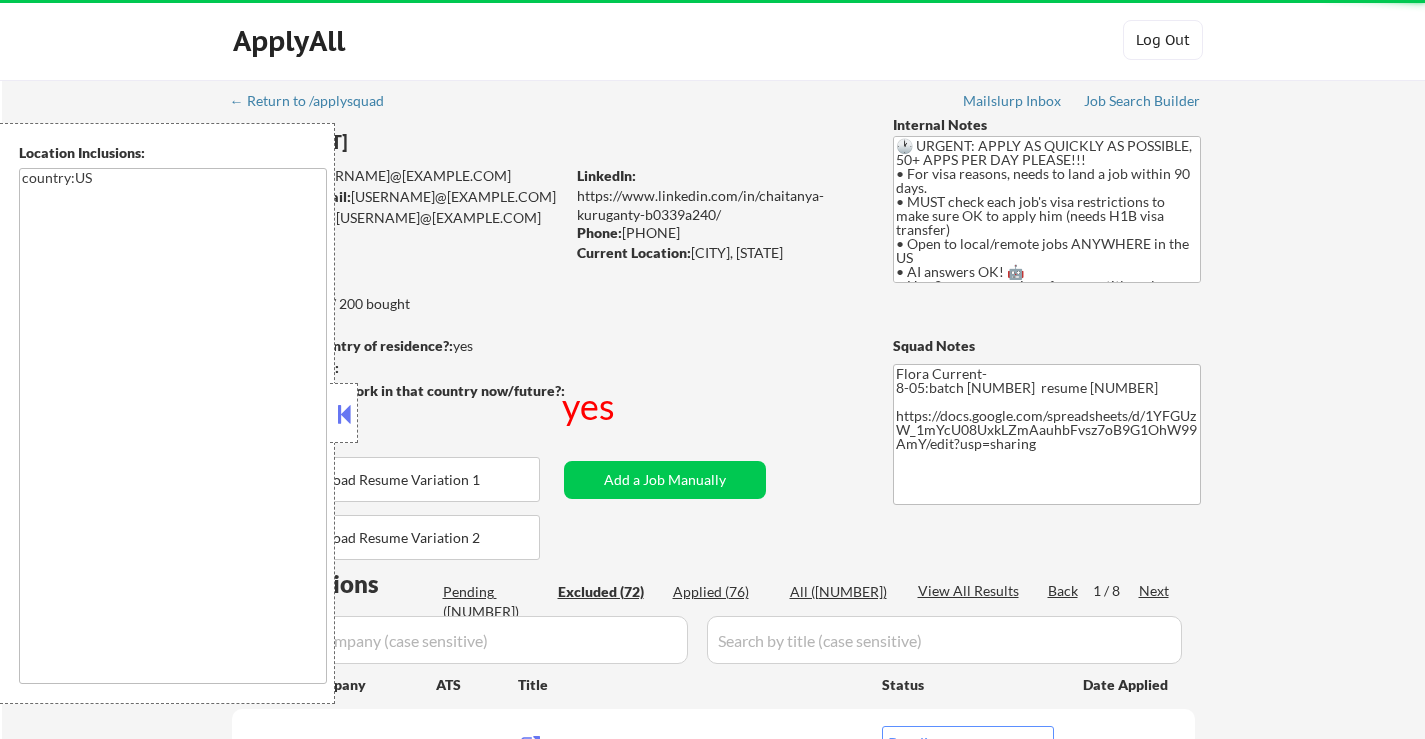 click at bounding box center (344, 414) 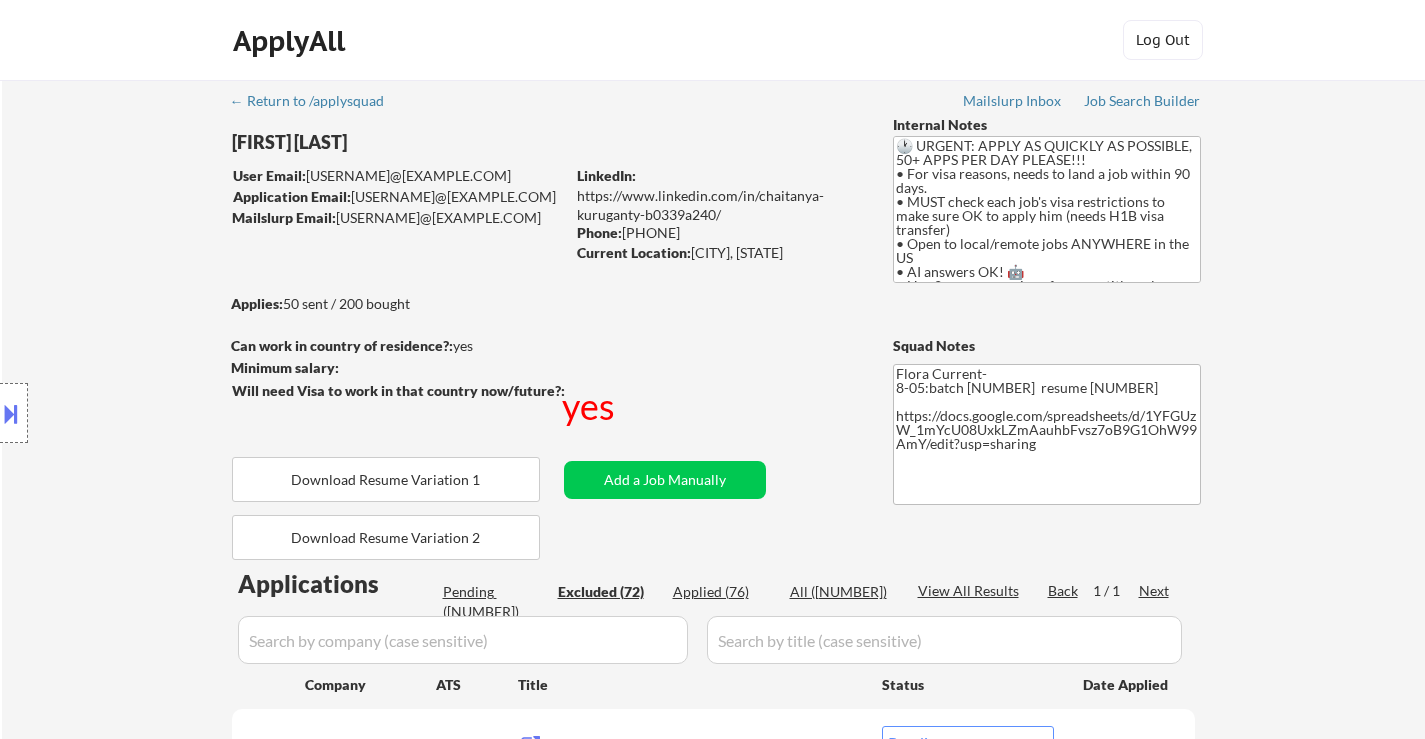 select on ""excluded__other_"" 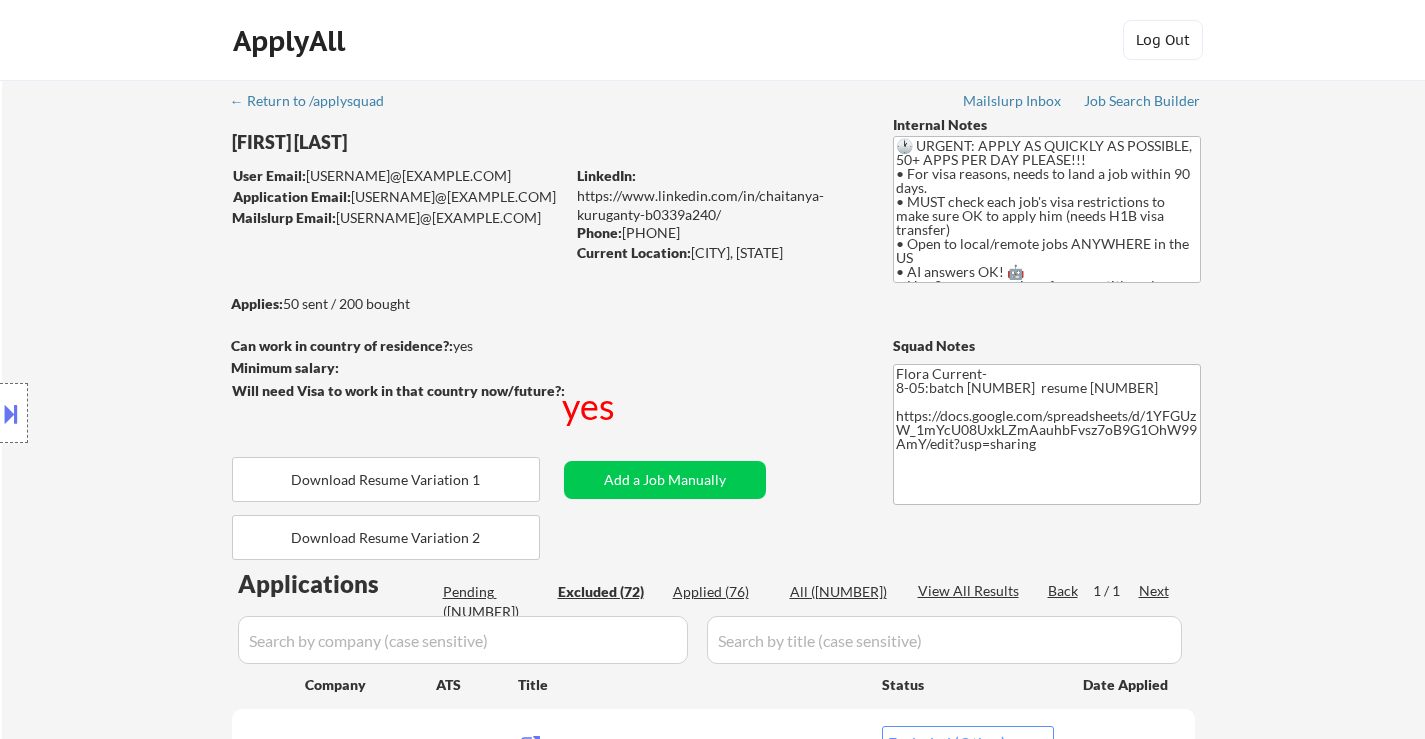 scroll, scrollTop: 300, scrollLeft: 0, axis: vertical 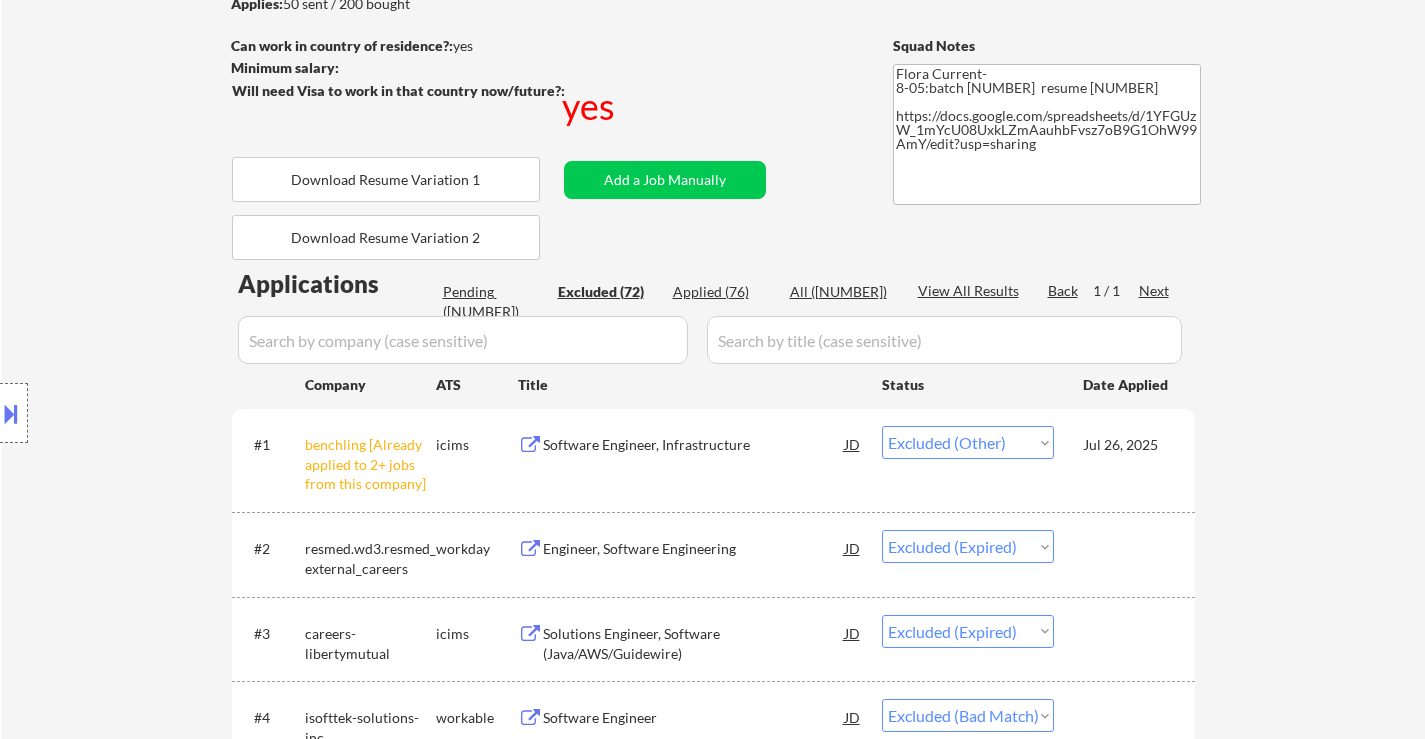 click on "Applied (76)" at bounding box center [723, 292] 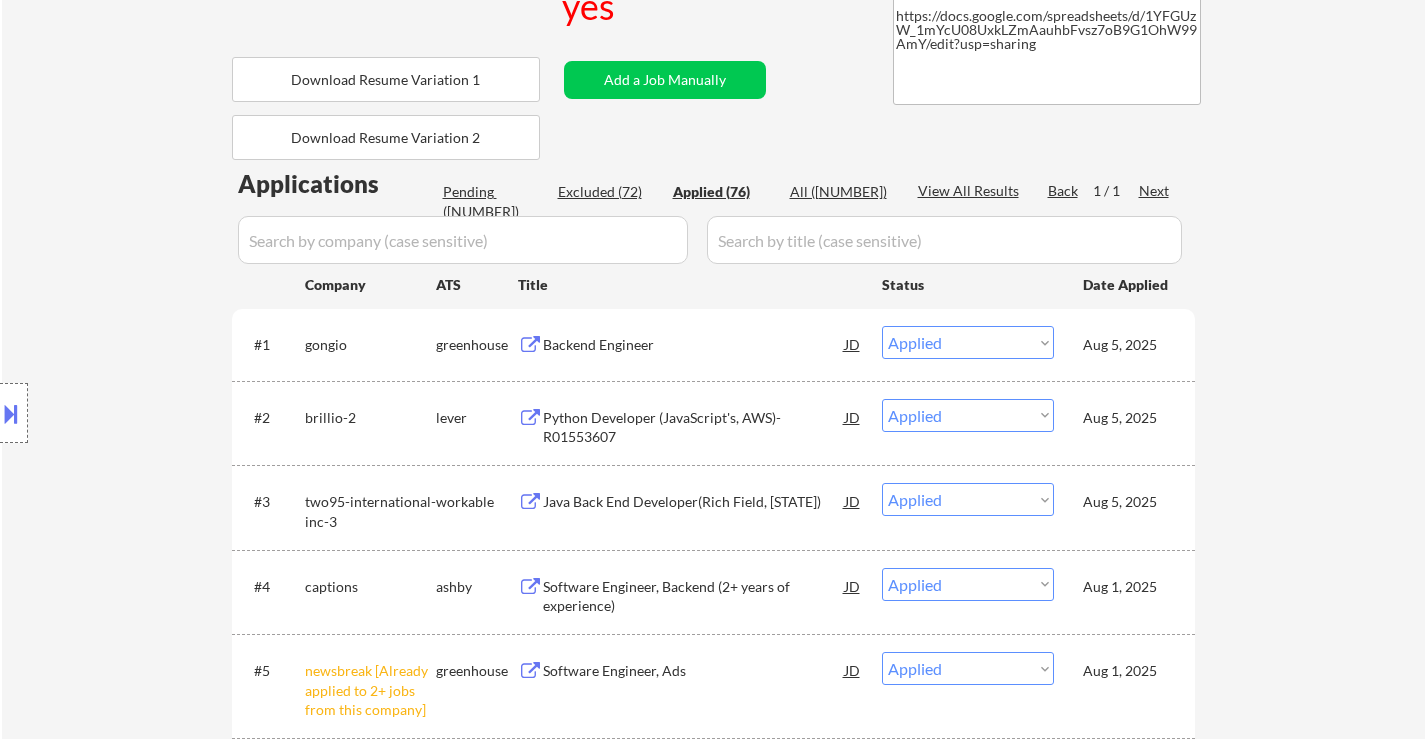 scroll, scrollTop: 300, scrollLeft: 0, axis: vertical 